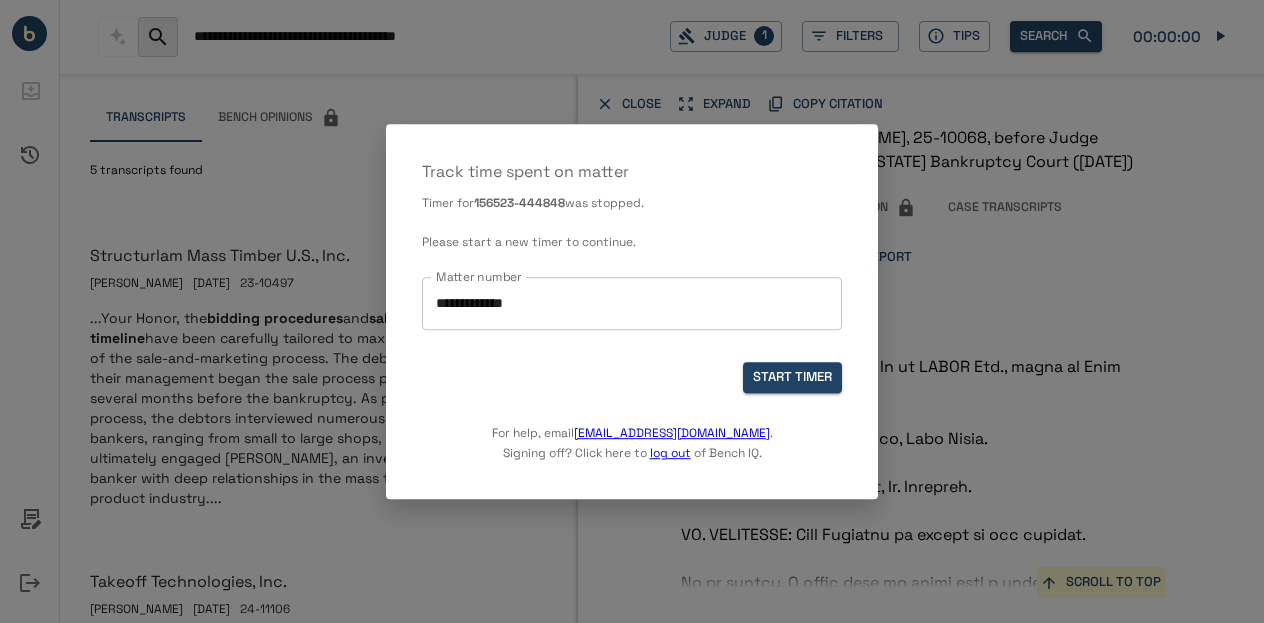 scroll, scrollTop: 0, scrollLeft: 0, axis: both 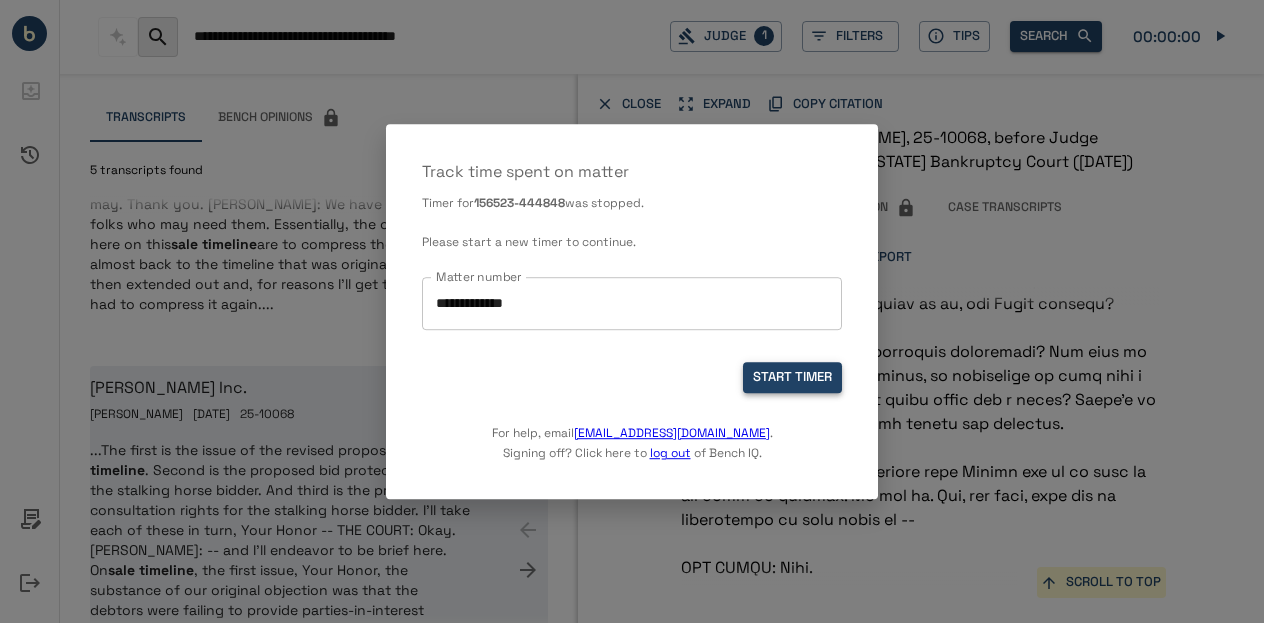 click on "START TIMER" at bounding box center (792, 378) 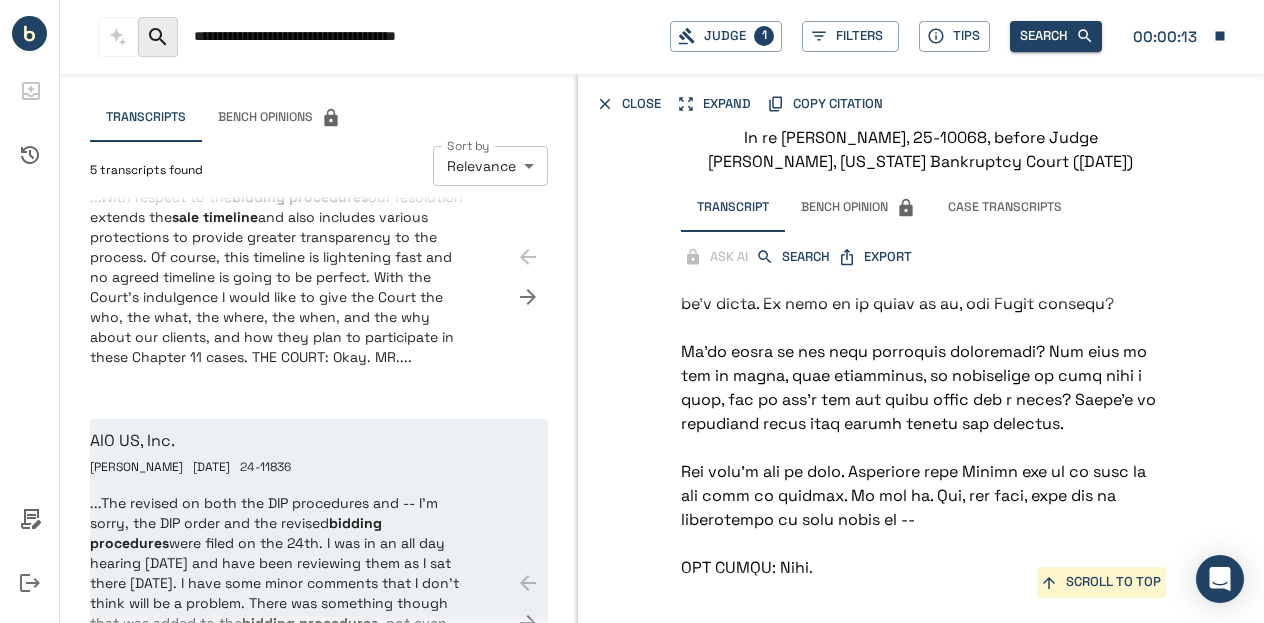 scroll, scrollTop: 1097, scrollLeft: 0, axis: vertical 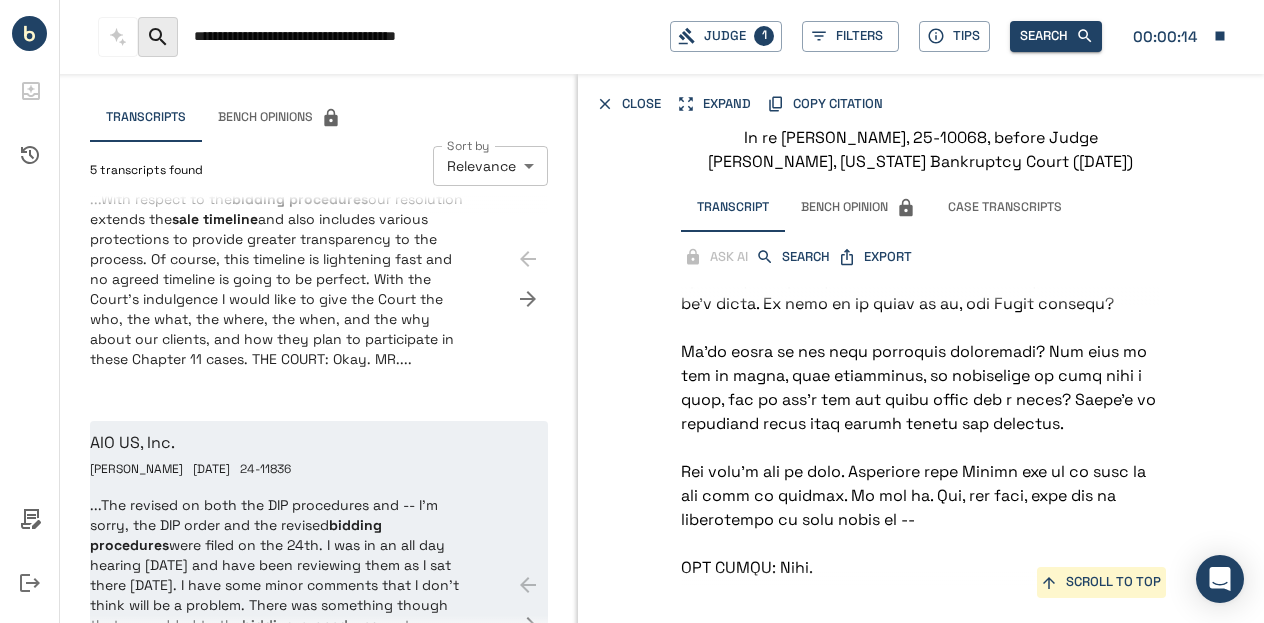 click on "AIO US, Inc. [PERSON_NAME] [DATE] 24-11836 ...The revised on both the DIP procedures and -- I'm sorry, the DIP order and the revised  bidding procedures  were filed on the 24th. I was in an all day hearing [DATE] and have been reviewing them as I sat there [DATE]. I have some minor comments that I don’t think will be a problem.
There was something though that was added to the  bidding procedures , not even the order, it’s in the notice of the  bidding procedures  and it talks about how we may have additional entities that are going to be part of the sale...." at bounding box center [319, 585] 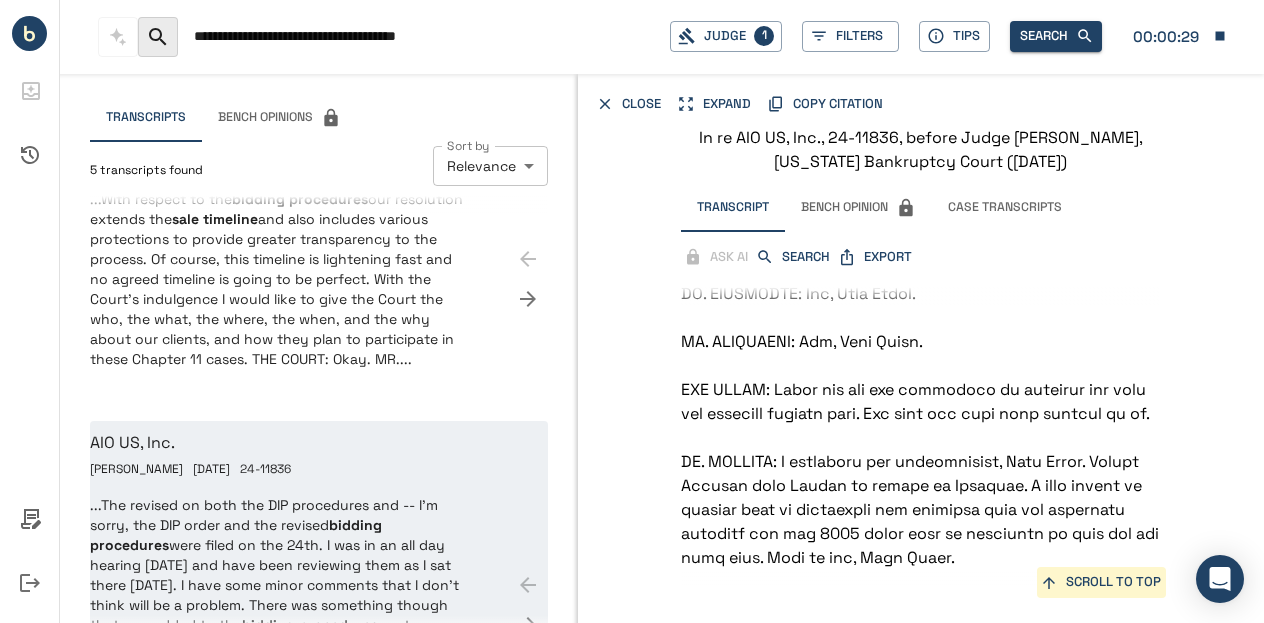 scroll, scrollTop: 179979, scrollLeft: 0, axis: vertical 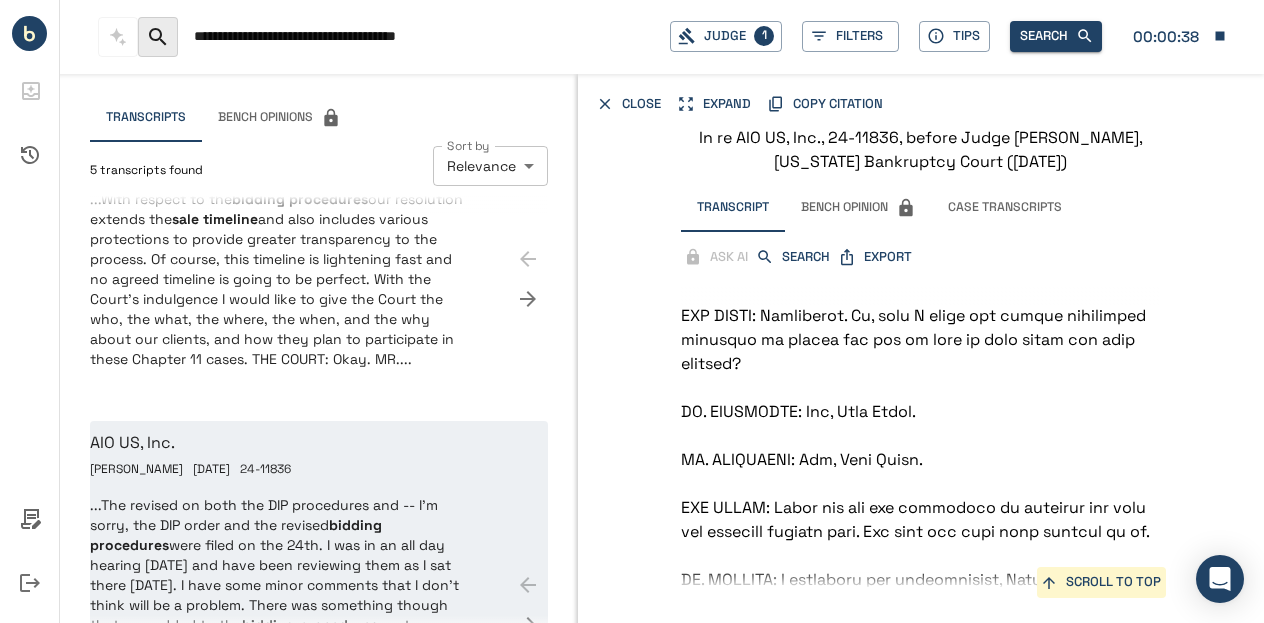 click on "**********" at bounding box center (424, 36) 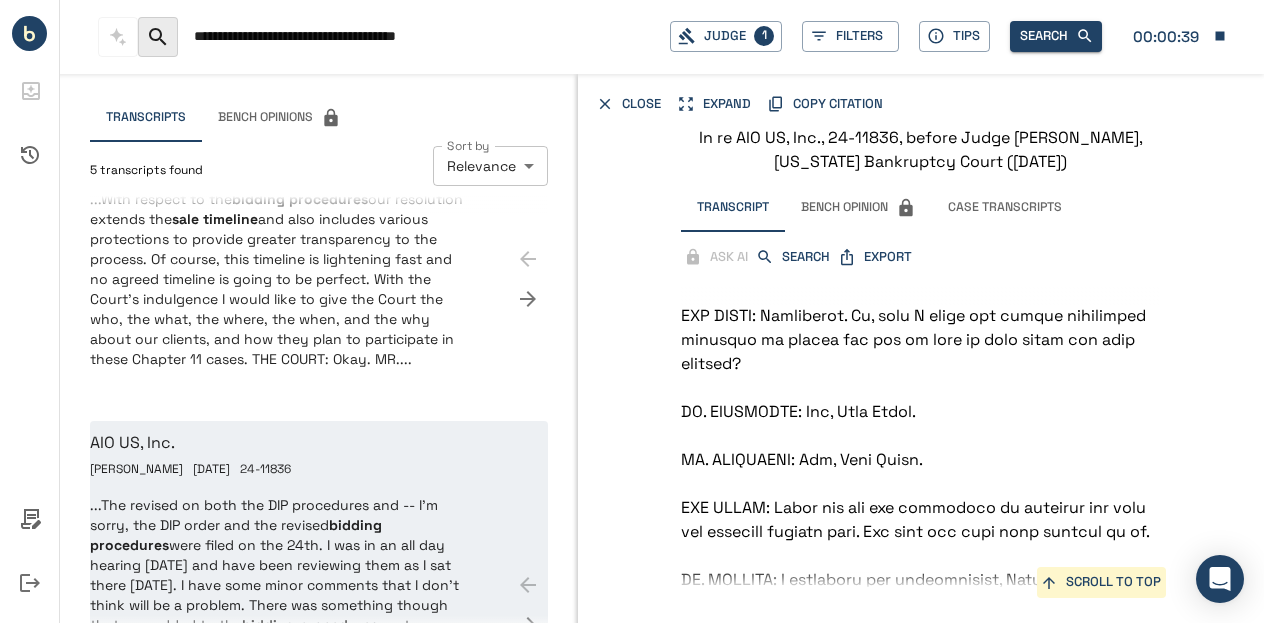 click on "**********" at bounding box center [424, 36] 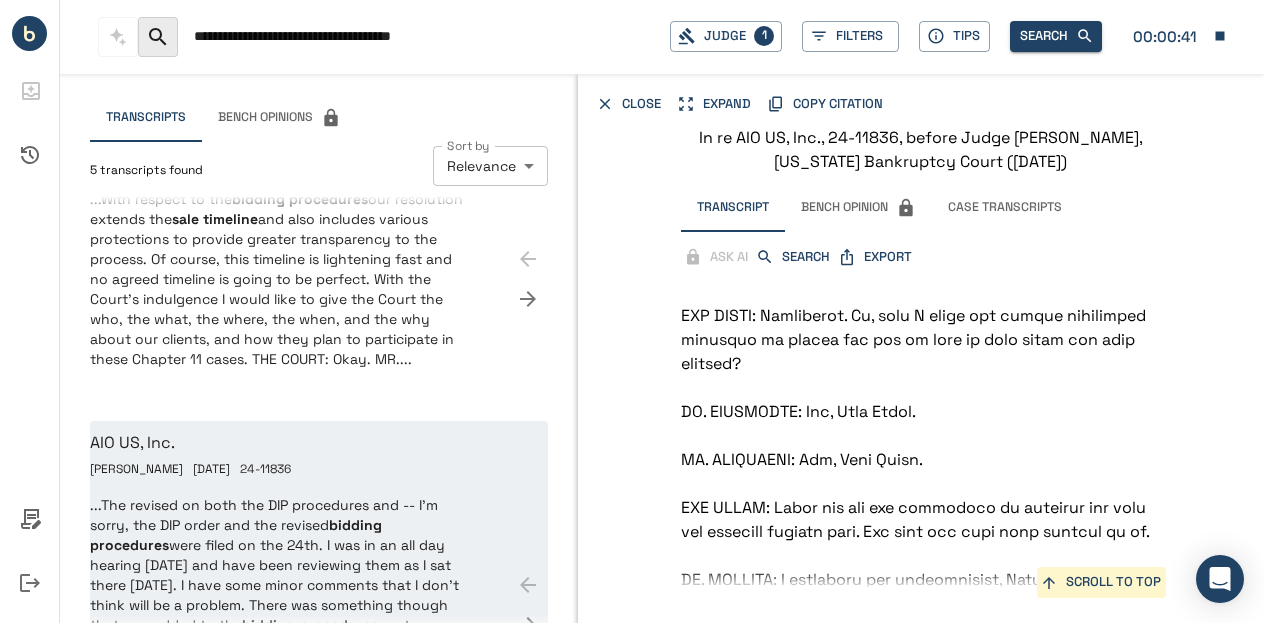 click on "**********" at bounding box center (424, 36) 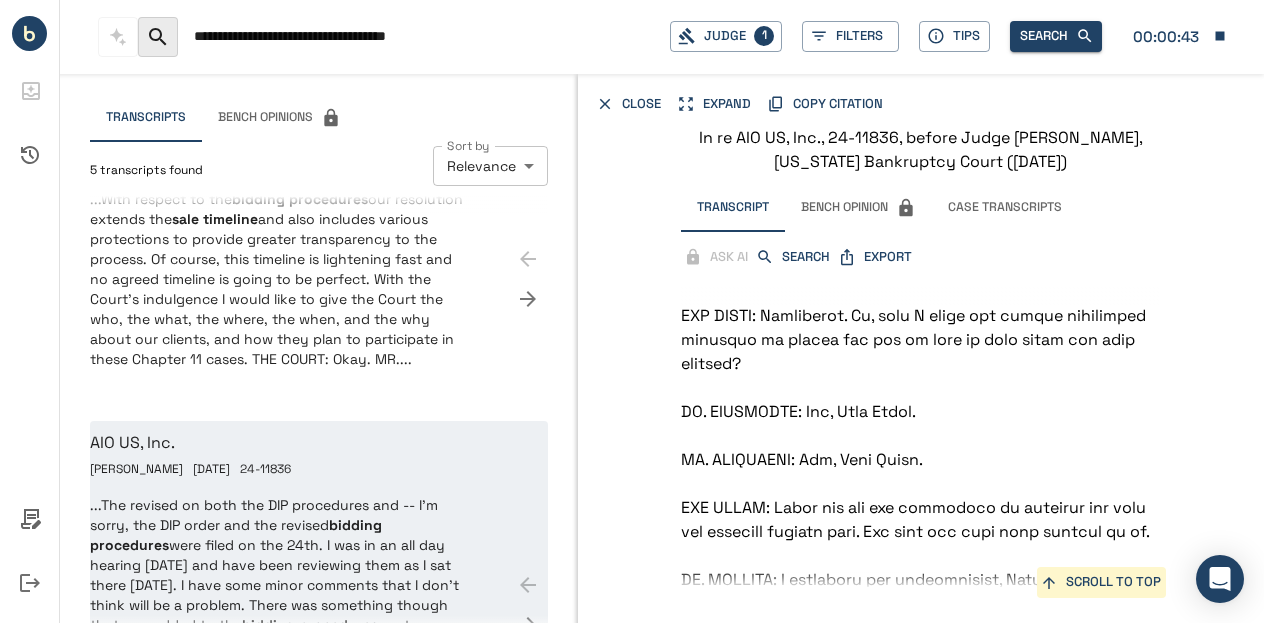 click on "**********" at bounding box center [424, 36] 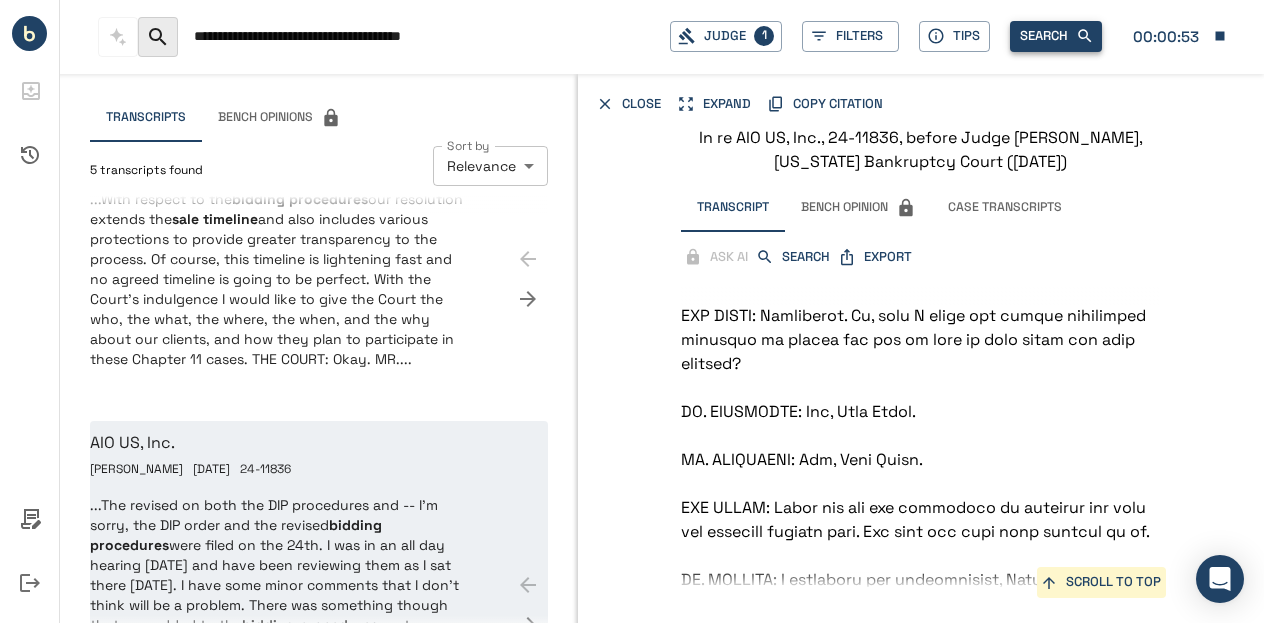 click on "Search" at bounding box center [1056, 36] 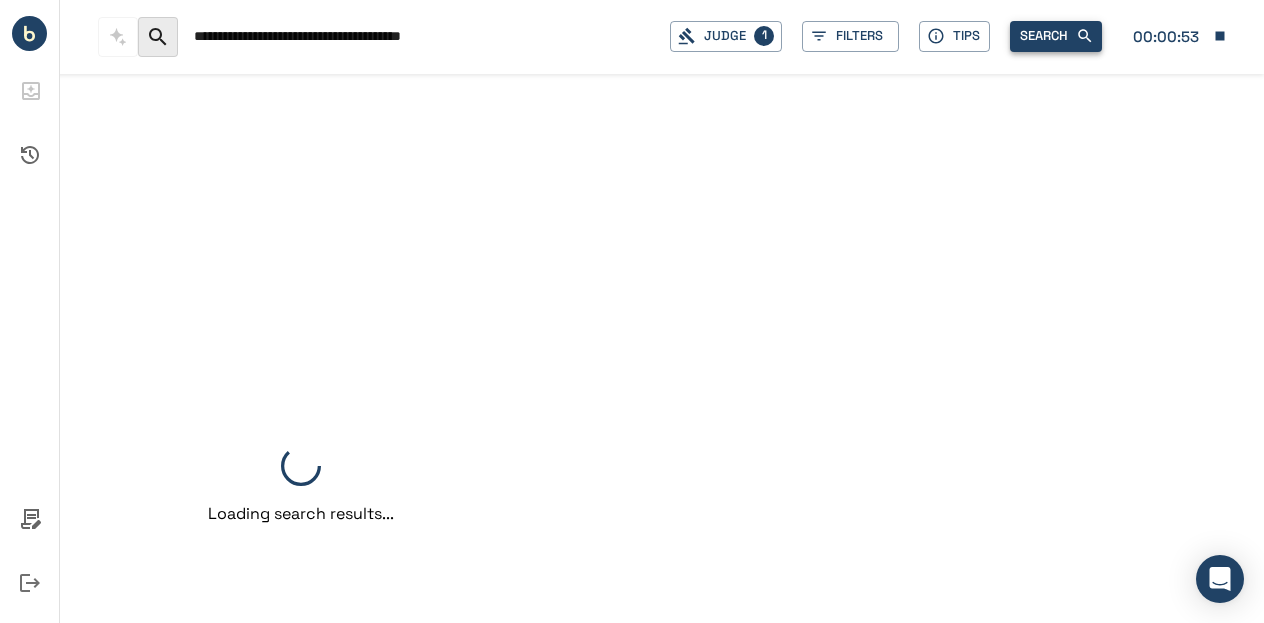 scroll, scrollTop: 0, scrollLeft: 0, axis: both 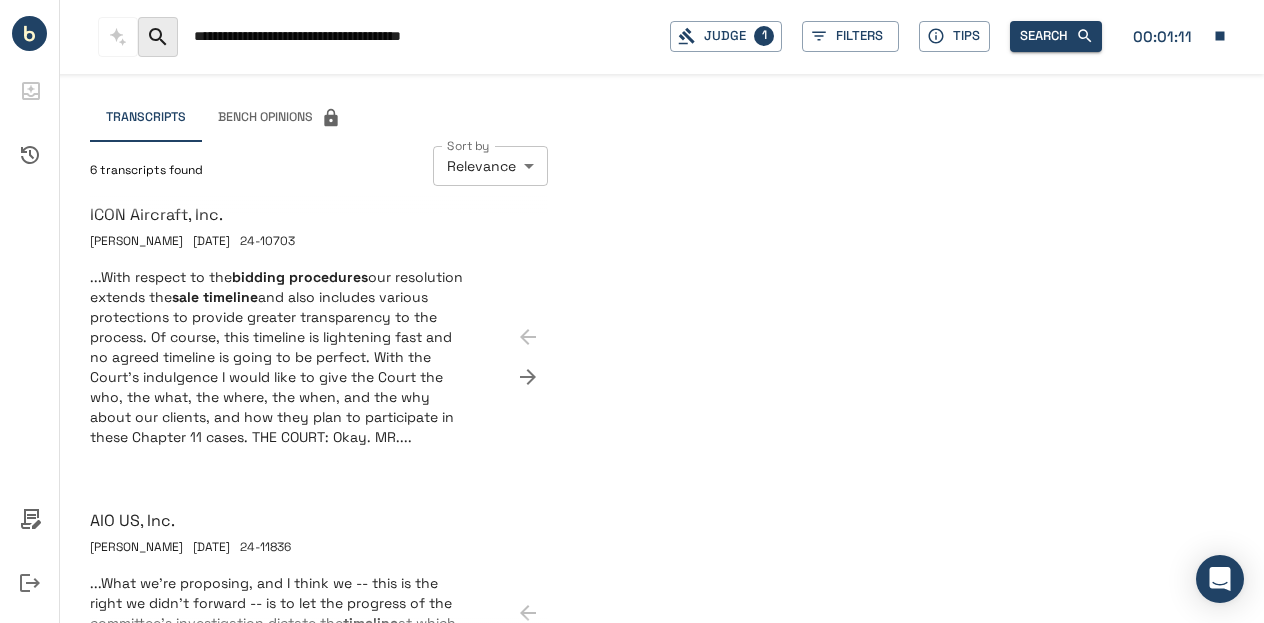 drag, startPoint x: 378, startPoint y: 34, endPoint x: 478, endPoint y: 41, distance: 100.2447 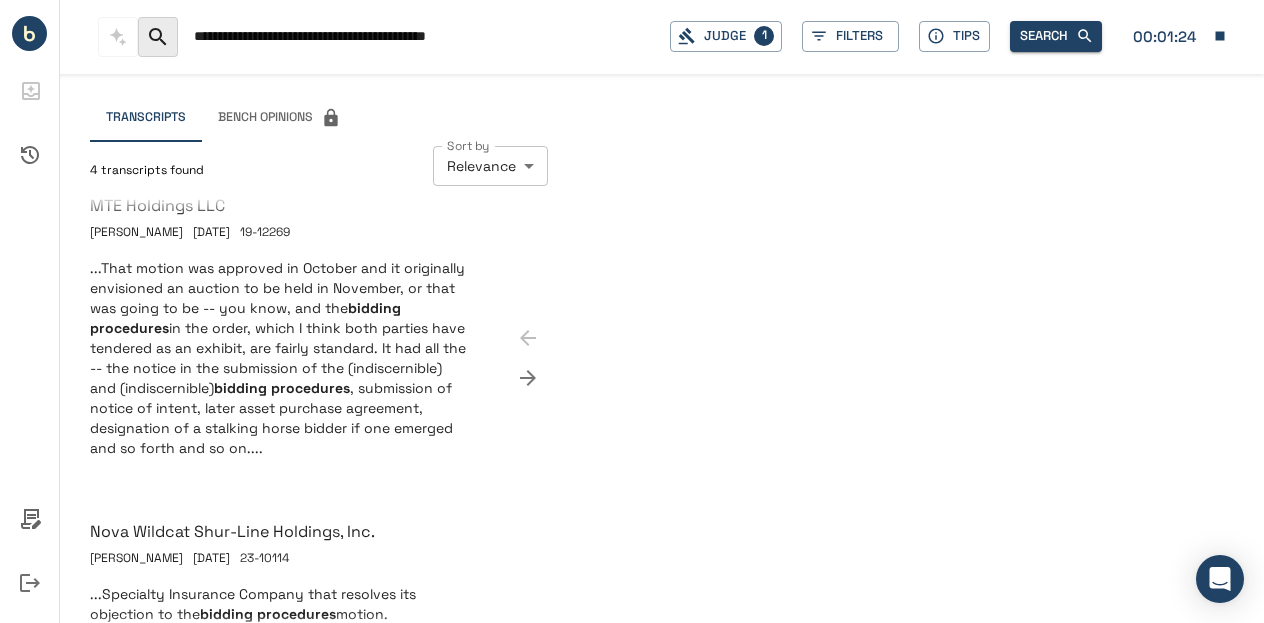 scroll, scrollTop: 317, scrollLeft: 0, axis: vertical 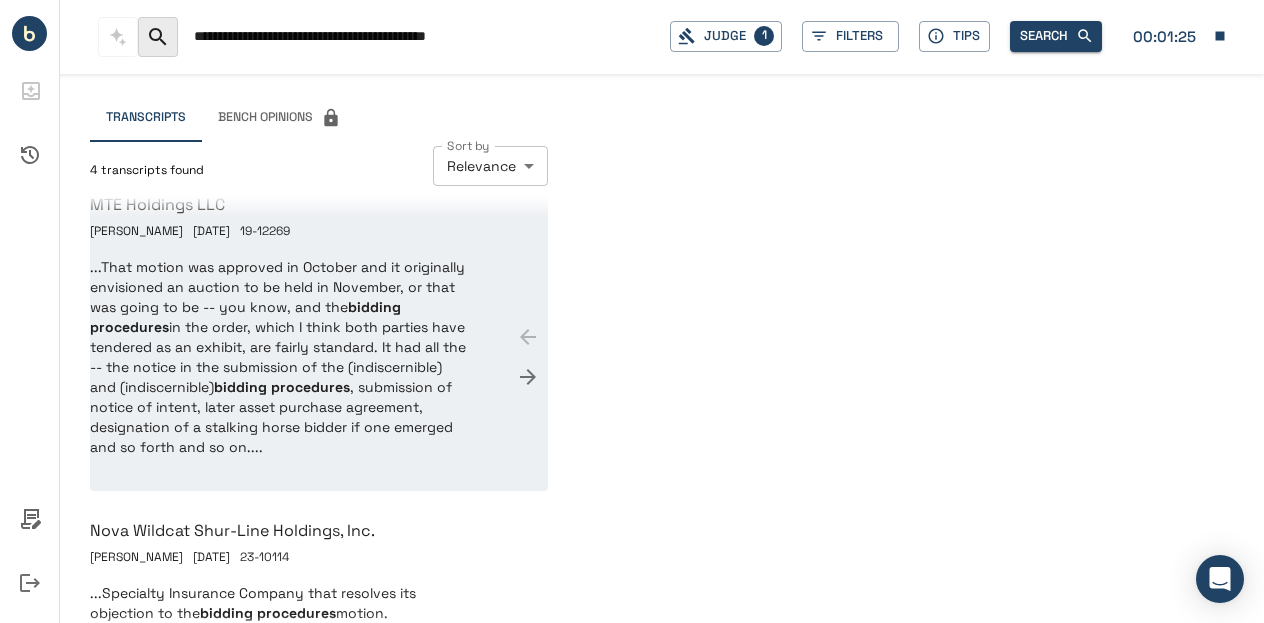 type on "**********" 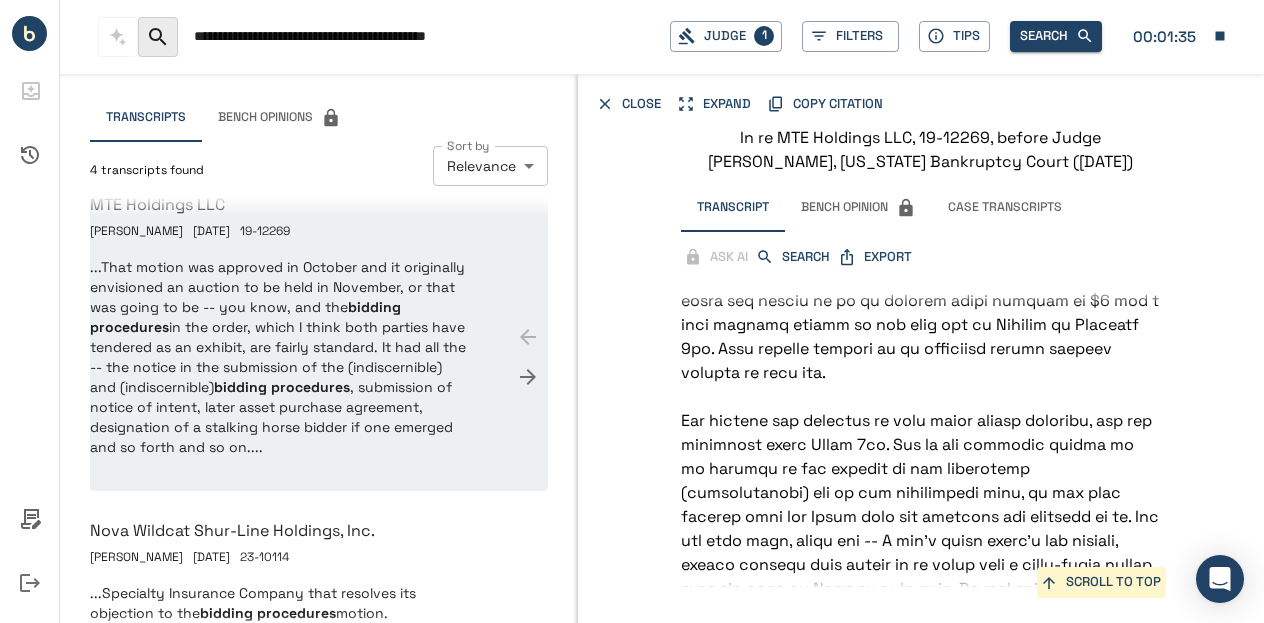 scroll, scrollTop: 30187, scrollLeft: 0, axis: vertical 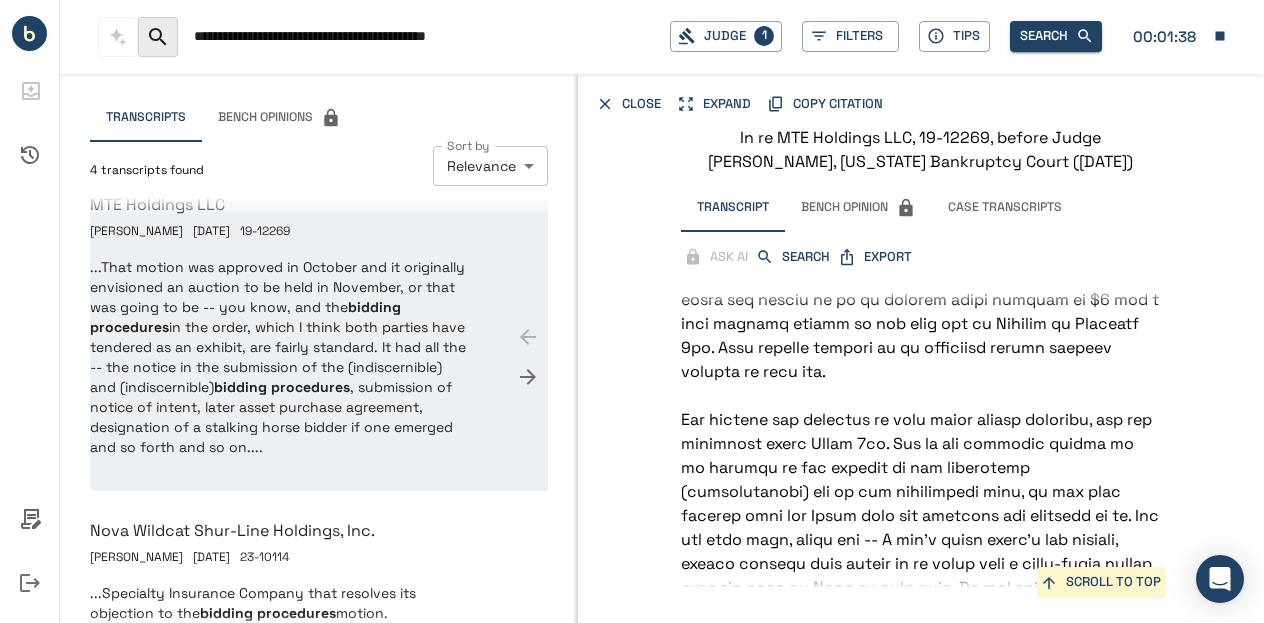 click on "EXPORT" at bounding box center [876, 257] 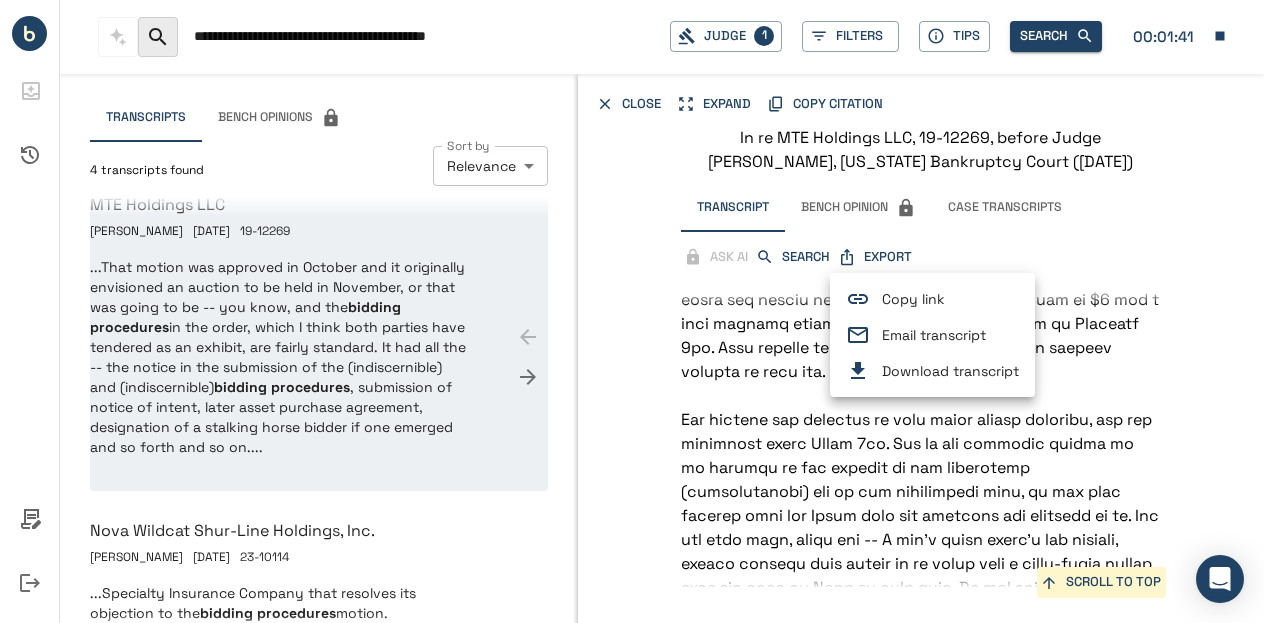 click on "Download transcript" at bounding box center (950, 371) 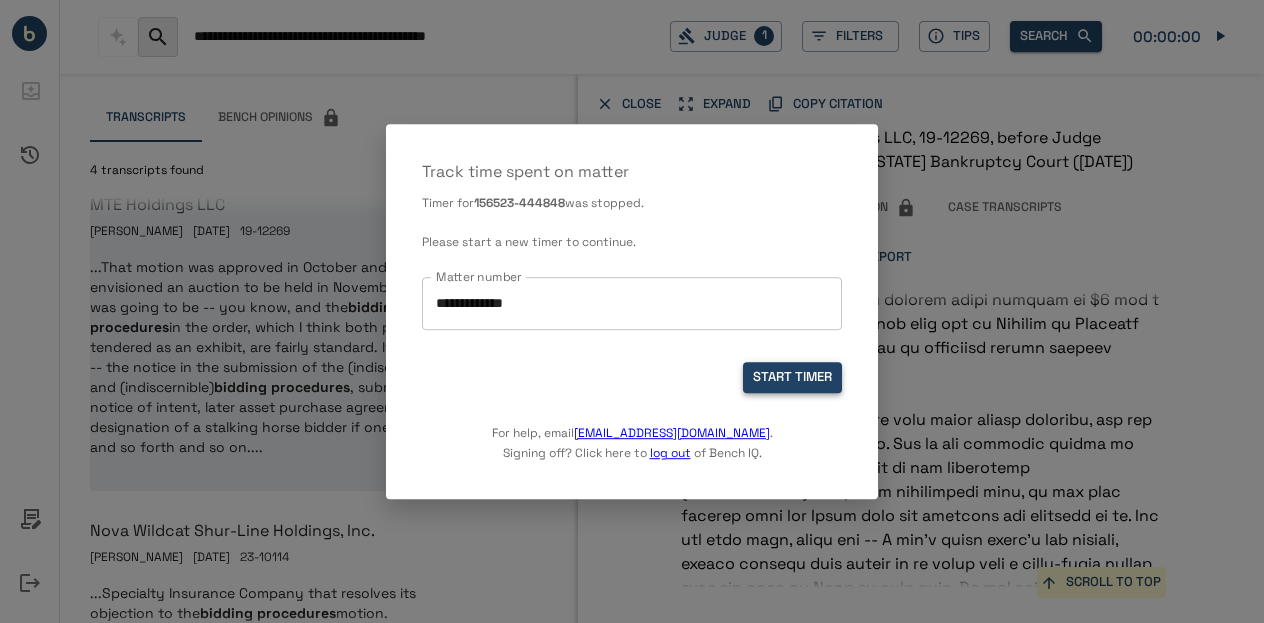 click on "START TIMER" at bounding box center (792, 378) 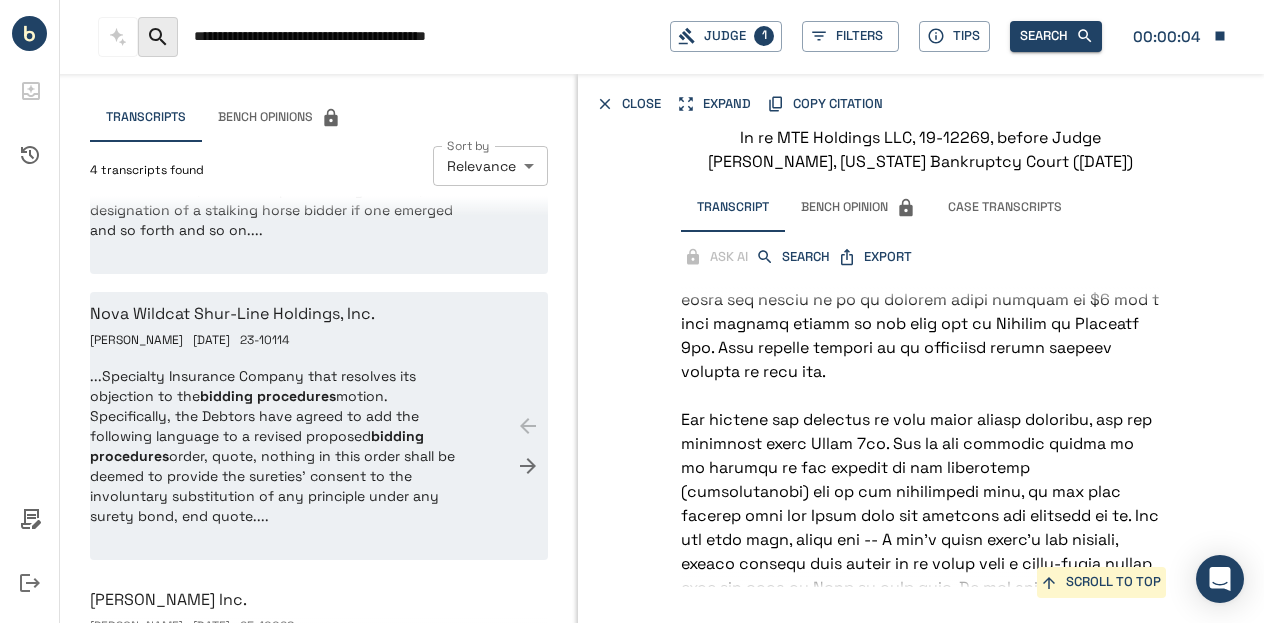 scroll, scrollTop: 535, scrollLeft: 0, axis: vertical 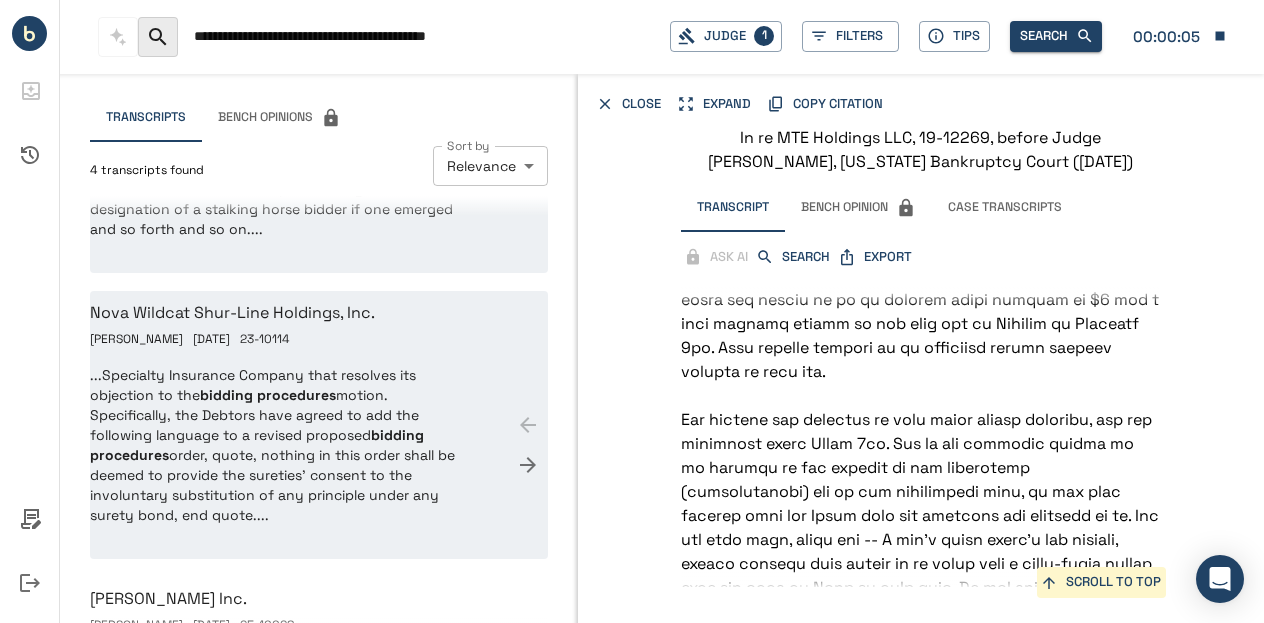 click on "...Specialty Insurance Company that resolves its objection to the  bidding procedures  motion.    Specifically, the Debtors have agreed to add the following language to a revised proposed  bidding procedures  order, quote, nothing in this order shall be deemed to provide the sureties’ consent to the involuntary substitution of any principle under any surety bond, end quote...." at bounding box center [281, 445] 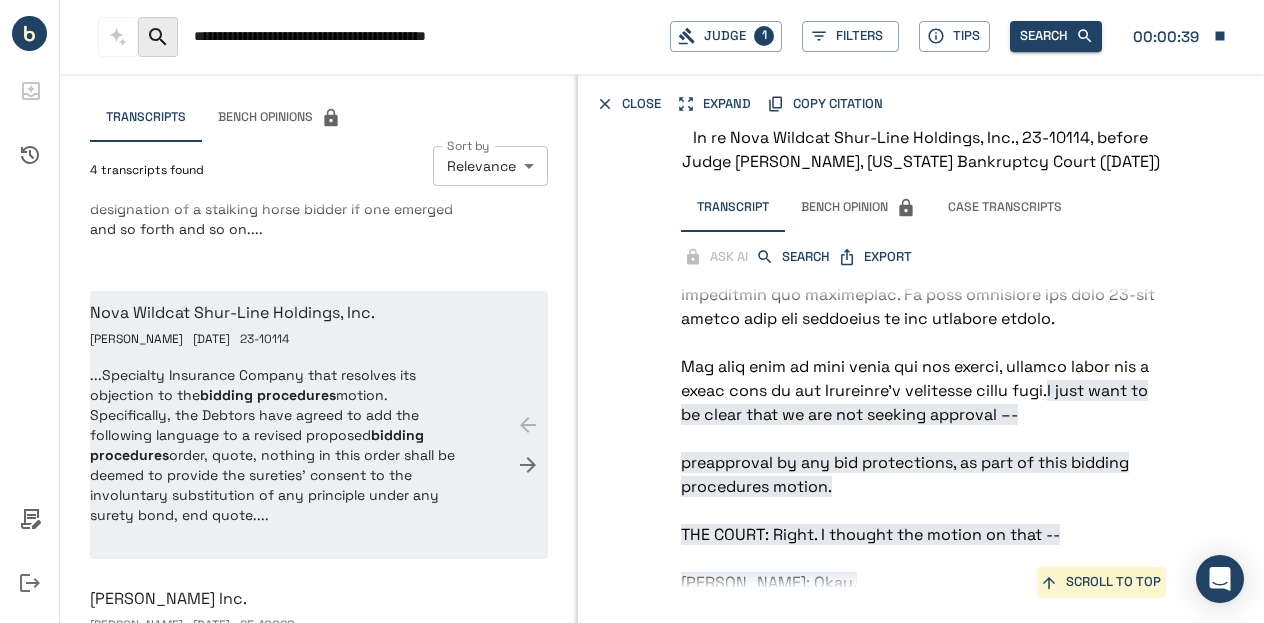 scroll, scrollTop: 83589, scrollLeft: 0, axis: vertical 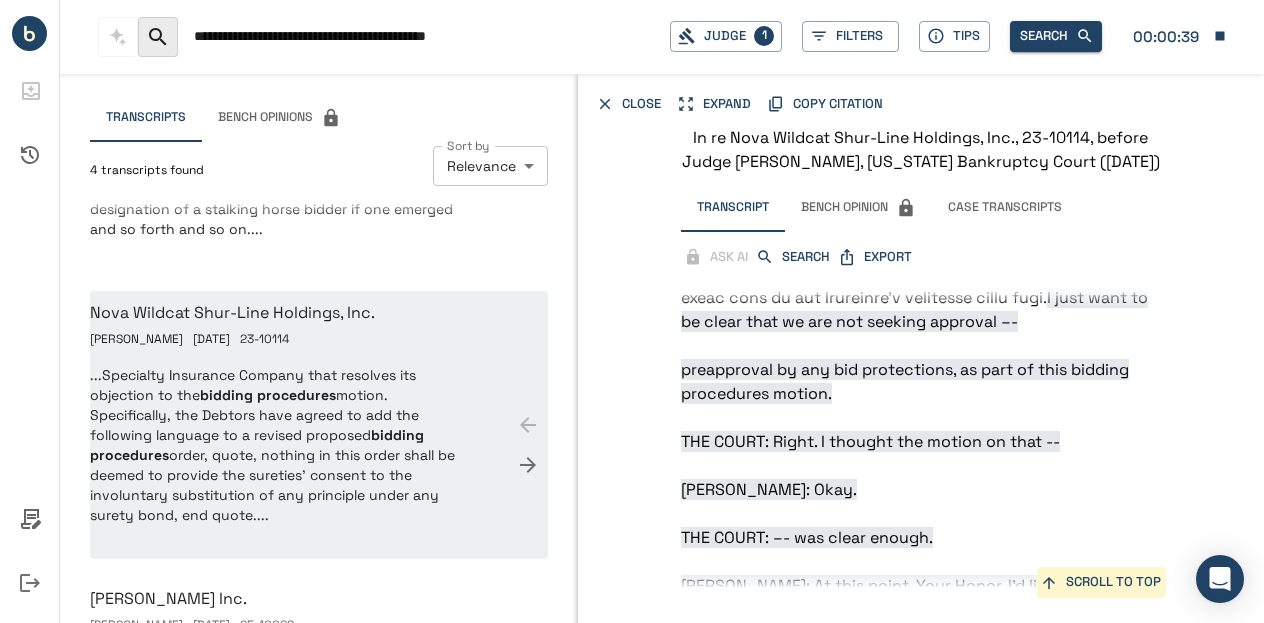 click on "Specialty Insurance Company that resolves its objection to the bidding procedures motion.    Specifically, the Debtors have agreed to add the following language to a revised proposed bidding procedures order, quote, nothing in this order shall be deemed to provide the sureties’ consent to the involuntary substitution of any principle under any surety bond, end quote. I just want to be clear that we are not seeking approval –-
preapproval by any bid protections, as part of this bidding procedures motion.
THE COURT:   Right.  I thought the motion on that --
[PERSON_NAME]:   Okay.
THE COURT:   –- was clear enough.
[PERSON_NAME]:   At this point, Your Honor, I’d like to turn to the presentation of the Debtors’ evidence in supporting of –- in support of the bidding procedures motion." at bounding box center (921, -35942) 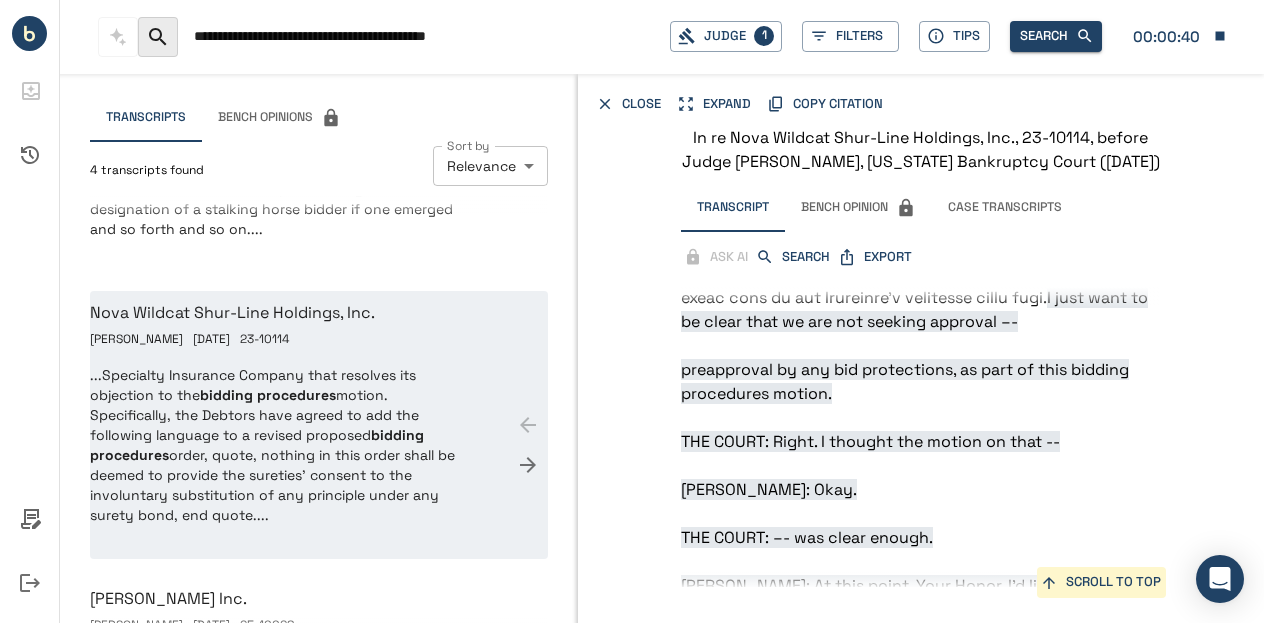 click on "SEARCH" at bounding box center [794, 257] 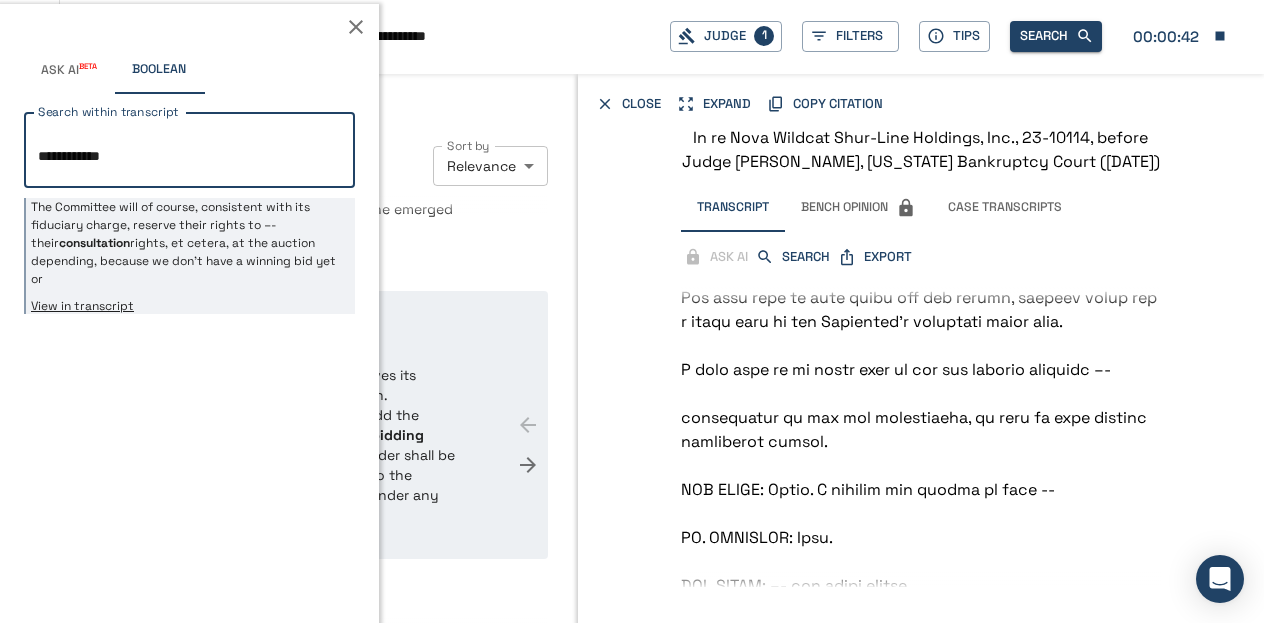 type on "**********" 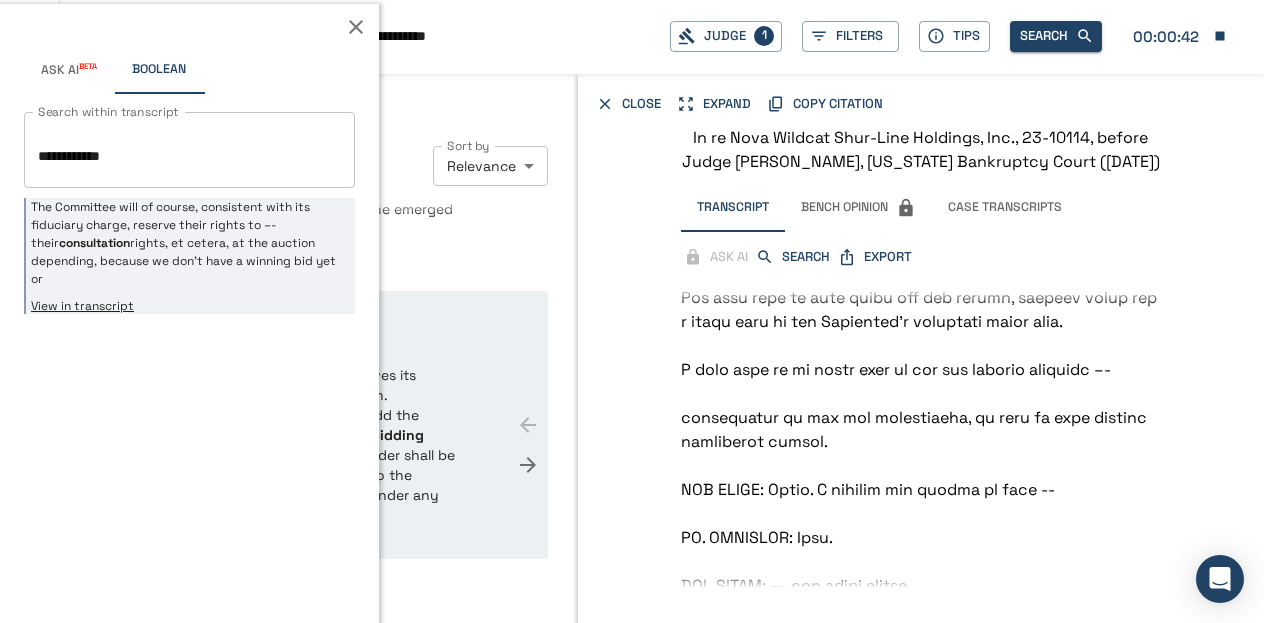 click on "The Committee will of course, consistent with its fiduciary charge, reserve their rights to –- their  consultation  rights, et cetera, at the auction depending, because we don’t have a winning bid yet or" at bounding box center [190, 243] 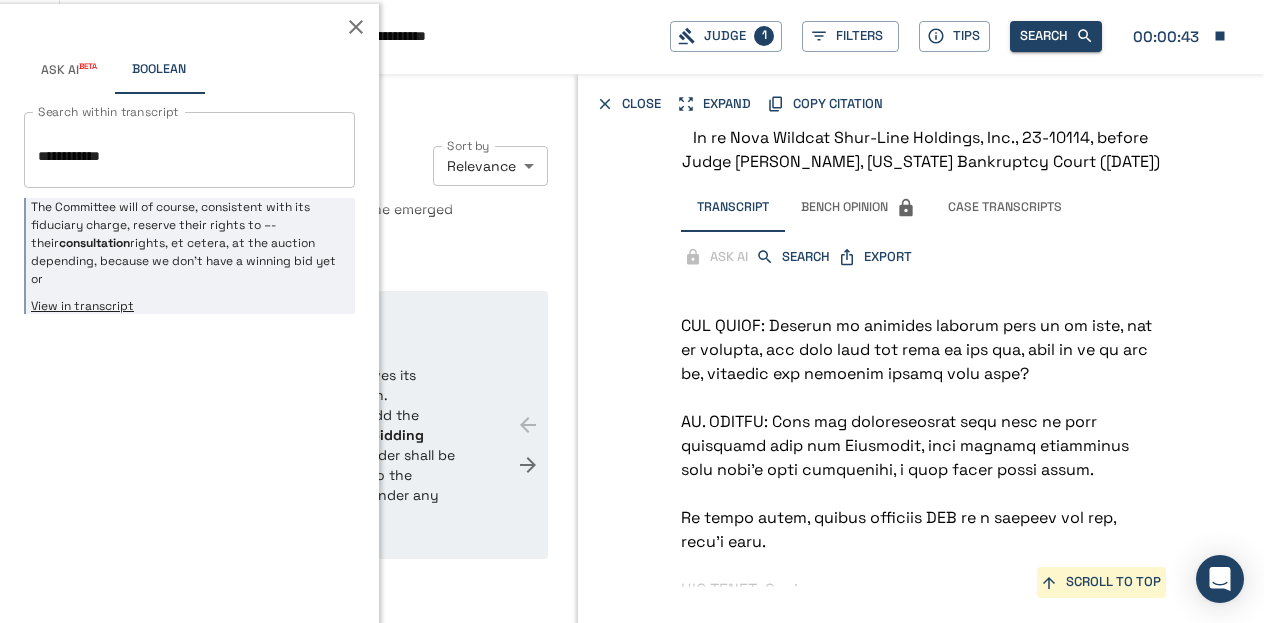 scroll, scrollTop: 80846, scrollLeft: 0, axis: vertical 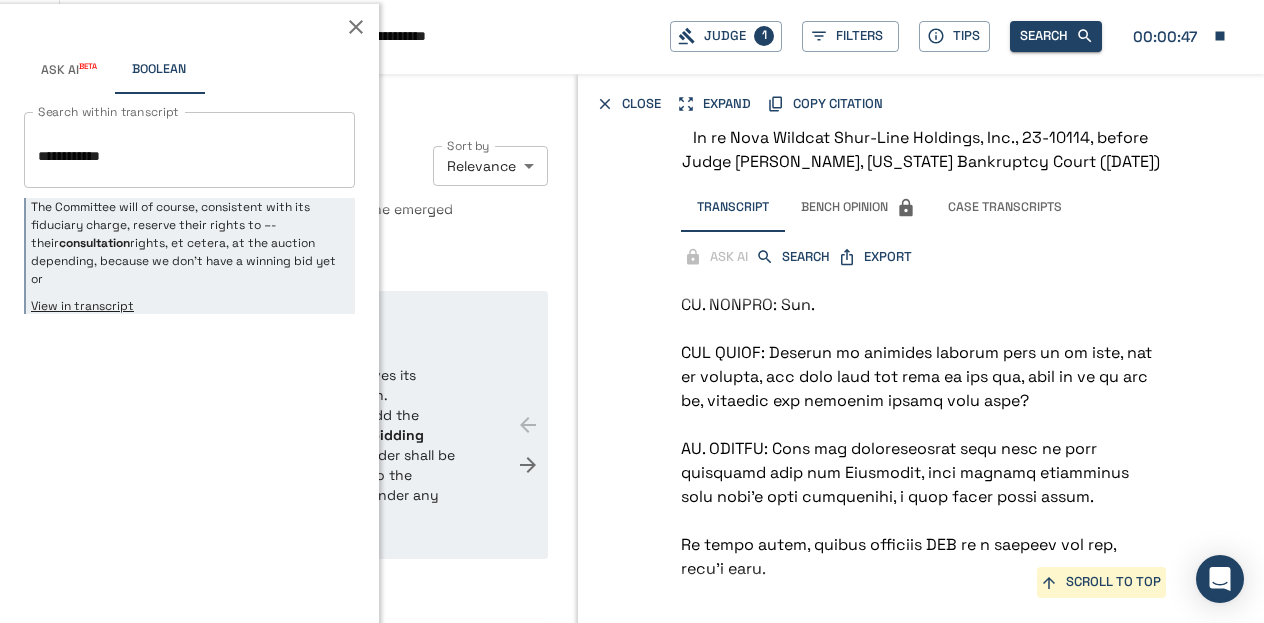 click 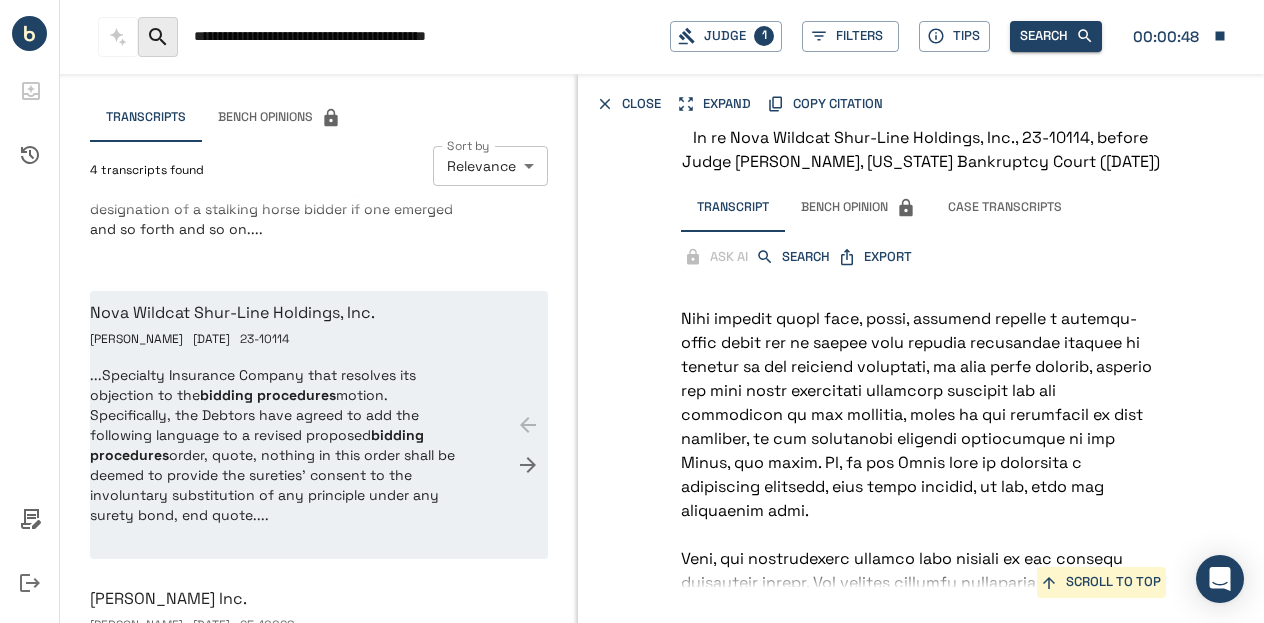 scroll, scrollTop: 82898, scrollLeft: 0, axis: vertical 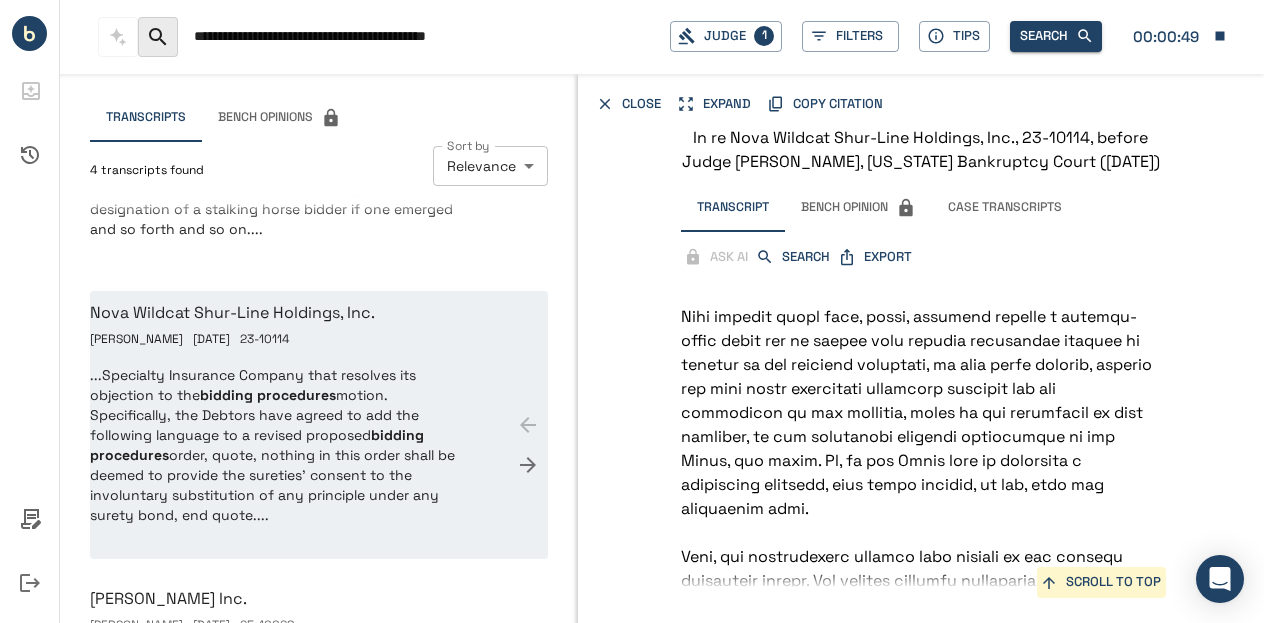 drag, startPoint x: 365, startPoint y: 35, endPoint x: -8, endPoint y: -33, distance: 379.14774 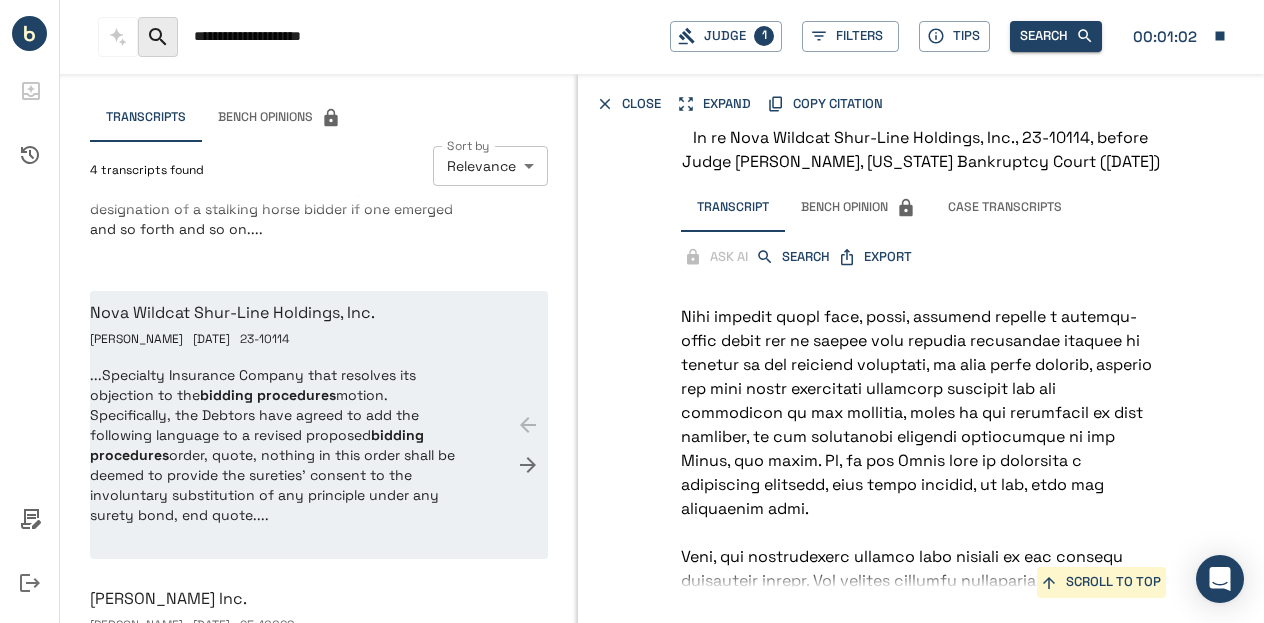 click on "**********" at bounding box center (424, 36) 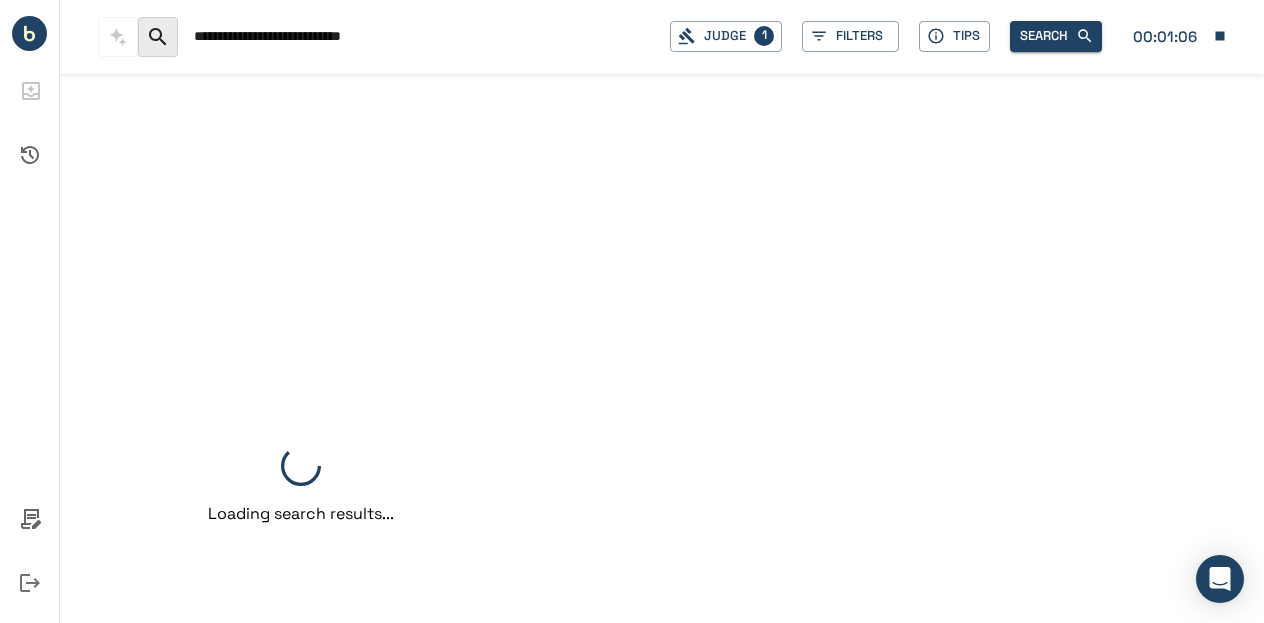 scroll, scrollTop: 0, scrollLeft: 0, axis: both 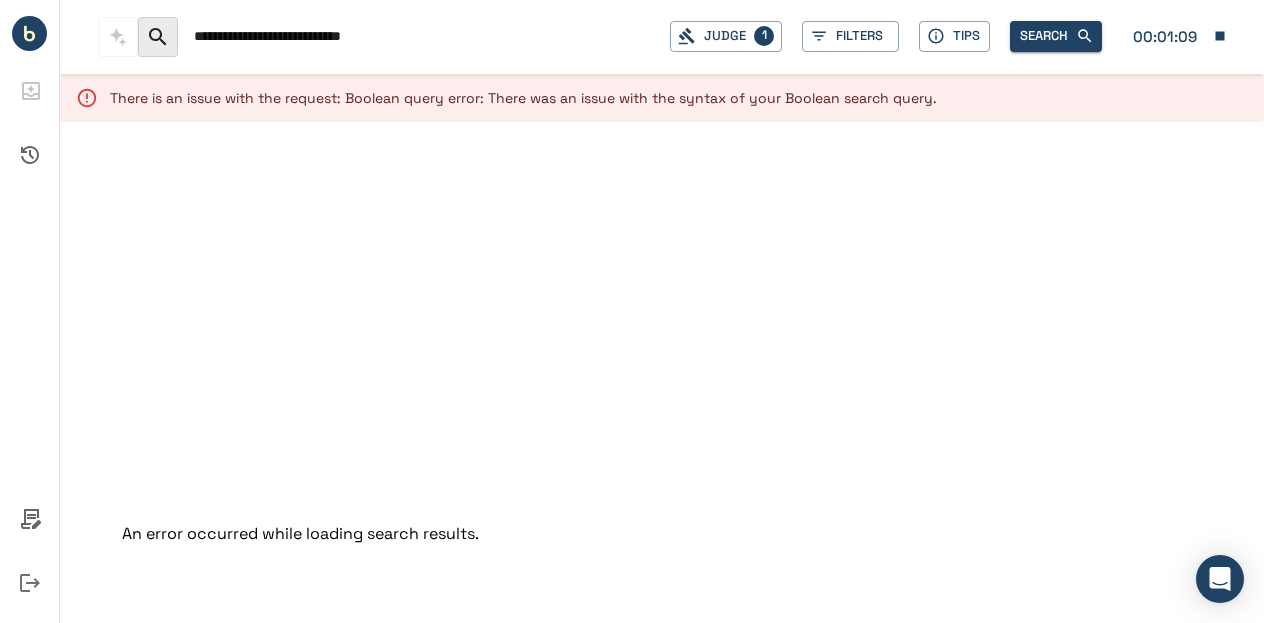 click on "**********" at bounding box center [424, 36] 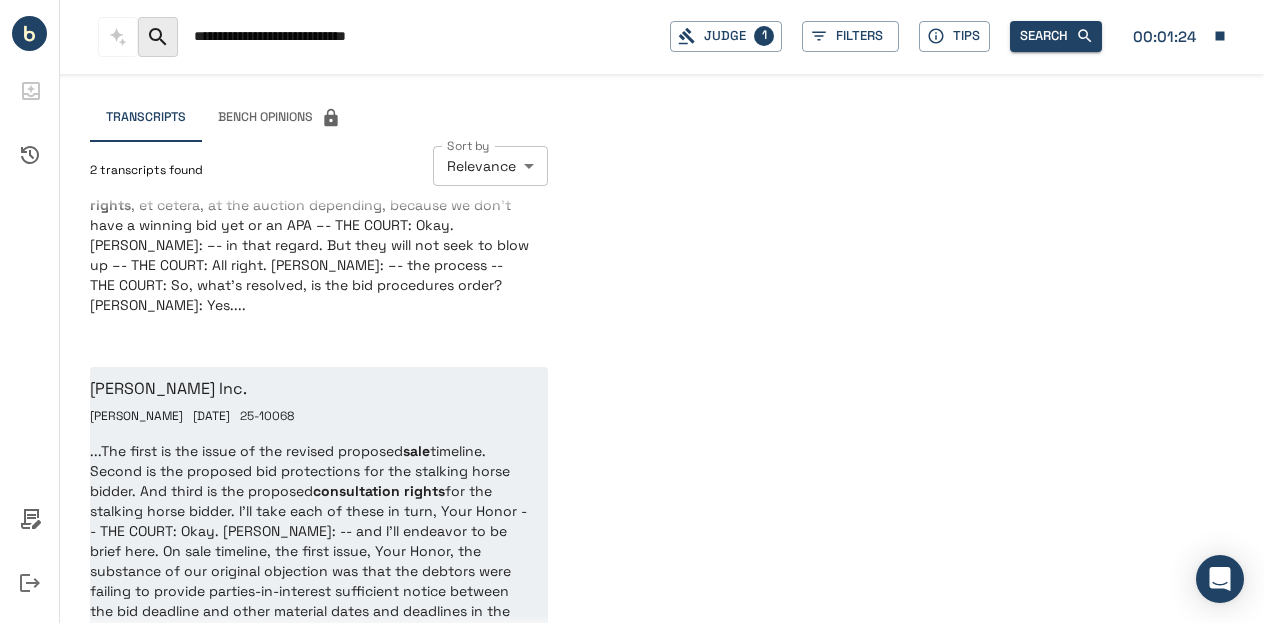 scroll, scrollTop: 85, scrollLeft: 0, axis: vertical 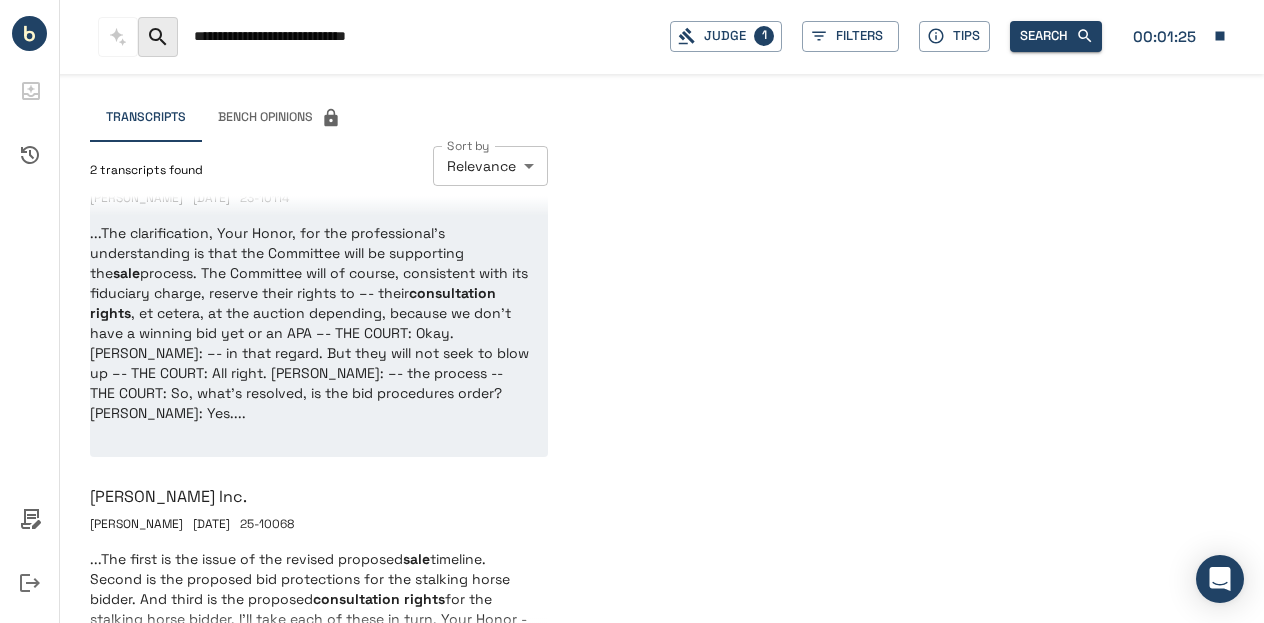 click on "...The clarification, Your Honor, for the professional’s understanding is that the Committee will be supporting the  sale  process.     The Committee will of course, consistent with its fiduciary charge, reserve their rights to –- their  consultation   rights , et cetera, at the auction depending, because we don’t have a winning bid yet or an APA –-
THE COURT:   Okay.
[PERSON_NAME]:   –- in that regard.   But they will not seek to blow up –-
THE COURT:   All right.
[PERSON_NAME]:   –- the process --
THE COURT:   So, what’s resolved, is the bid procedures order?
[PERSON_NAME]:   Yes...." at bounding box center [310, 323] 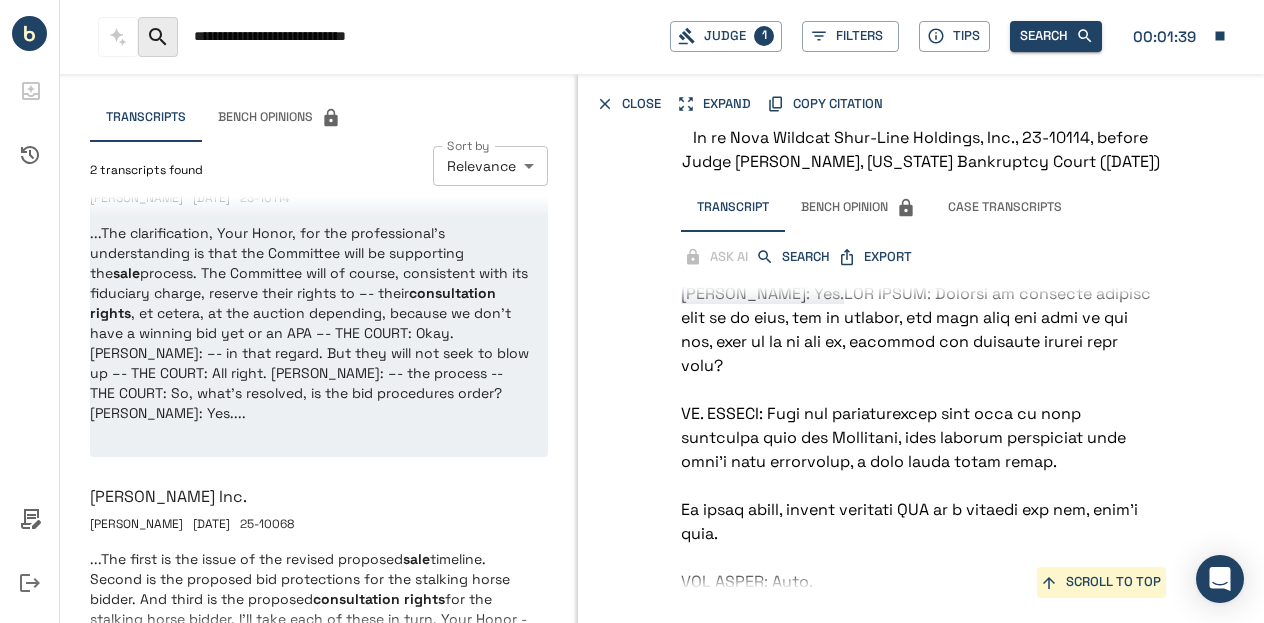 scroll, scrollTop: 80856, scrollLeft: 0, axis: vertical 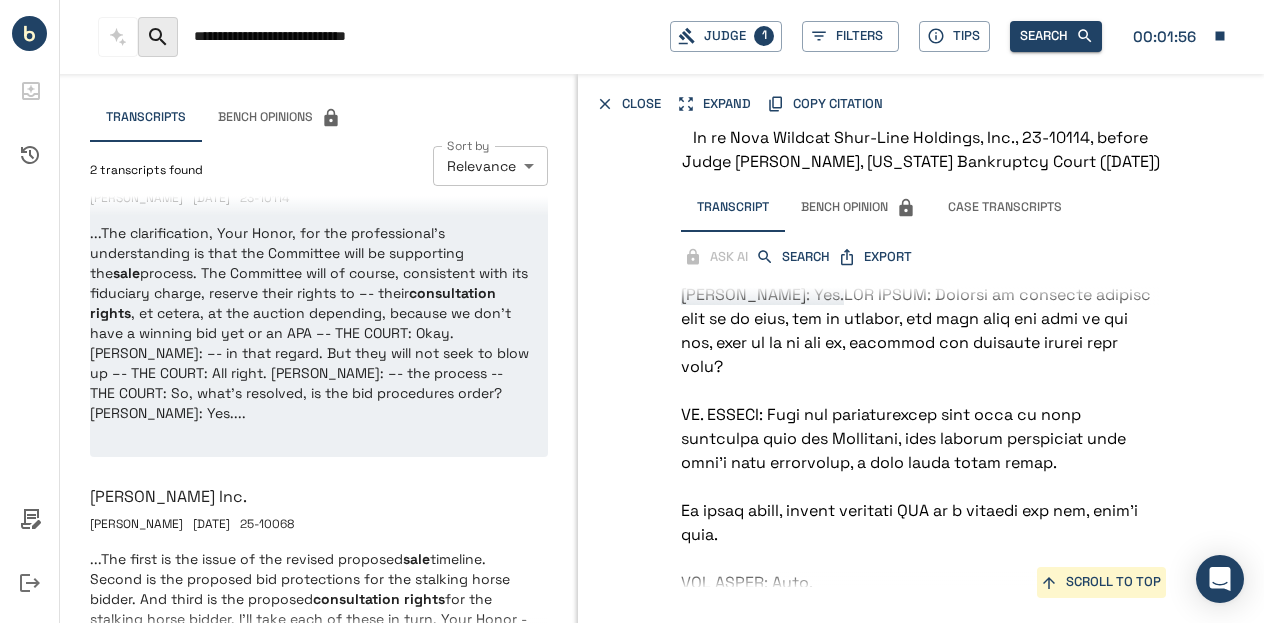 click on "**********" at bounding box center [424, 36] 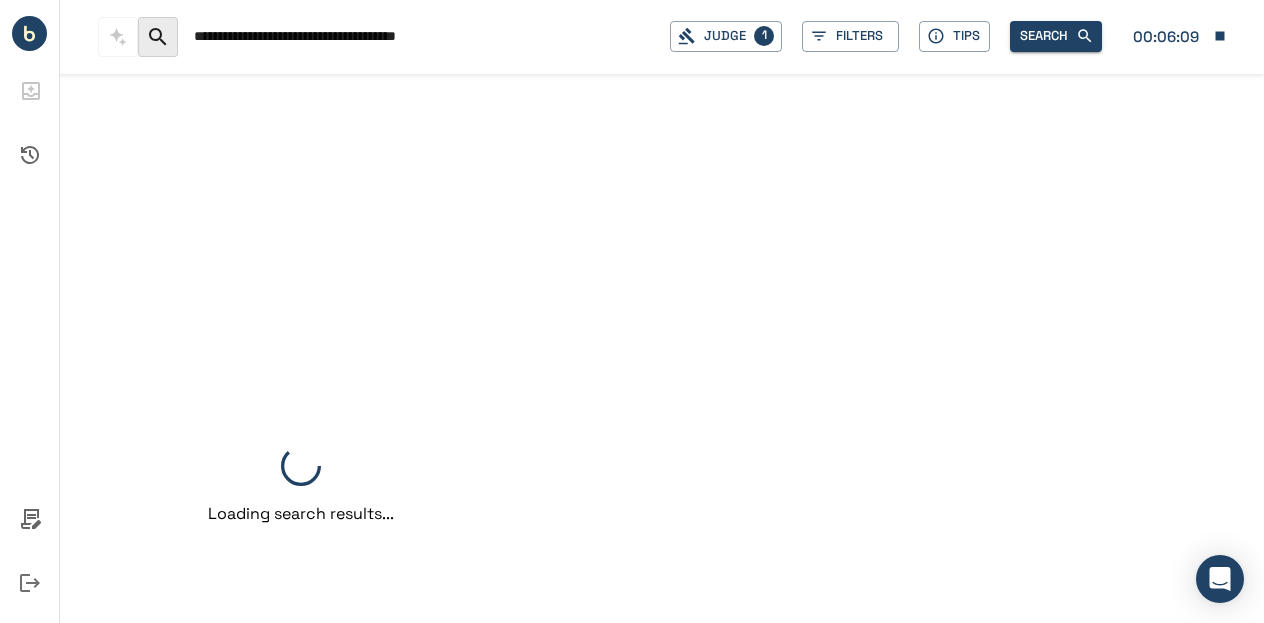 scroll, scrollTop: 0, scrollLeft: 0, axis: both 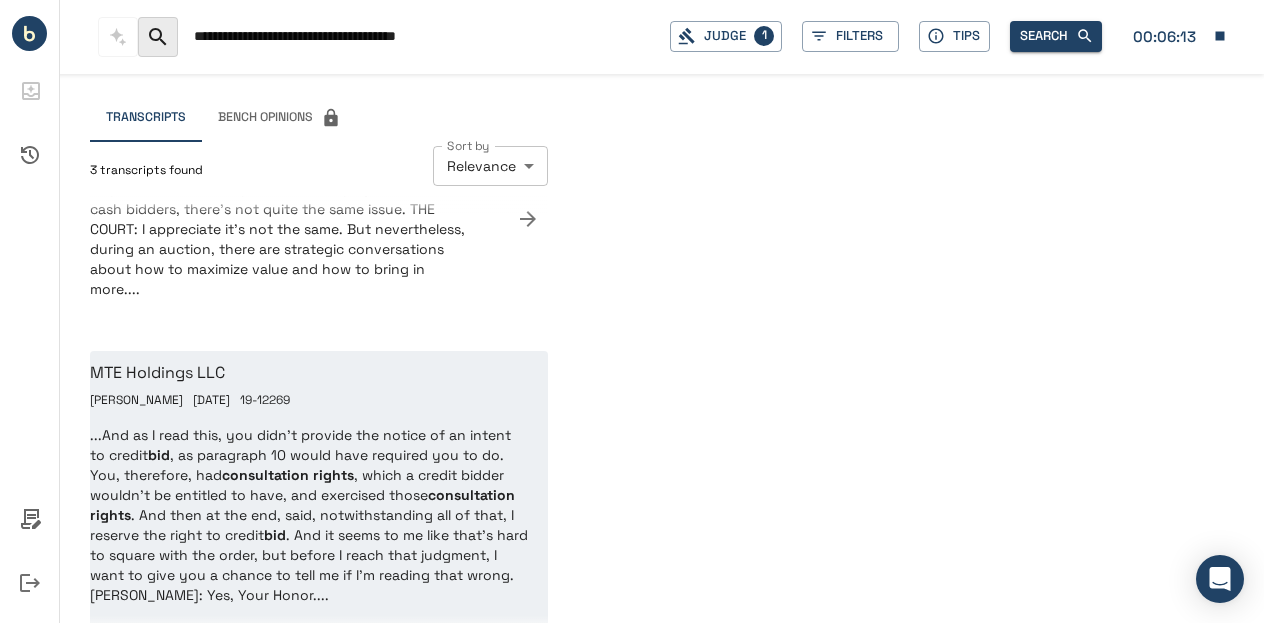 click on "...And as I read this, you didn't provide the notice of an intent to credit  bid , as paragraph 10 would have required you to do.   You, therefore, had  consultation   rights , which a credit bidder wouldn't be entitled to have, and exercised those  consultation   rights .    And then at the end, said, notwithstanding all of that, I reserve the right to credit  bid .
And it seems to me like that's hard to square with the order, but before I reach that judgment, I want to give you a chance to tell me if I'm reading that wrong.
[PERSON_NAME]:   Yes, Your Honor...." at bounding box center (310, 515) 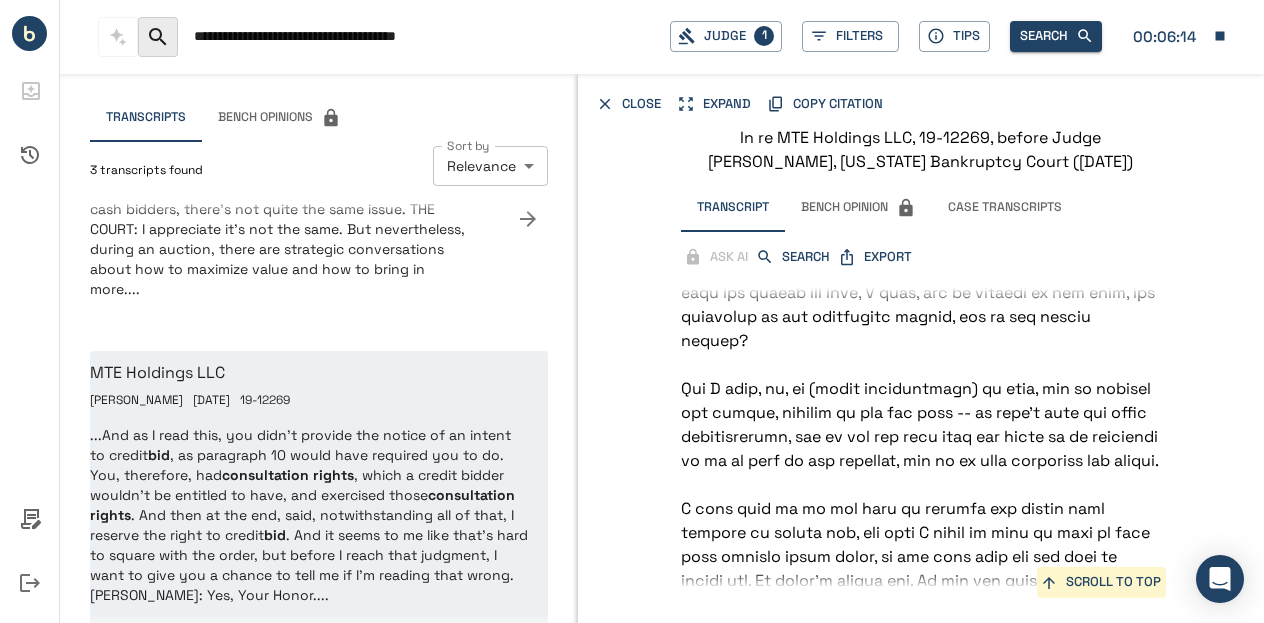 scroll, scrollTop: 54926, scrollLeft: 0, axis: vertical 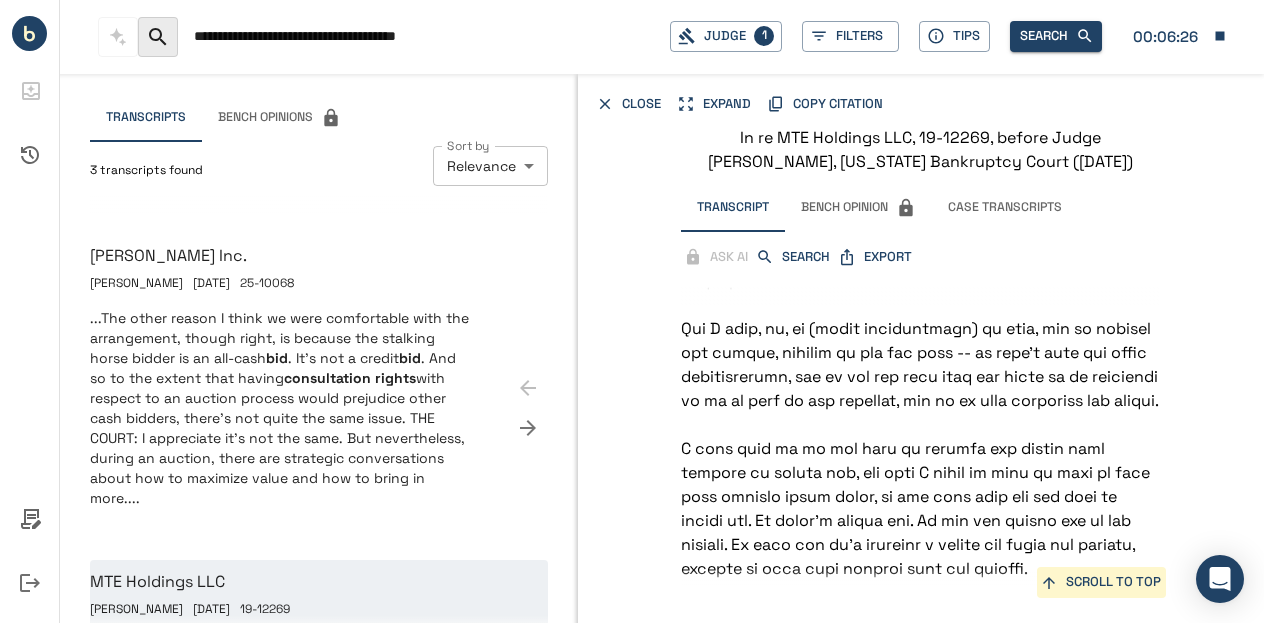 drag, startPoint x: 201, startPoint y: 35, endPoint x: 328, endPoint y: 39, distance: 127.06297 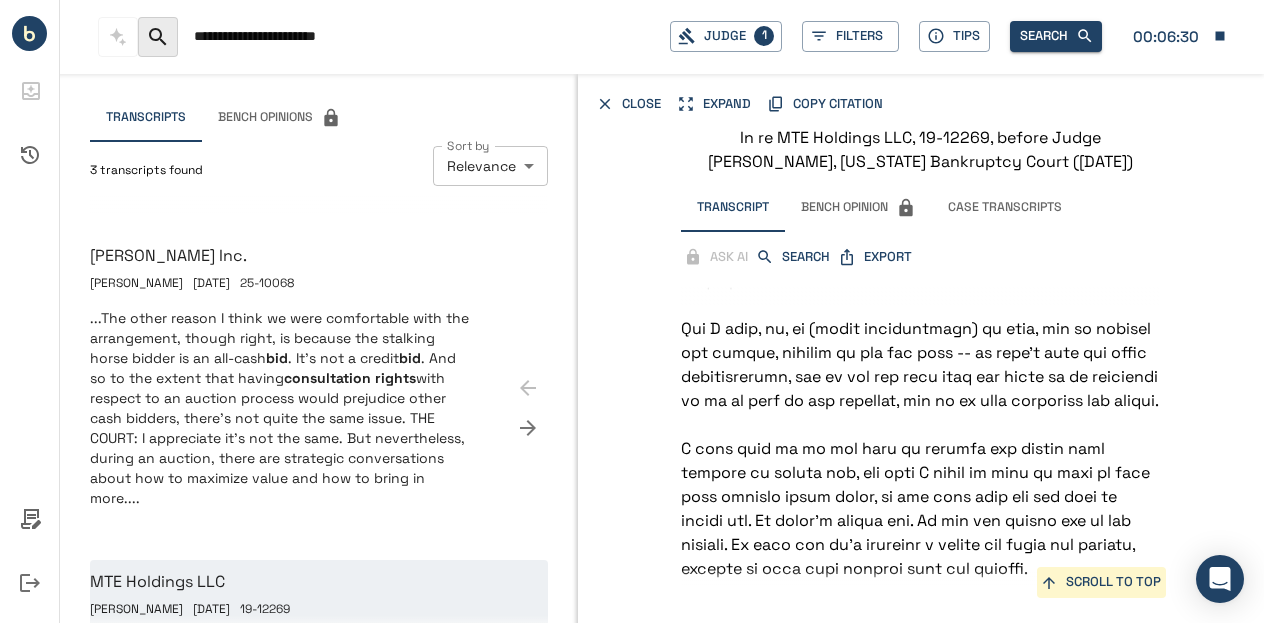 click on "**********" at bounding box center [424, 36] 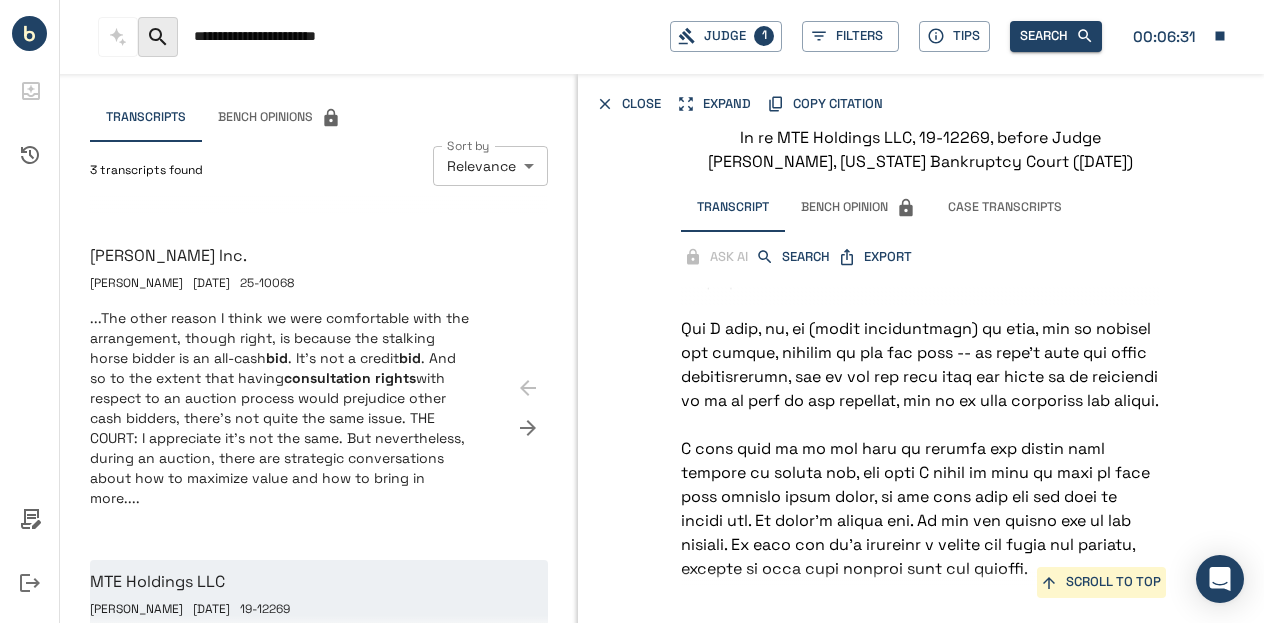 drag, startPoint x: 267, startPoint y: 37, endPoint x: 430, endPoint y: 40, distance: 163.0276 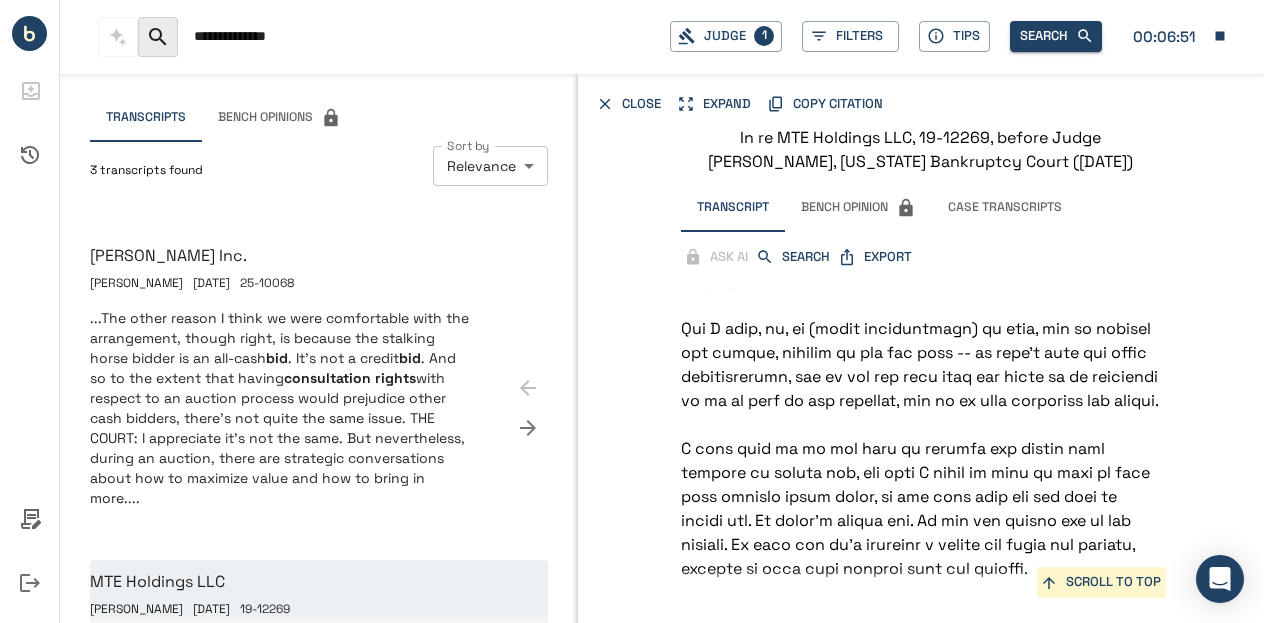 click on "**********" at bounding box center (424, 36) 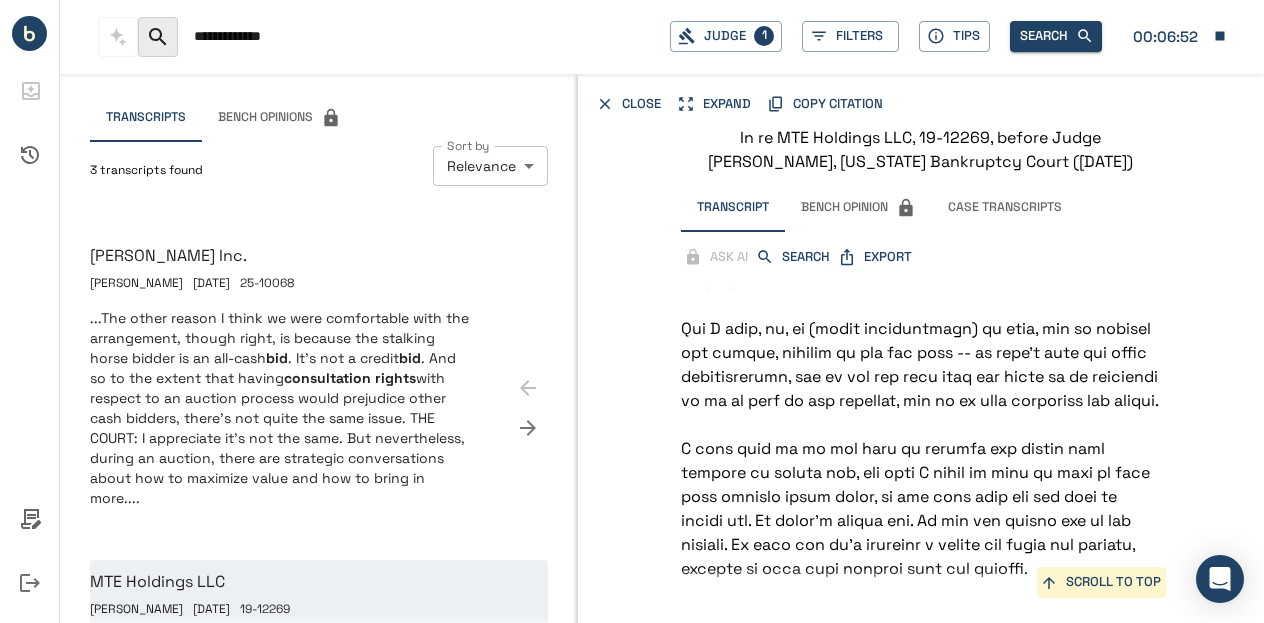 click on "**********" at bounding box center [424, 36] 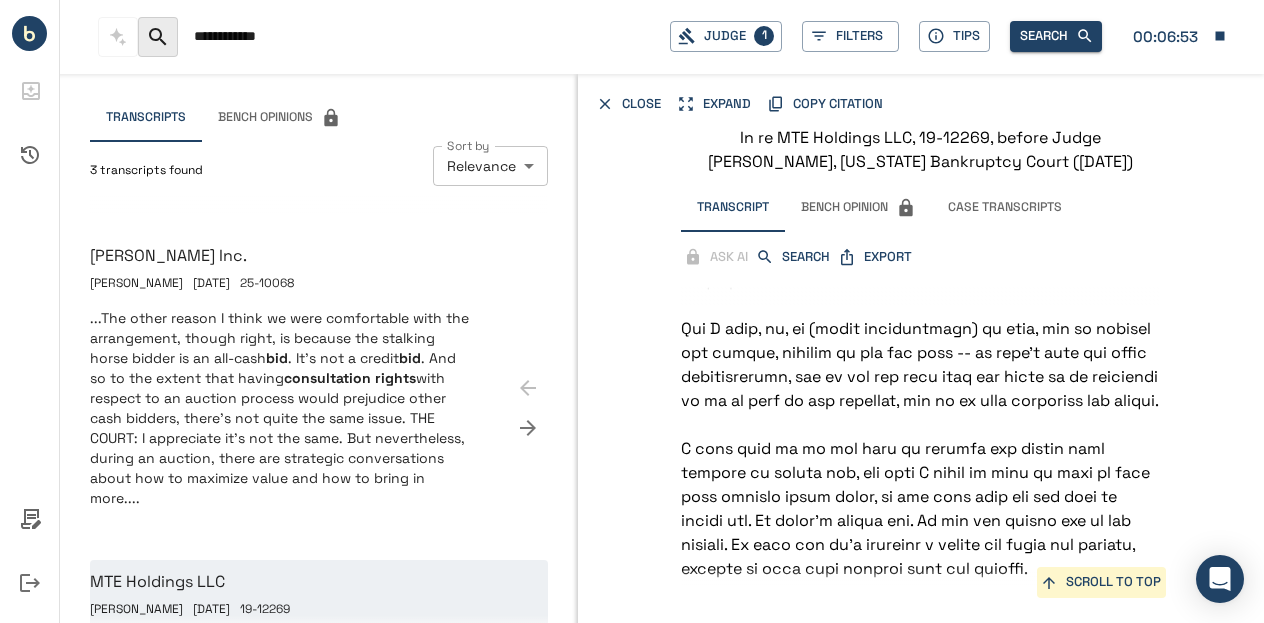 scroll, scrollTop: 0, scrollLeft: 0, axis: both 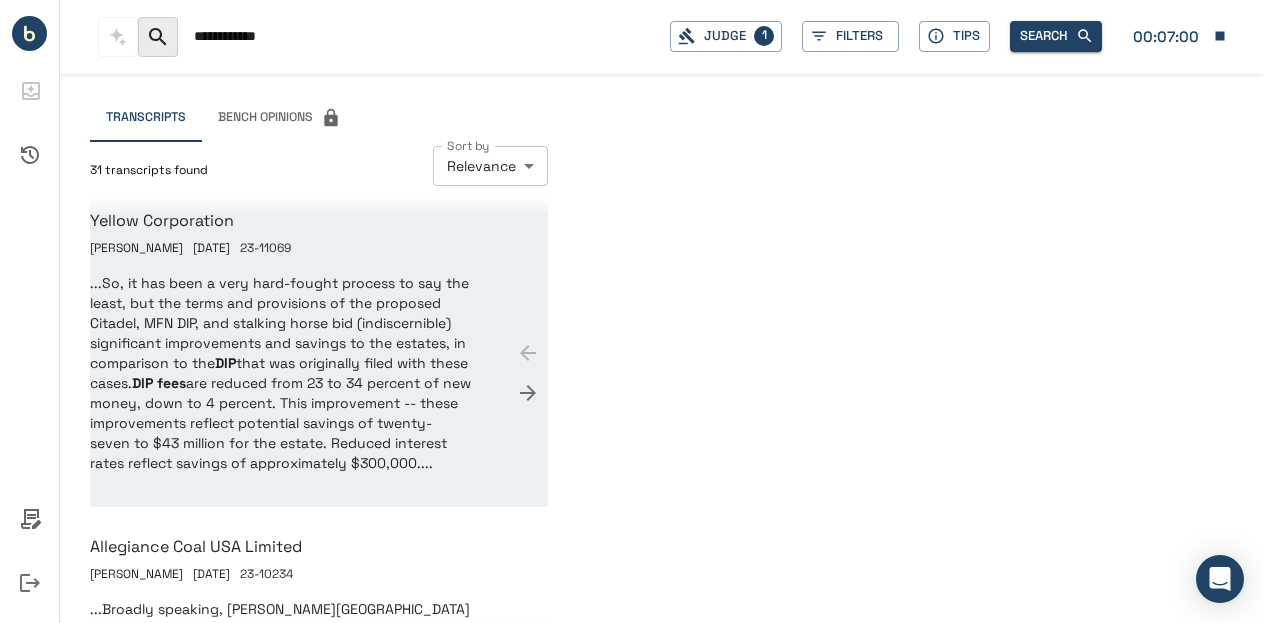 type on "**********" 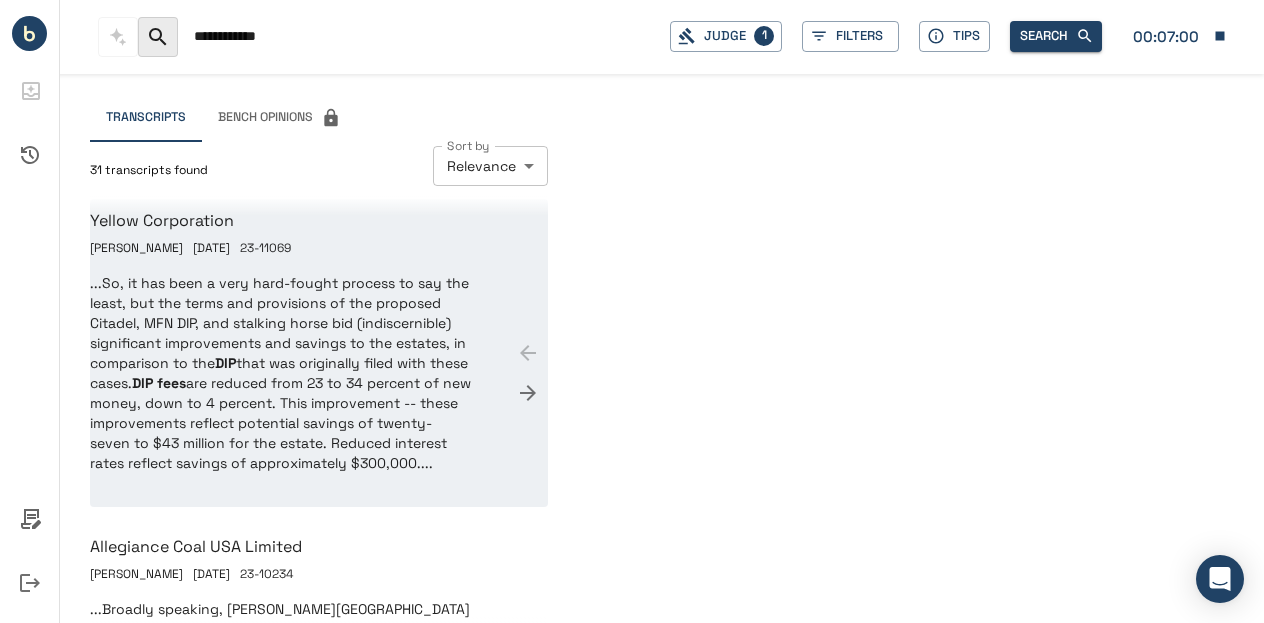 click on "...So, it has been a very hard-fought process to say the least, but the terms and provisions of the proposed Citadel, MFN DIP, and stalking horse bid (indiscernible)
significant improvements and savings to the estates, in comparison to the  DIP  that was originally filed with these cases.    DIP   fees  are reduced from 23 to 34 percent of new money, down to 4 percent.   This improvement -- these improvements reflect potential savings of twenty-seven to $43 million for the estate.    Reduced interest rates reflect savings of approximately $300,000...." at bounding box center (281, 373) 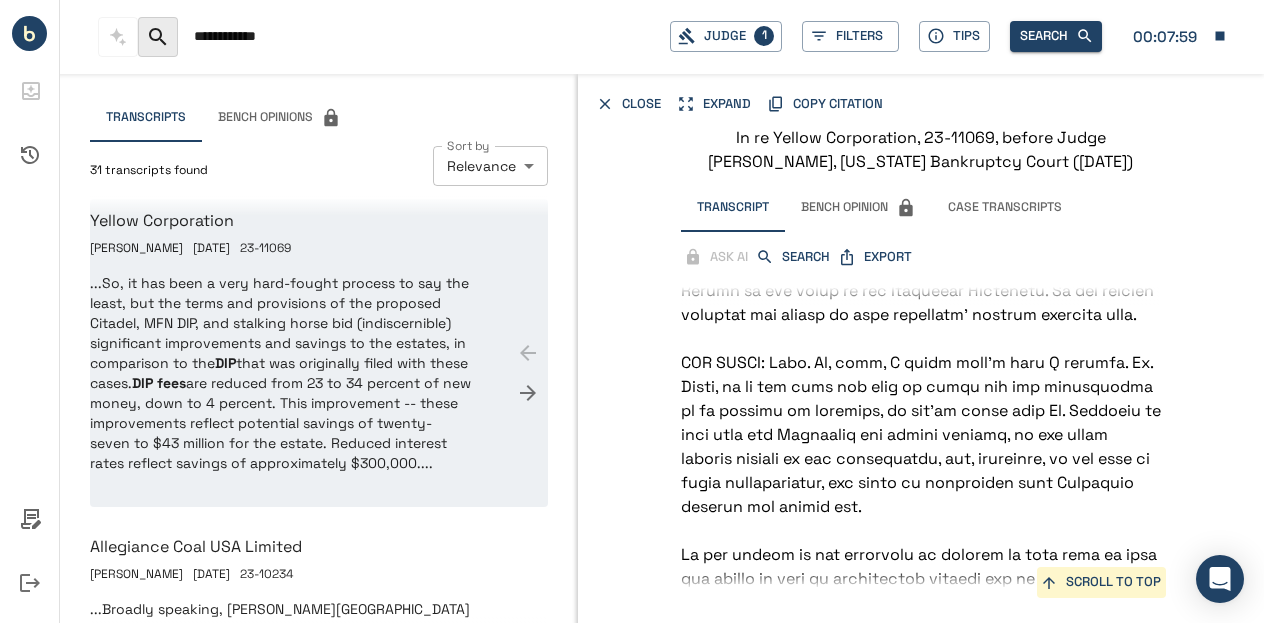 scroll, scrollTop: 5167, scrollLeft: 0, axis: vertical 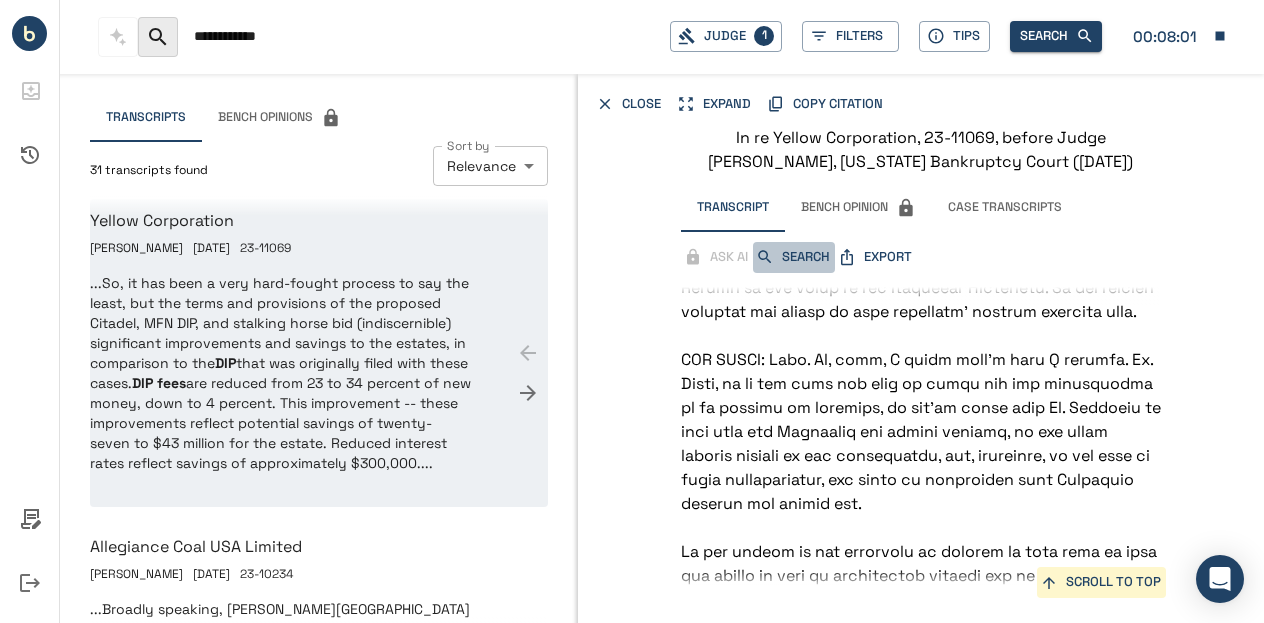 click on "SEARCH" at bounding box center (794, 257) 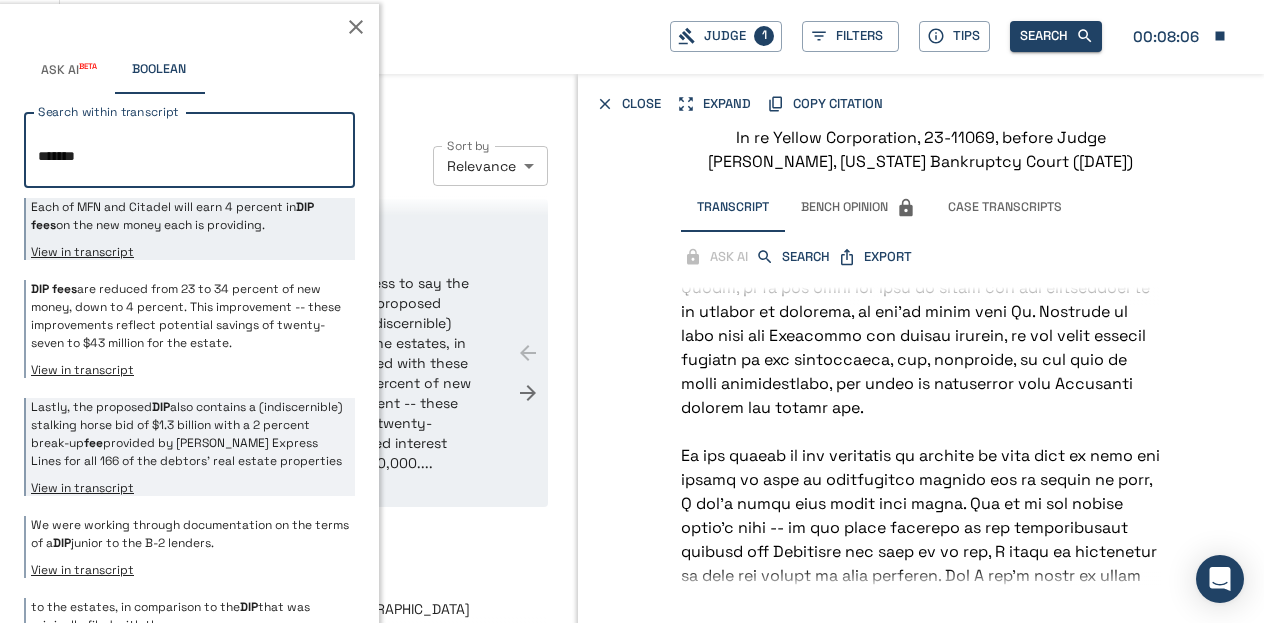 type on "*******" 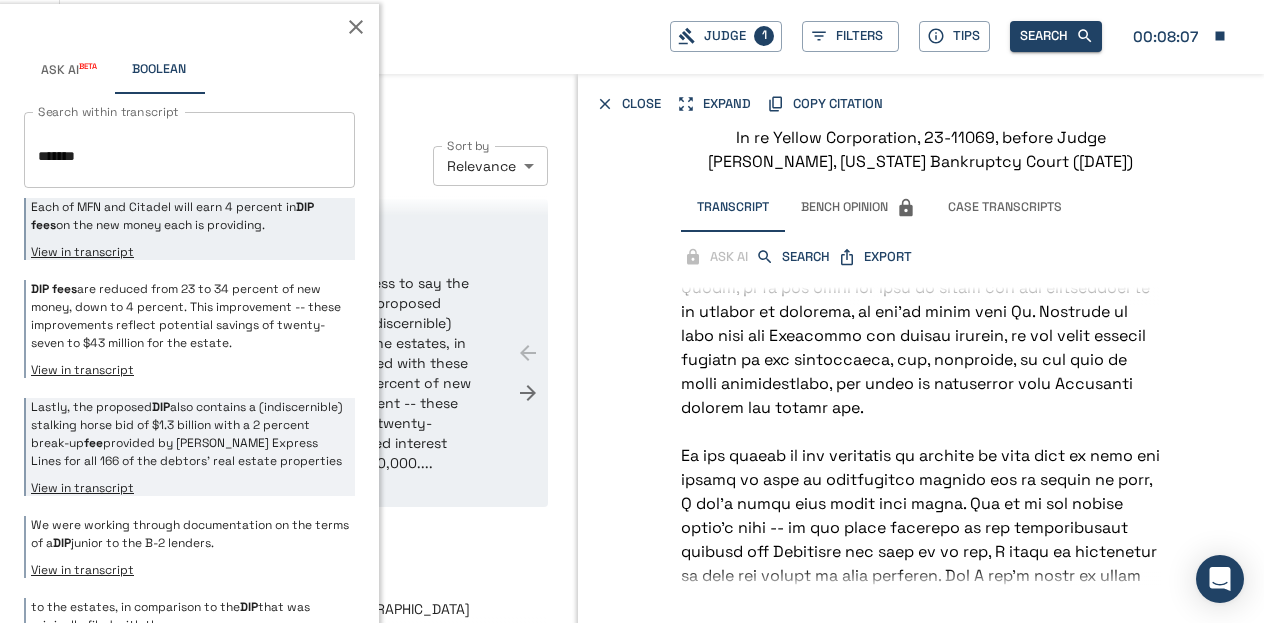 click on "fee" at bounding box center (64, 289) 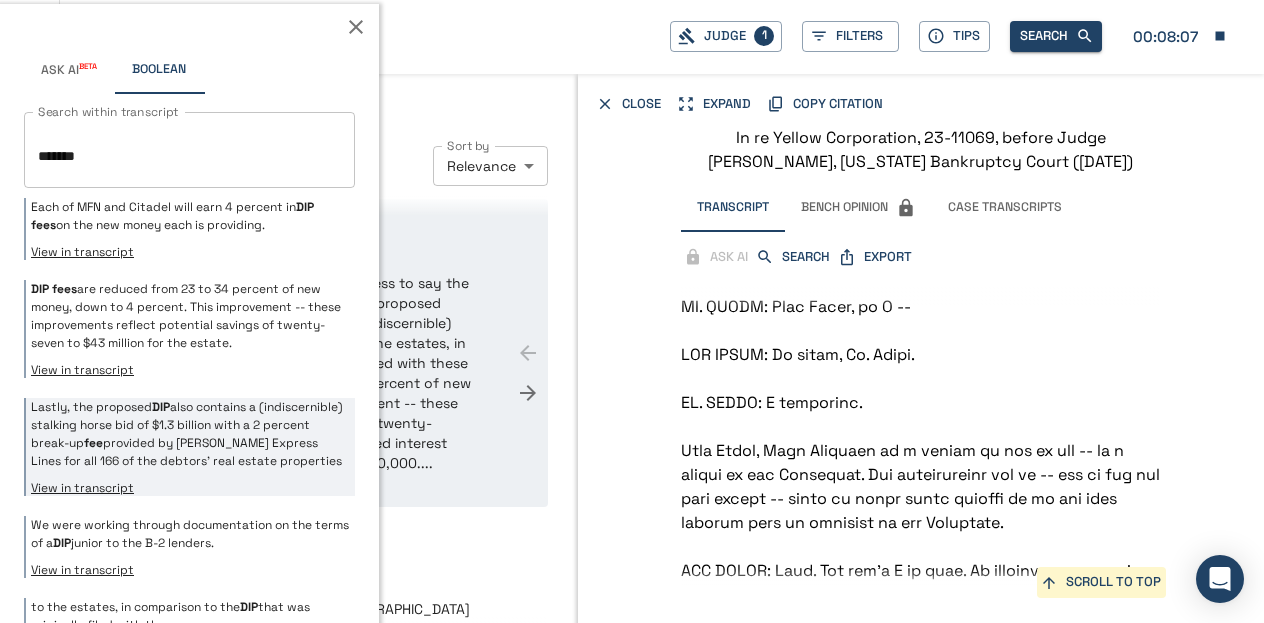 scroll, scrollTop: 3832, scrollLeft: 0, axis: vertical 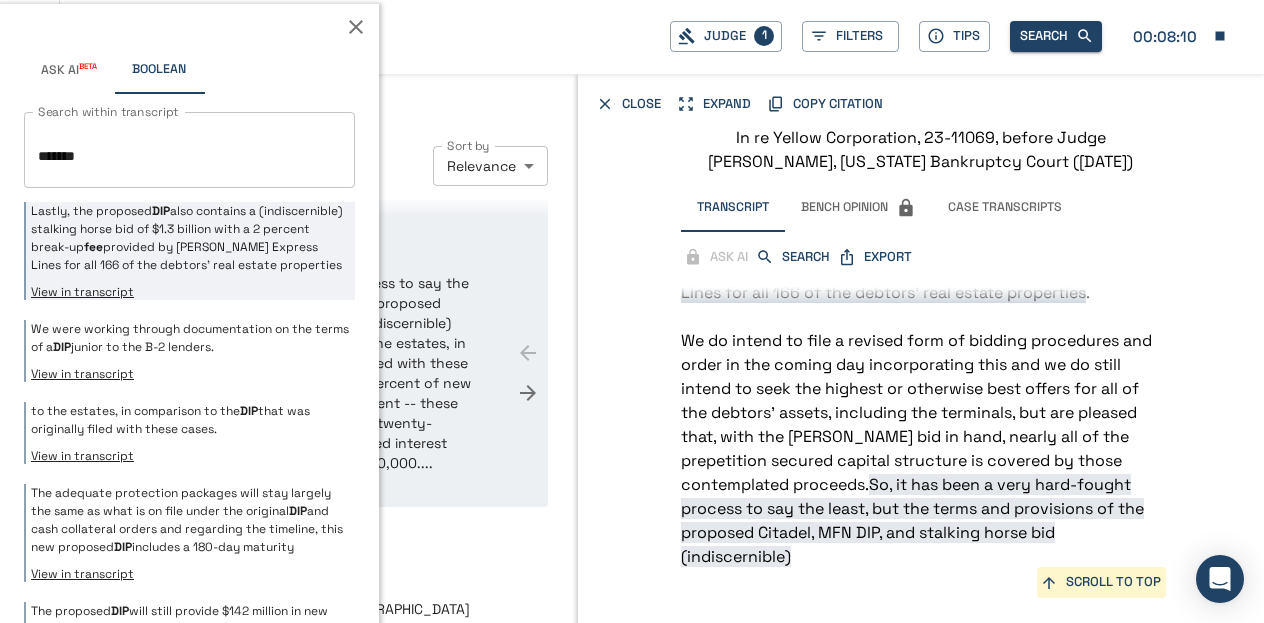 click on "to the estates, in comparison to the  DIP  that was originally filed with these cases." at bounding box center [190, 420] 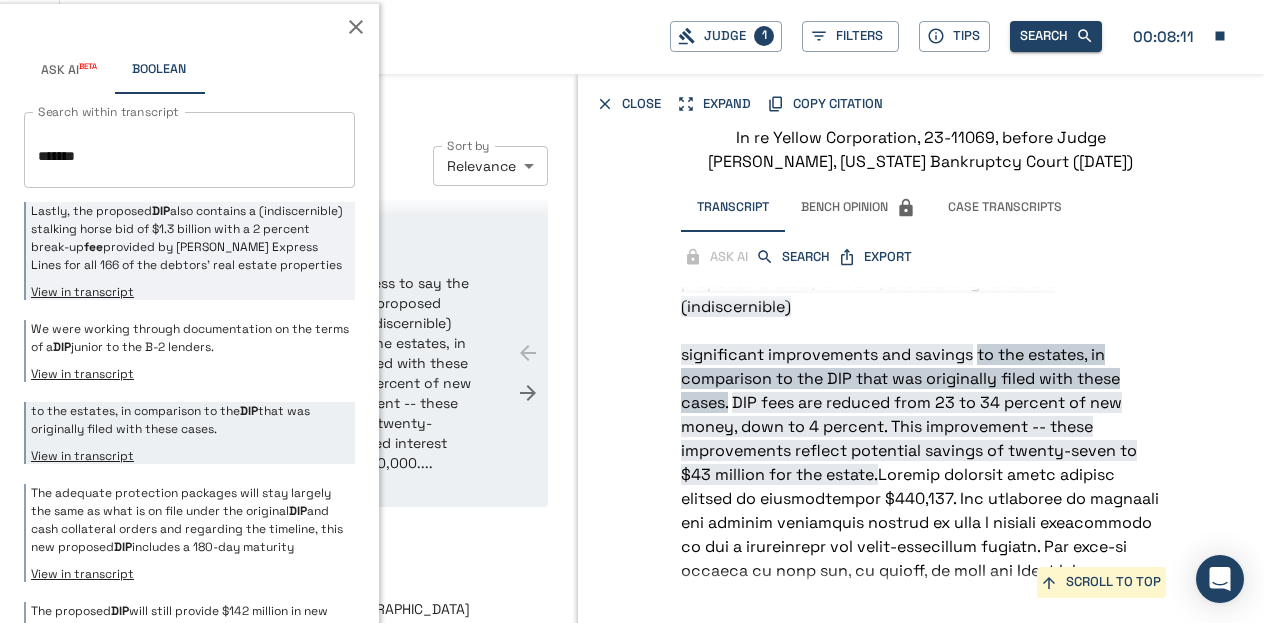 scroll, scrollTop: 2906, scrollLeft: 0, axis: vertical 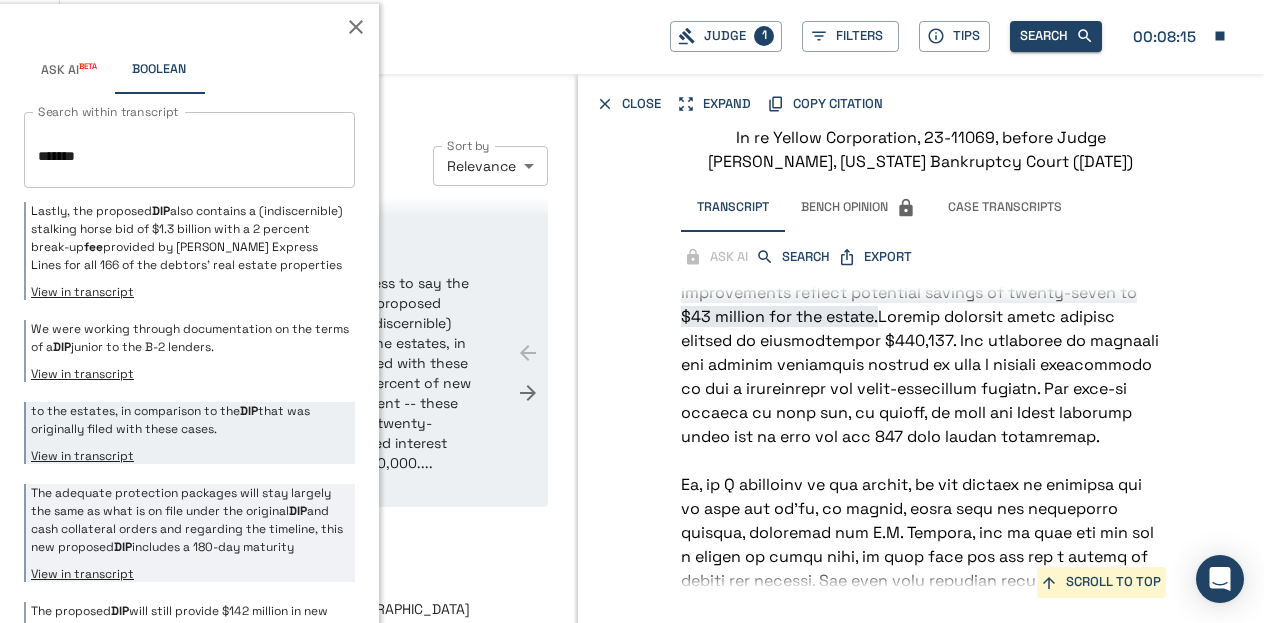 click on "The adequate protection packages will stay largely the same as what is on file under the original  DIP  and cash collateral orders and regarding the timeline, this new proposed  DIP  includes a 180-day maturity" at bounding box center [190, 520] 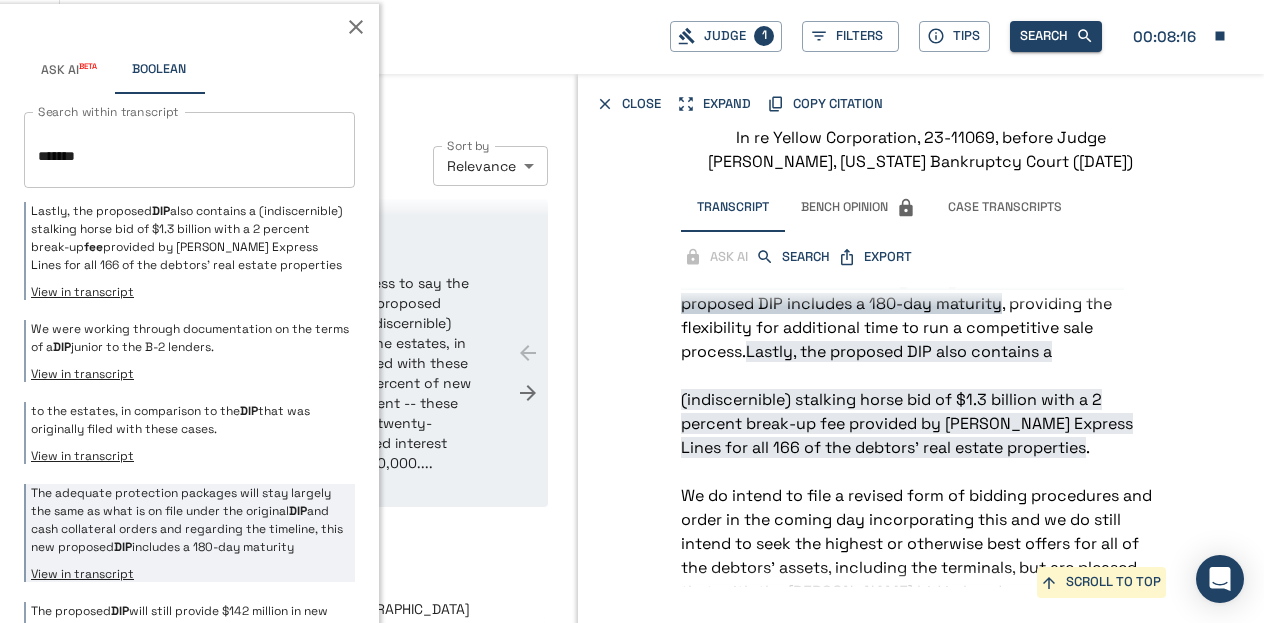 scroll, scrollTop: 2342, scrollLeft: 0, axis: vertical 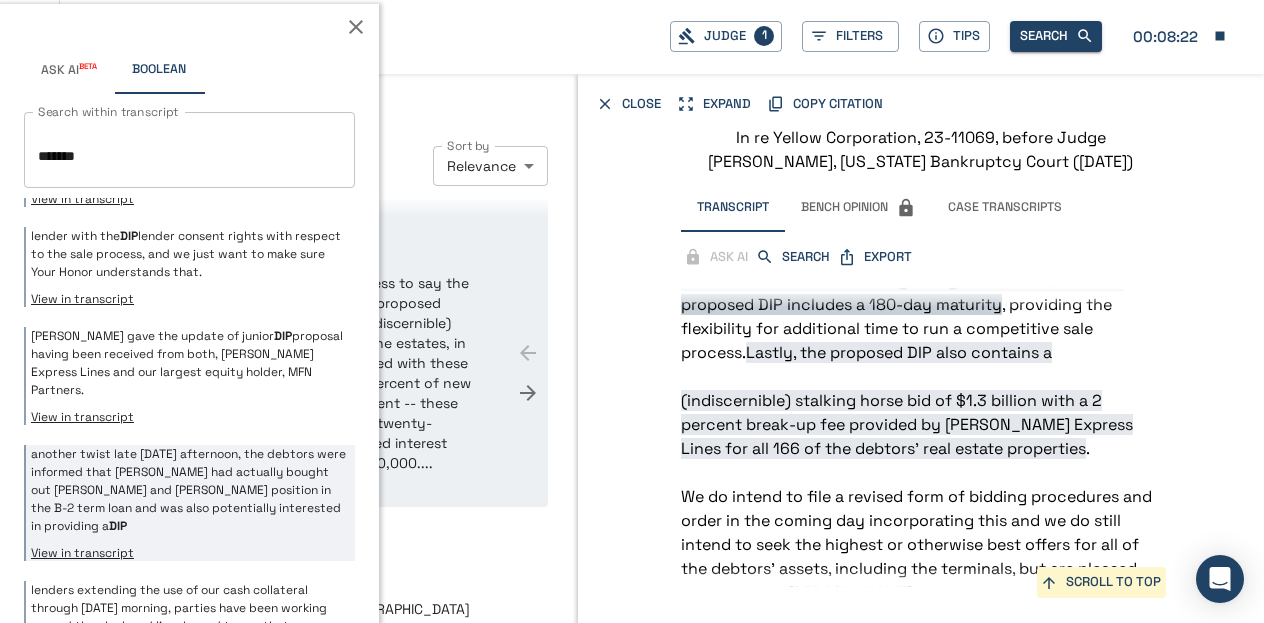 click on "another twist late [DATE] afternoon, the debtors were informed that Citadel had actually bought out [PERSON_NAME] and [PERSON_NAME] position in the B-2 term loan and was also potentially interested in providing a  DIP" at bounding box center (190, 490) 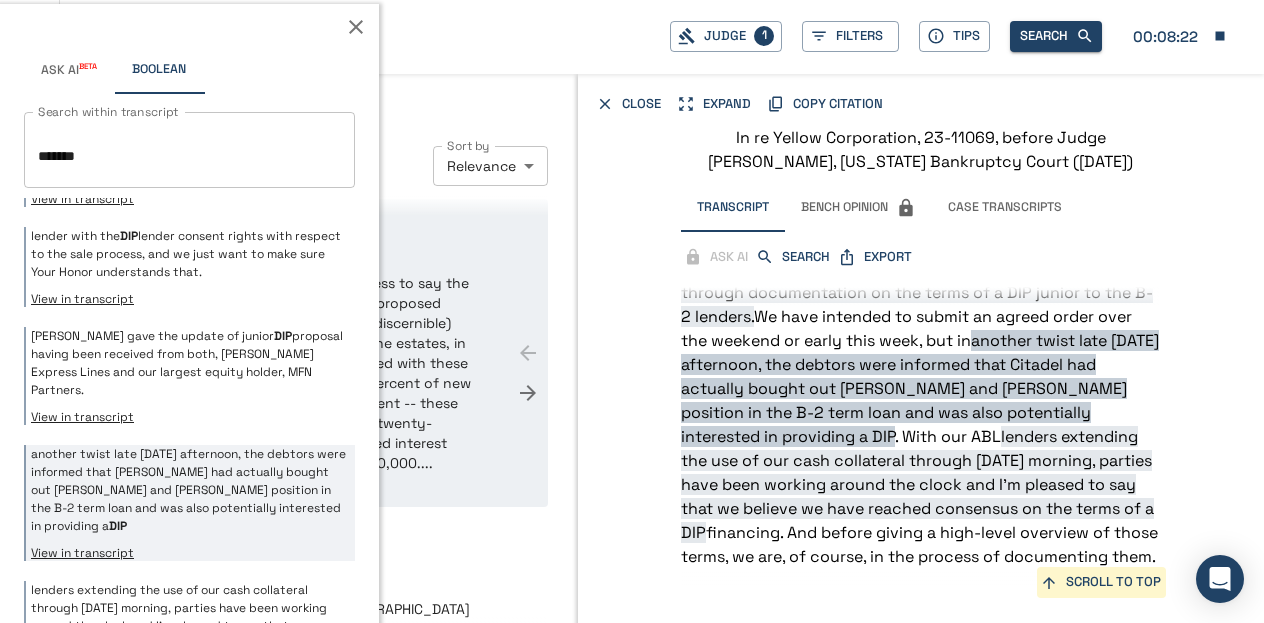 scroll, scrollTop: 1466, scrollLeft: 0, axis: vertical 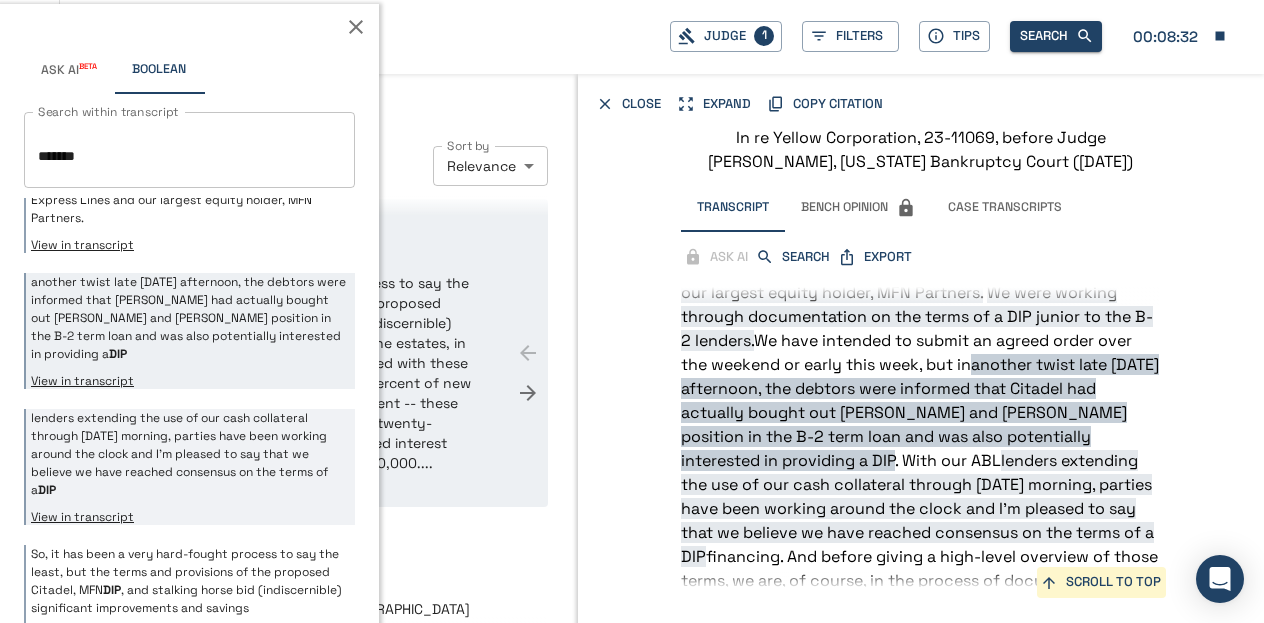 click on "lenders extending the use of our cash collateral through [DATE] morning, parties have been working around the clock and I'm pleased to say that we believe we have reached consensus on the terms of a  DIP" at bounding box center (190, 454) 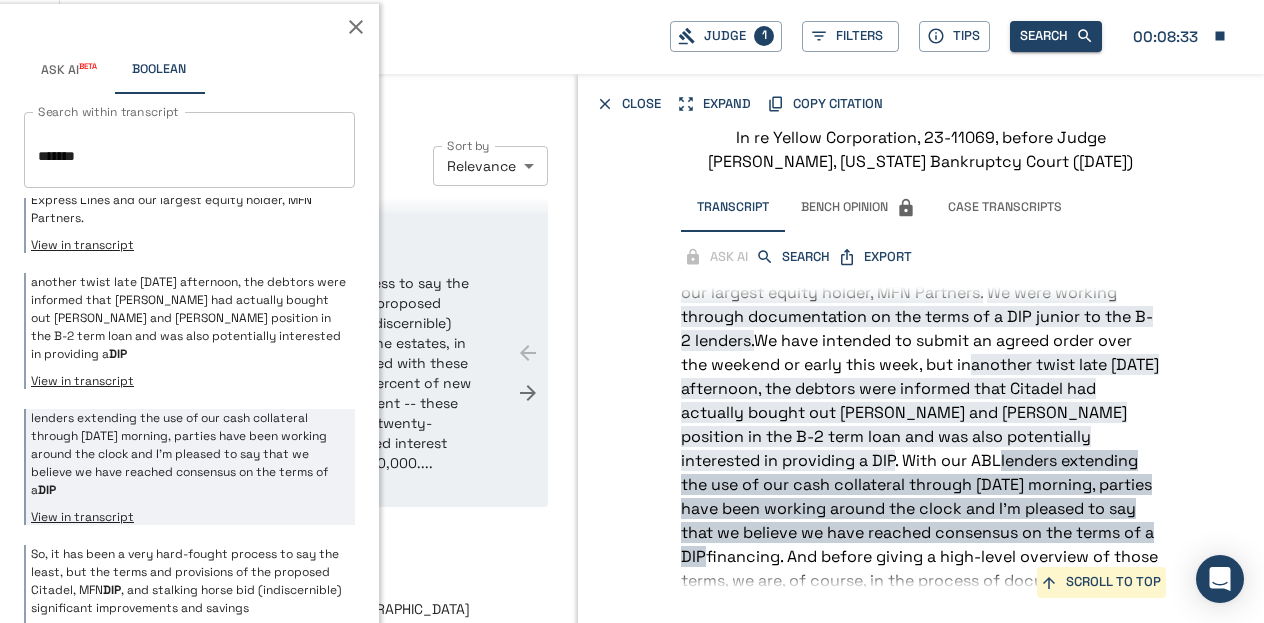 scroll, scrollTop: 1550, scrollLeft: 0, axis: vertical 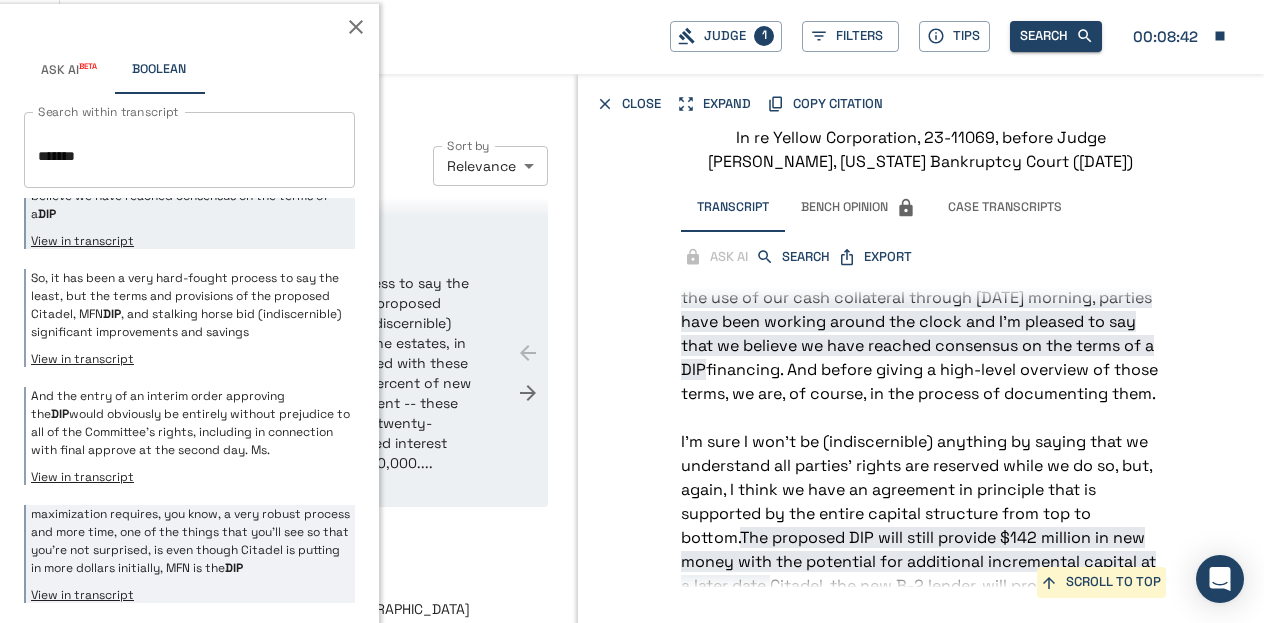 click on "maximization requires, you know, a very robust process and more time, one of the things that you'll see so that you're not surprised, is even though Citadel is putting in more dollars initially, MFN is the  DIP" at bounding box center (190, 541) 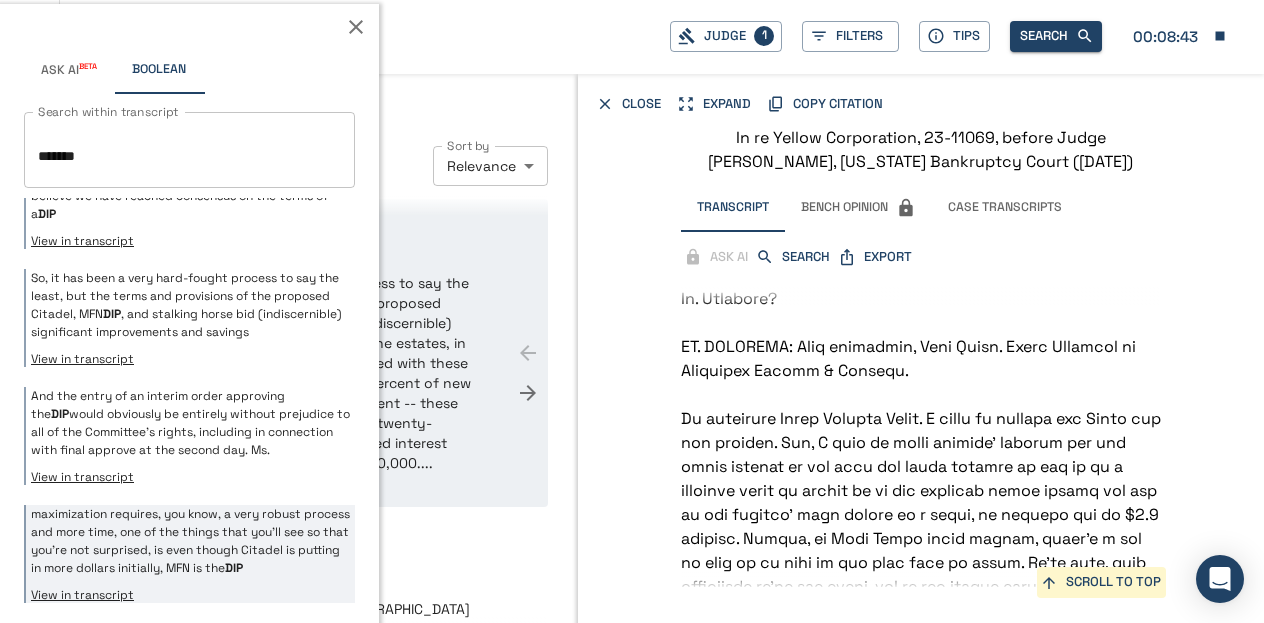 scroll, scrollTop: 6650, scrollLeft: 0, axis: vertical 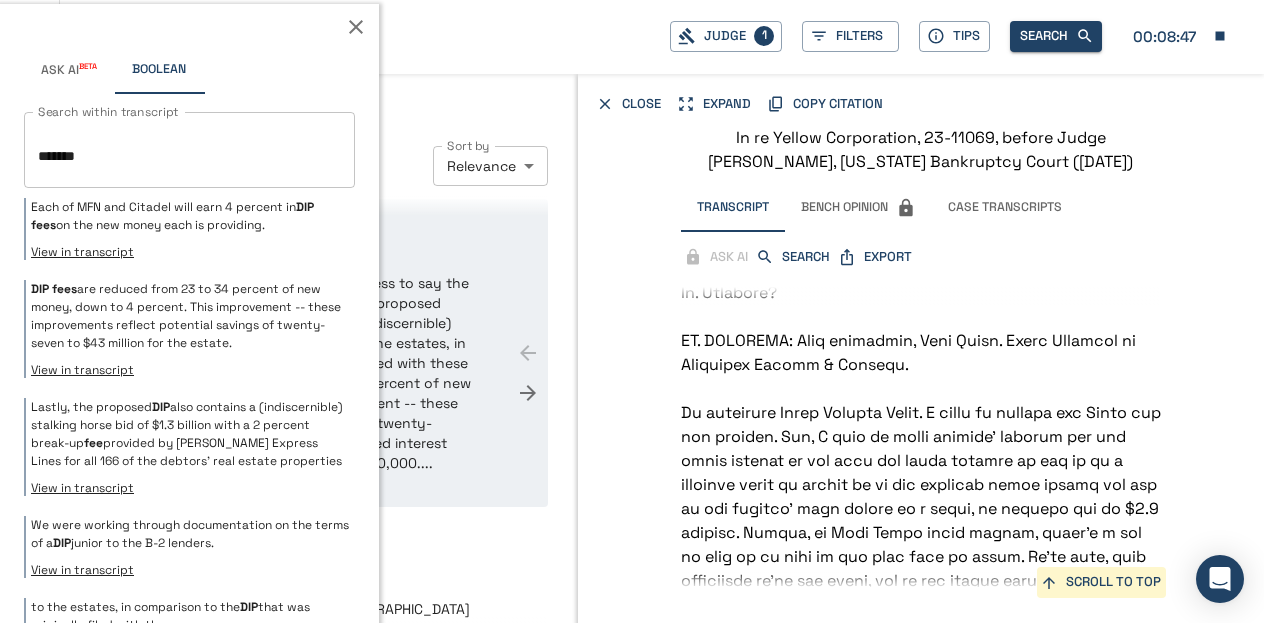 click 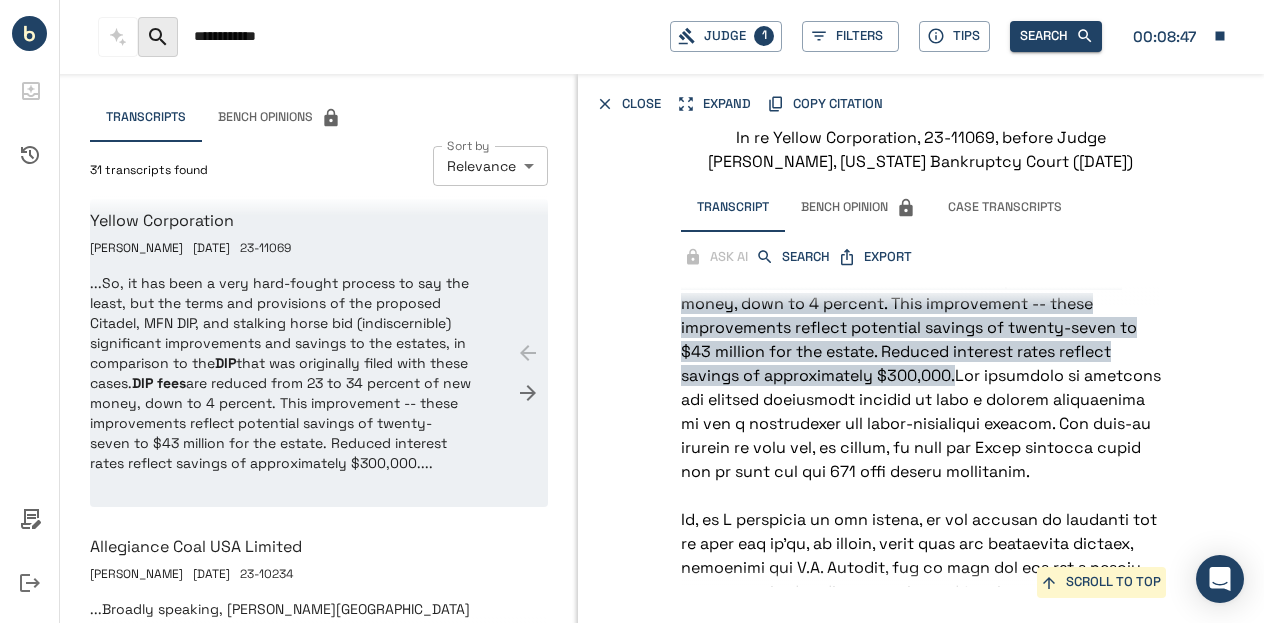 scroll, scrollTop: 2906, scrollLeft: 0, axis: vertical 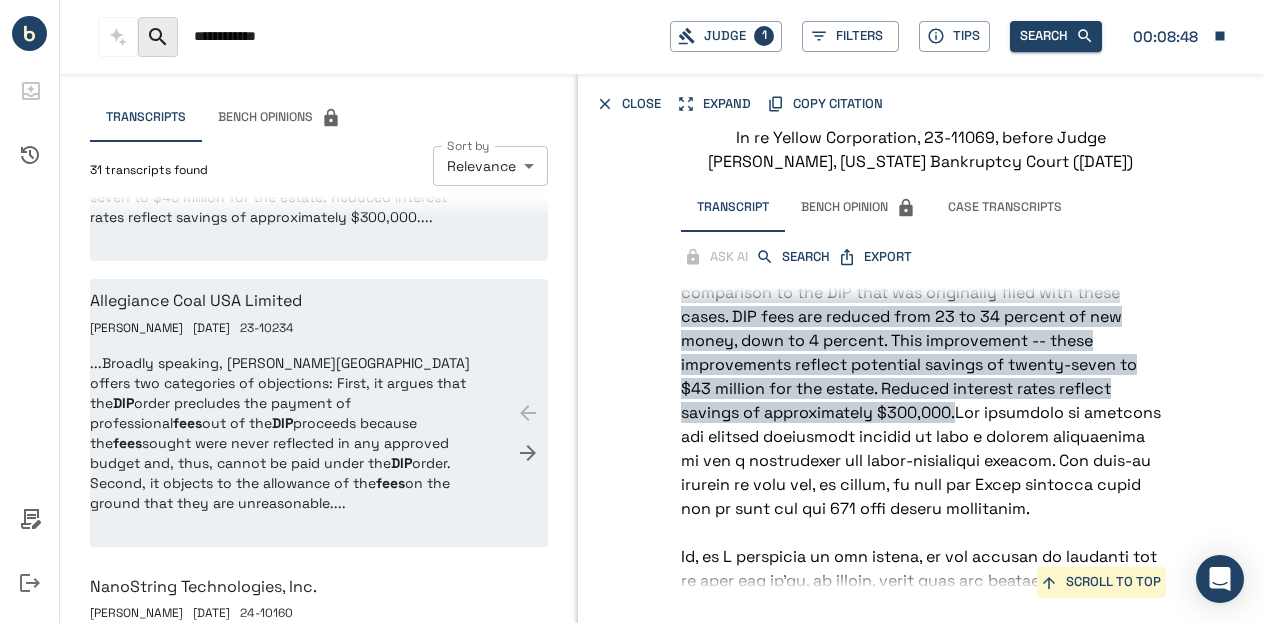 click on "...Broadly speaking, [PERSON_NAME][GEOGRAPHIC_DATA] offers two categories of objections: First, it argues that the  DIP  order precludes the payment of professional  fees  out of the  DIP  proceeds because the  fees  sought were never reflected in any approved budget and, thus, cannot be paid under the  DIP  order.
Second, it objects to the allowance of the  fees  on the ground that they are unreasonable...." at bounding box center [281, 433] 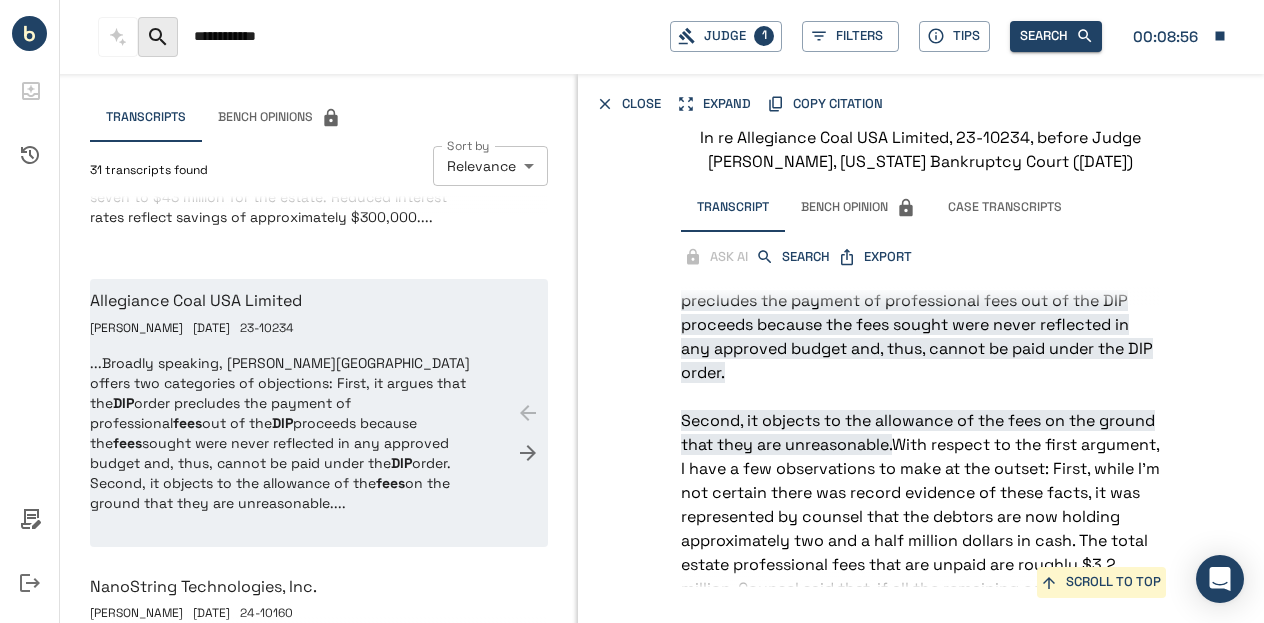 scroll, scrollTop: 4912, scrollLeft: 0, axis: vertical 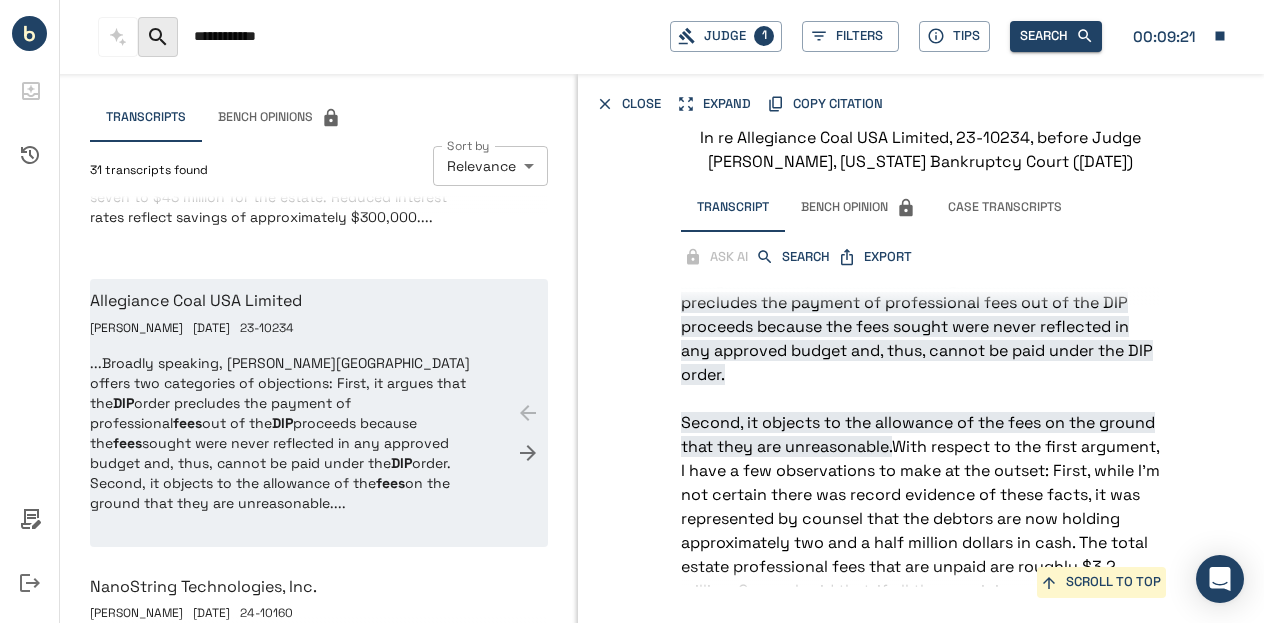click on "SEARCH" at bounding box center [794, 257] 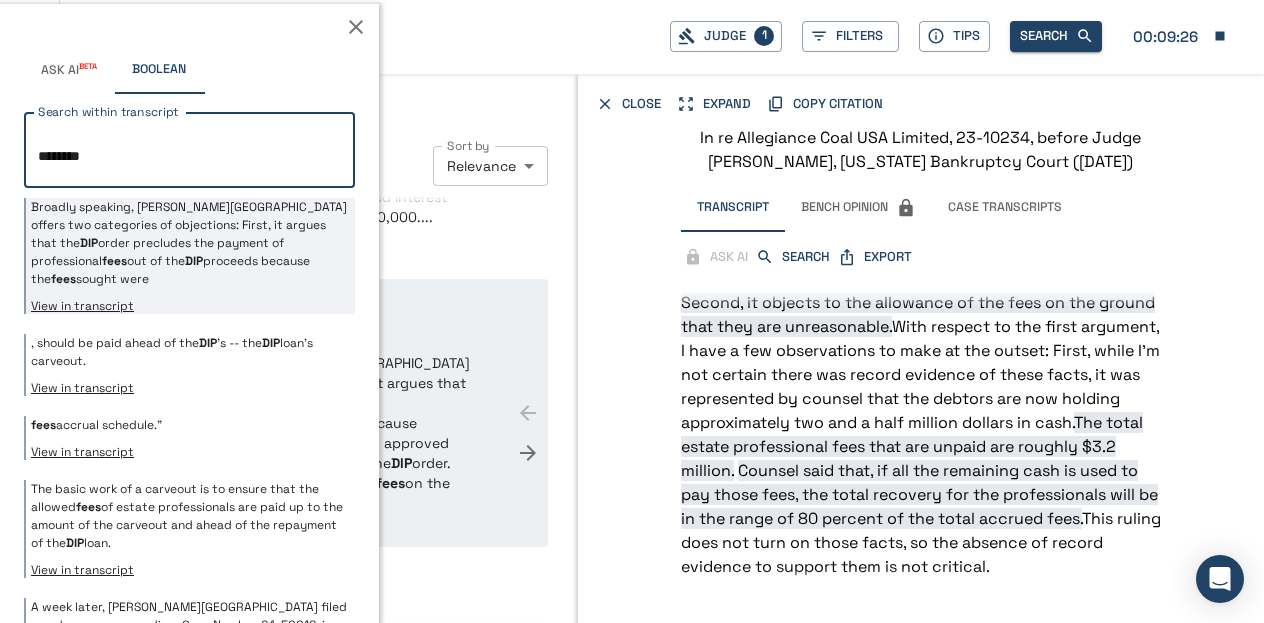 type on "********" 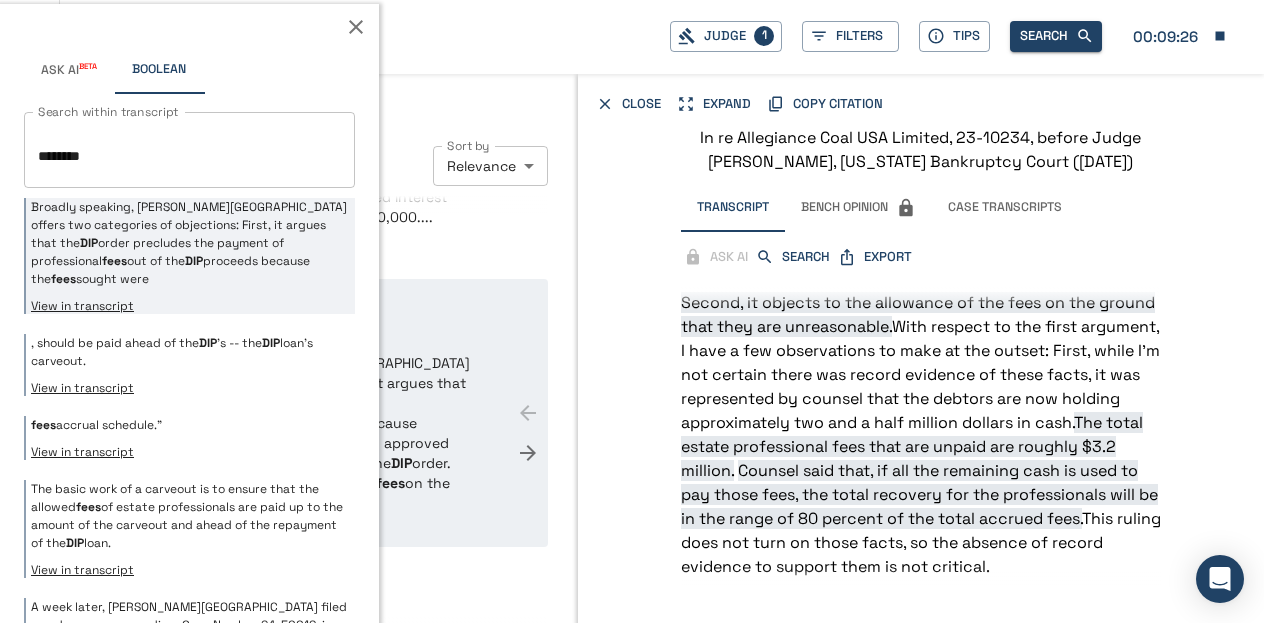 click on "Broadly speaking, [PERSON_NAME][GEOGRAPHIC_DATA] offers two categories of objections: First, it argues that the  DIP  order precludes the payment of professional  fees  out of the  DIP  proceeds because the  fees  sought were" at bounding box center (190, 243) 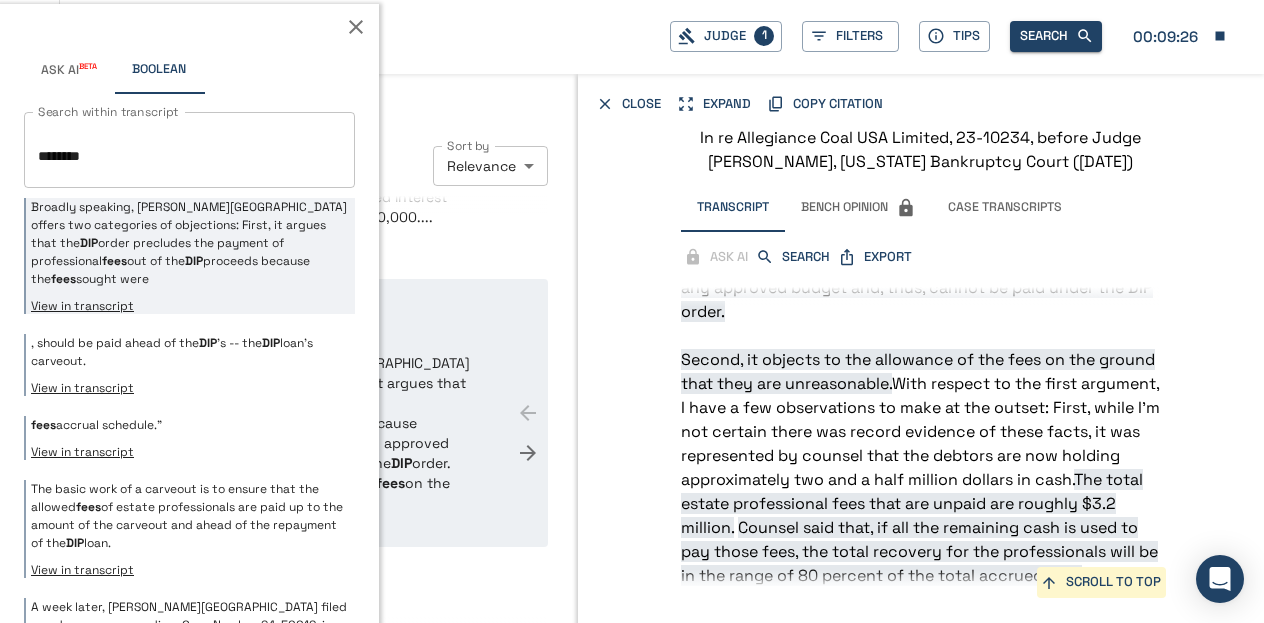 scroll, scrollTop: 4838, scrollLeft: 0, axis: vertical 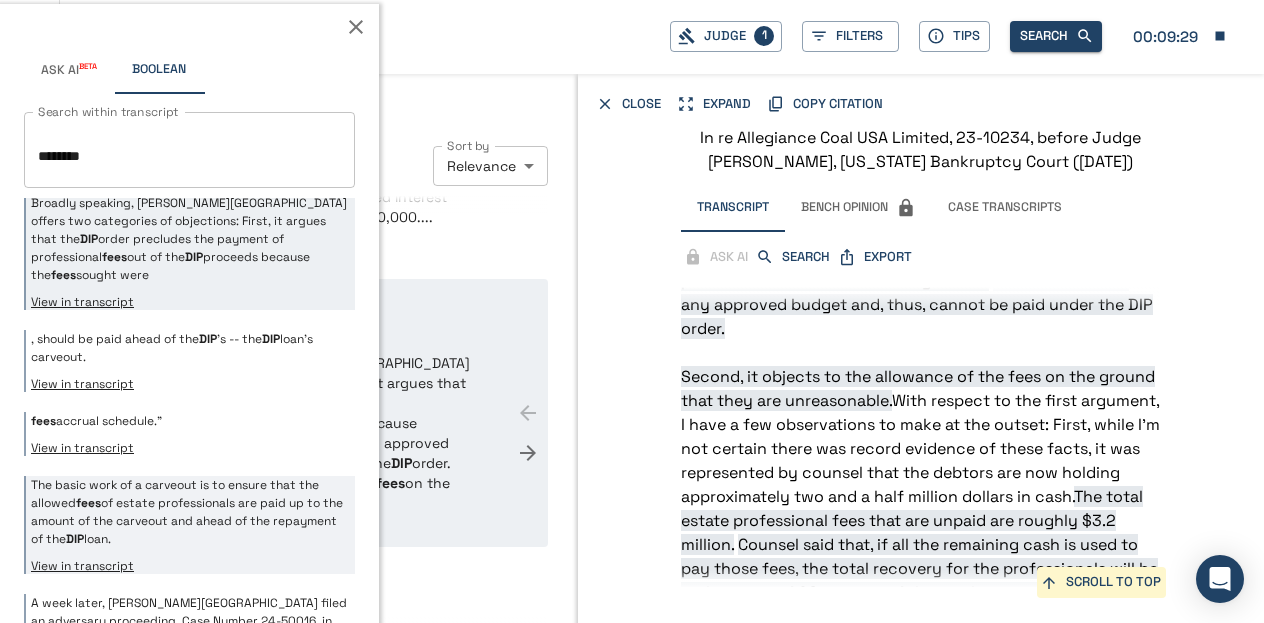 click on "The basic work of a carveout is to ensure that the allowed  fees  of estate professionals are paid up to the amount of the carveout and ahead of the repayment of the  DIP  loan." at bounding box center [190, 512] 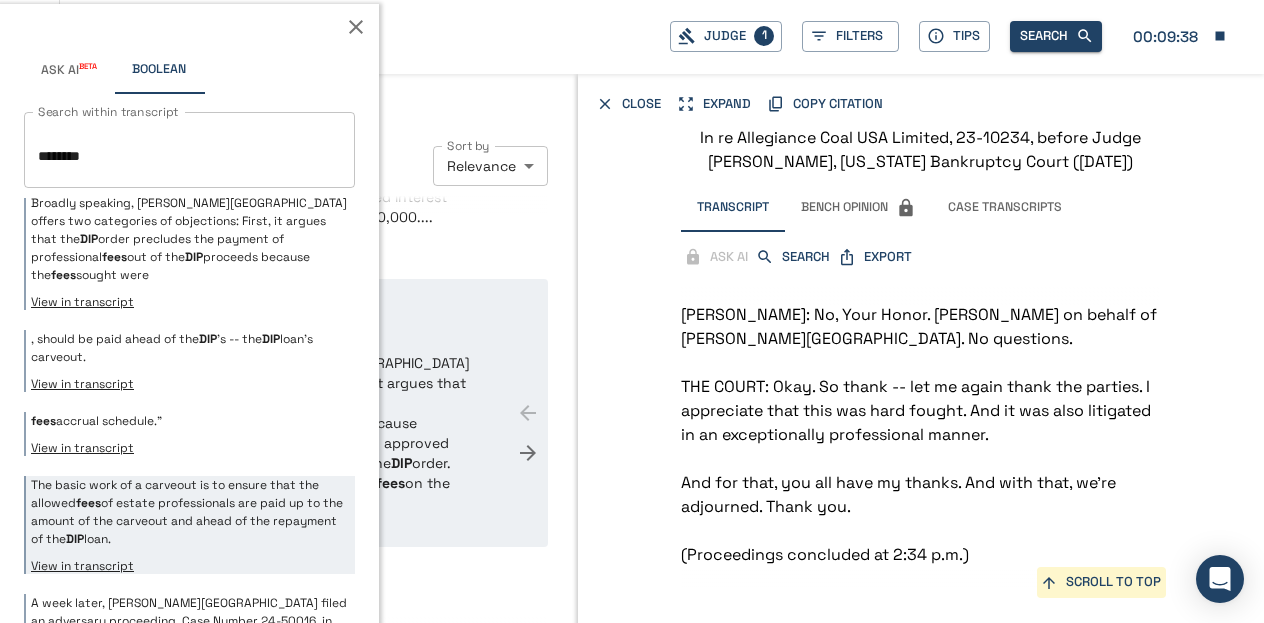scroll, scrollTop: 15556, scrollLeft: 0, axis: vertical 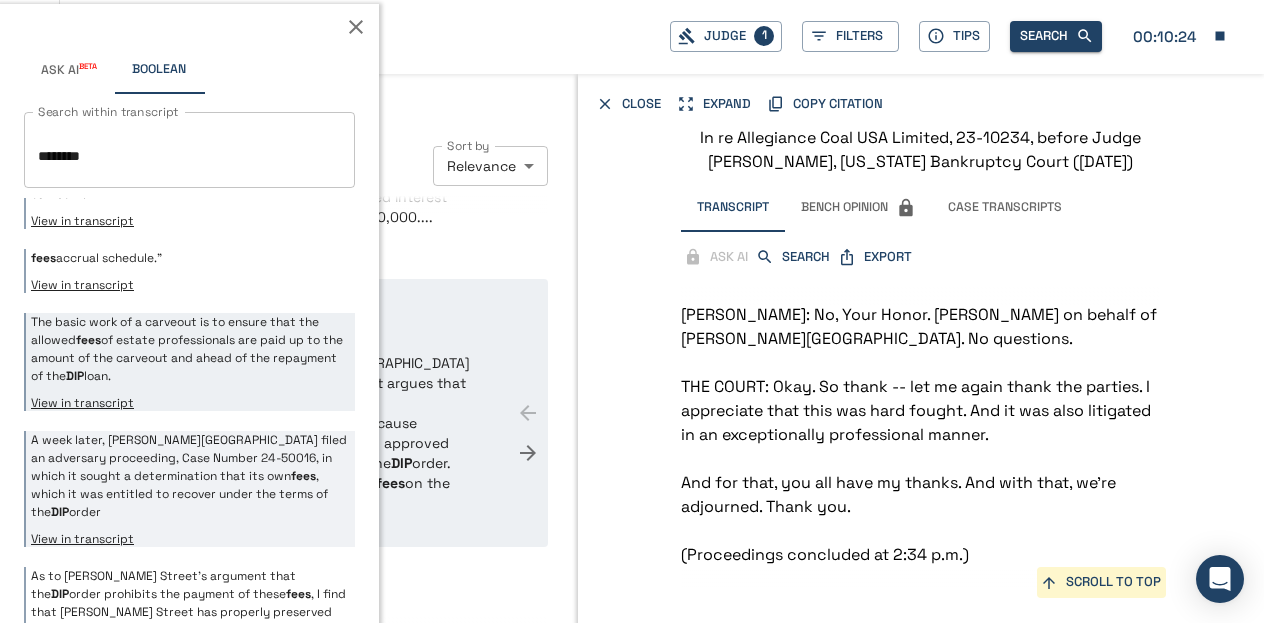 click on "A week later, [PERSON_NAME] Street filed an adversary proceeding, Case Number 24-50016, in which it sought a determination that its own  fees , which it was entitled to recover under the terms of the  DIP  order" at bounding box center [190, 476] 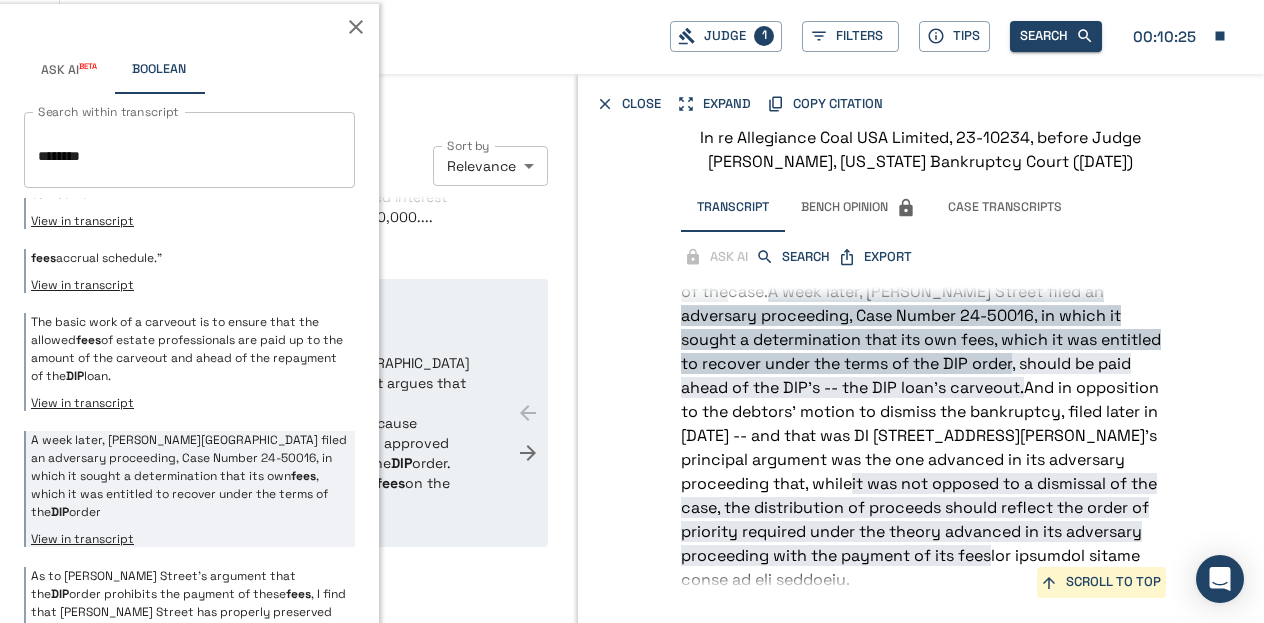scroll, scrollTop: 2341, scrollLeft: 0, axis: vertical 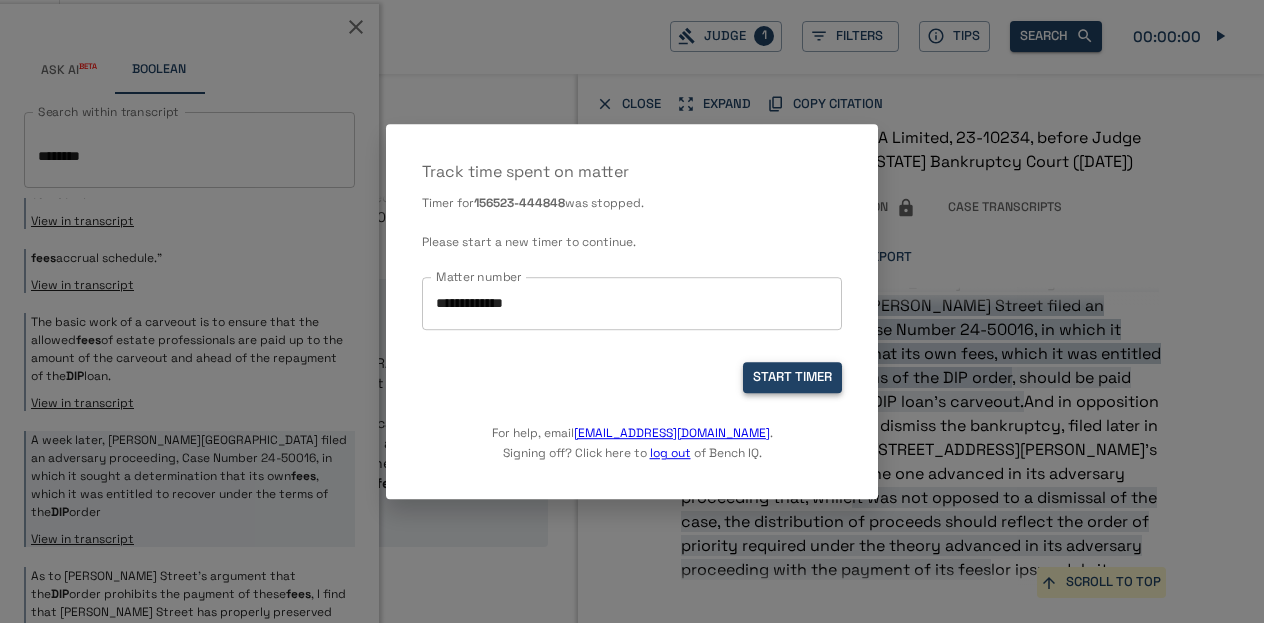 click on "START TIMER" at bounding box center [792, 378] 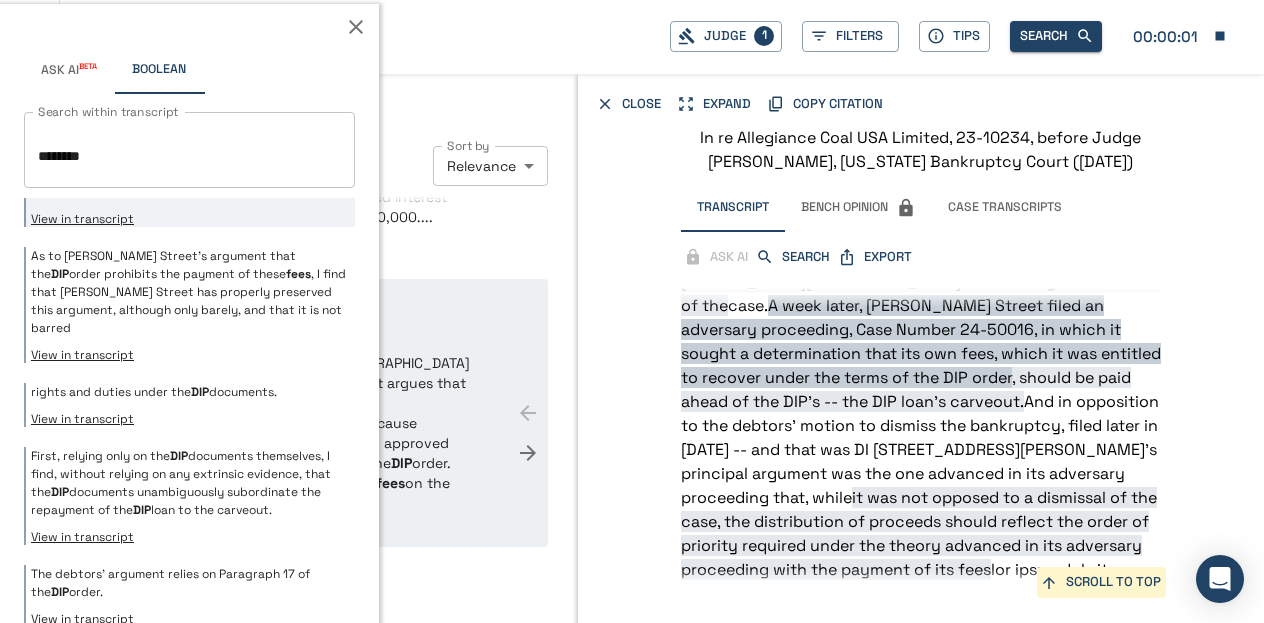 scroll, scrollTop: 488, scrollLeft: 0, axis: vertical 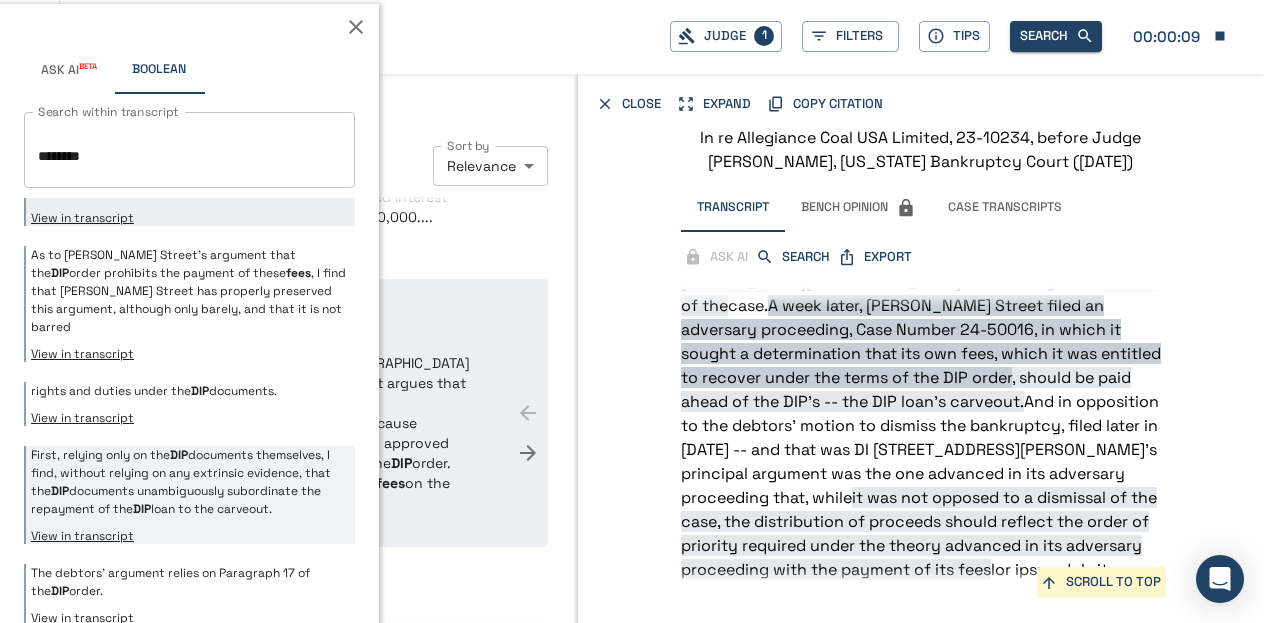 click on "First, relying only on the  DIP  documents themselves, I find, without relying on any extrinsic evidence, that the  DIP  documents unambiguously subordinate the repayment of the  DIP  loan to the carveout." at bounding box center (190, 482) 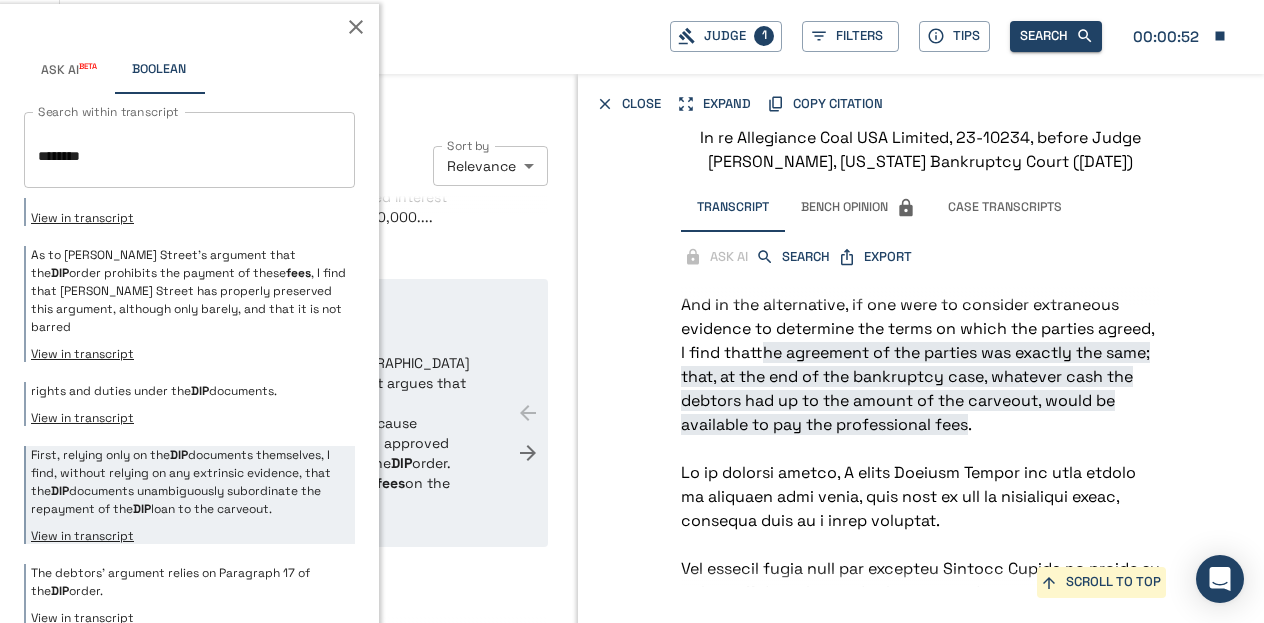 scroll, scrollTop: 5586, scrollLeft: 0, axis: vertical 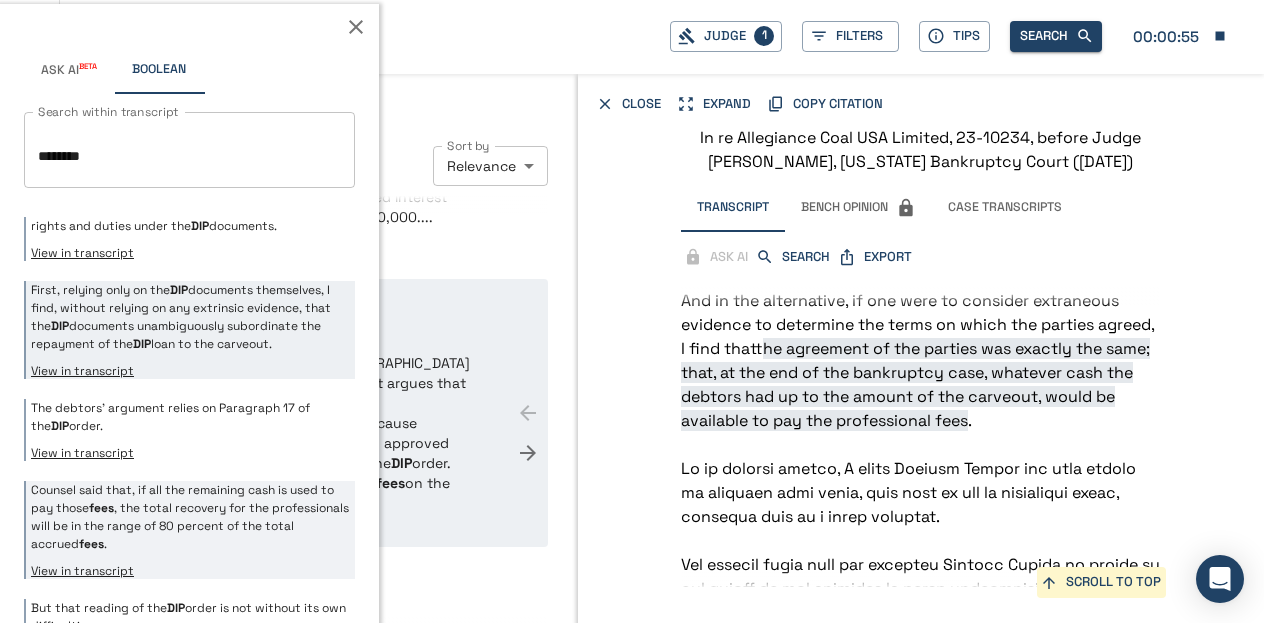 click on "Counsel said that, if all the remaining cash is used to pay those  fees , the total recovery for the professionals will be in the range of 80 percent of the total accrued  fees ." at bounding box center (190, 517) 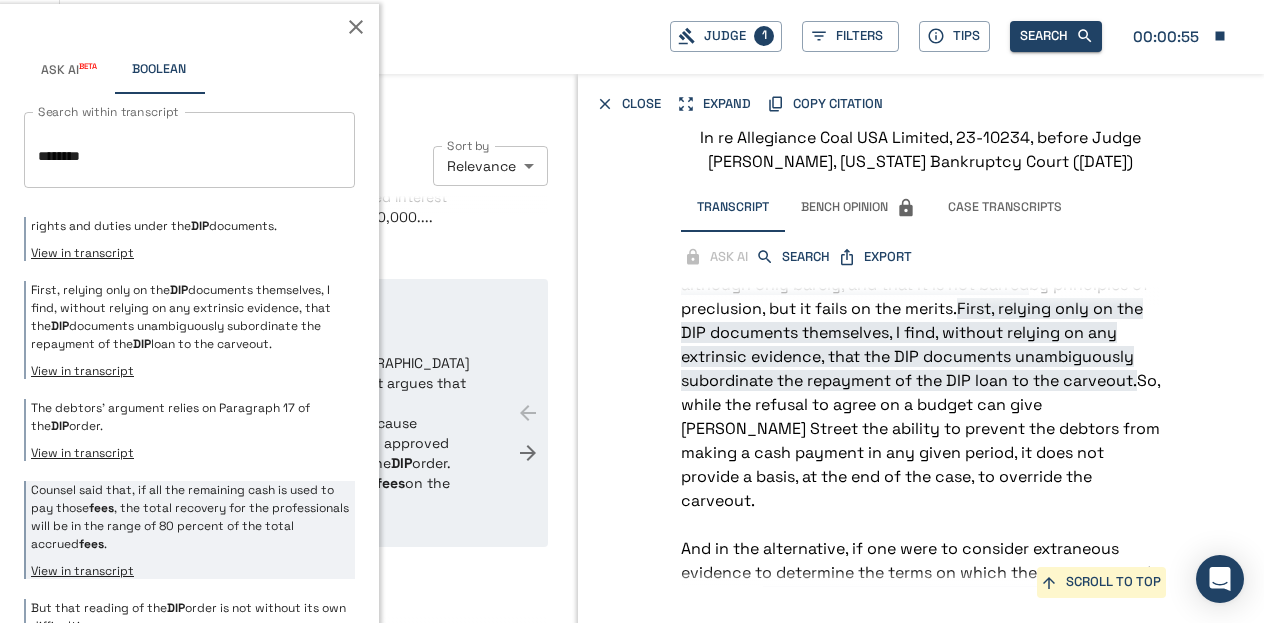 scroll, scrollTop: 5198, scrollLeft: 0, axis: vertical 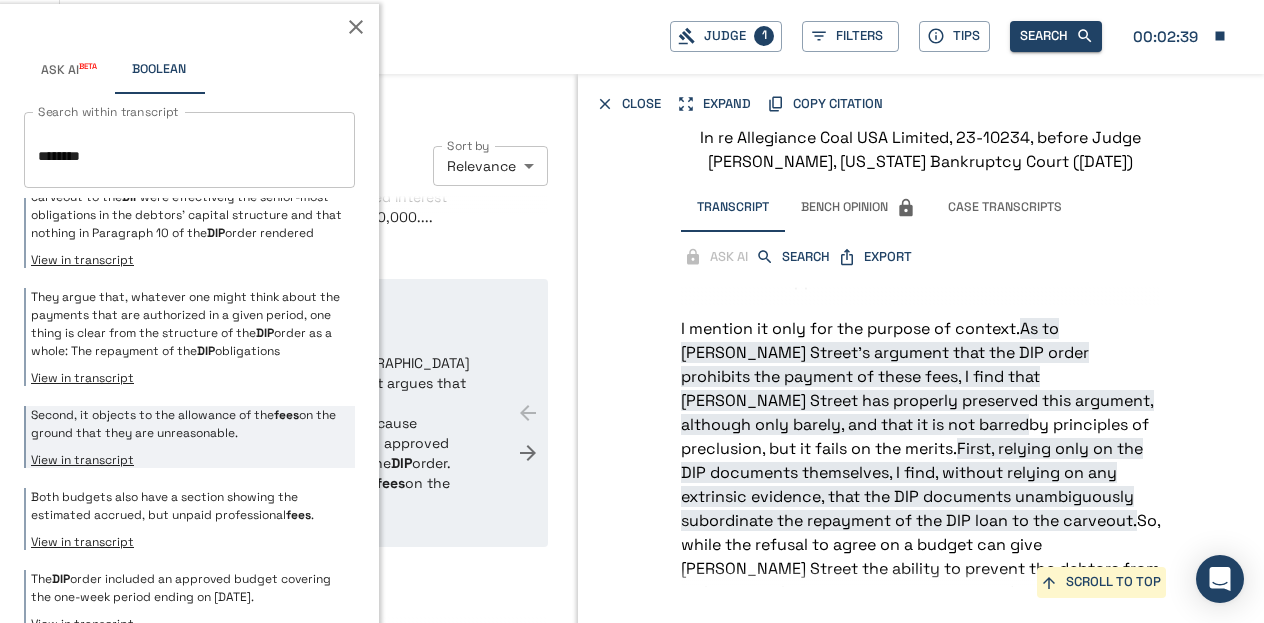 click on "Second, it objects to the allowance of the  fees  on the ground that they are unreasonable." at bounding box center [190, 424] 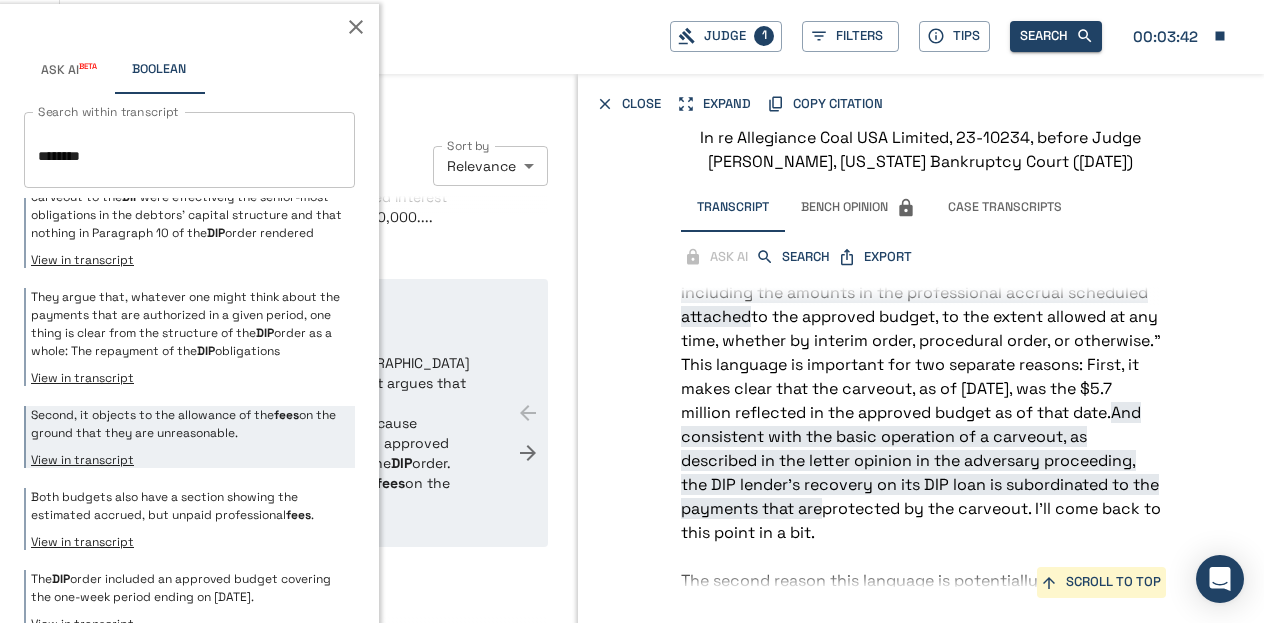 scroll, scrollTop: 8785, scrollLeft: 0, axis: vertical 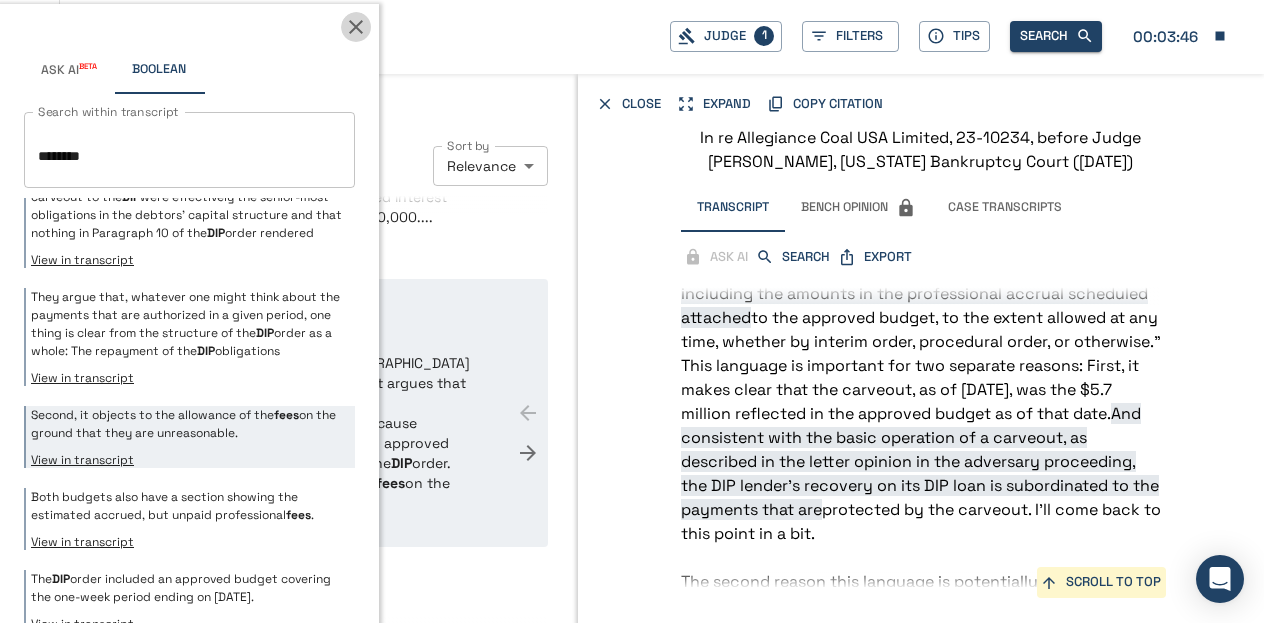 click 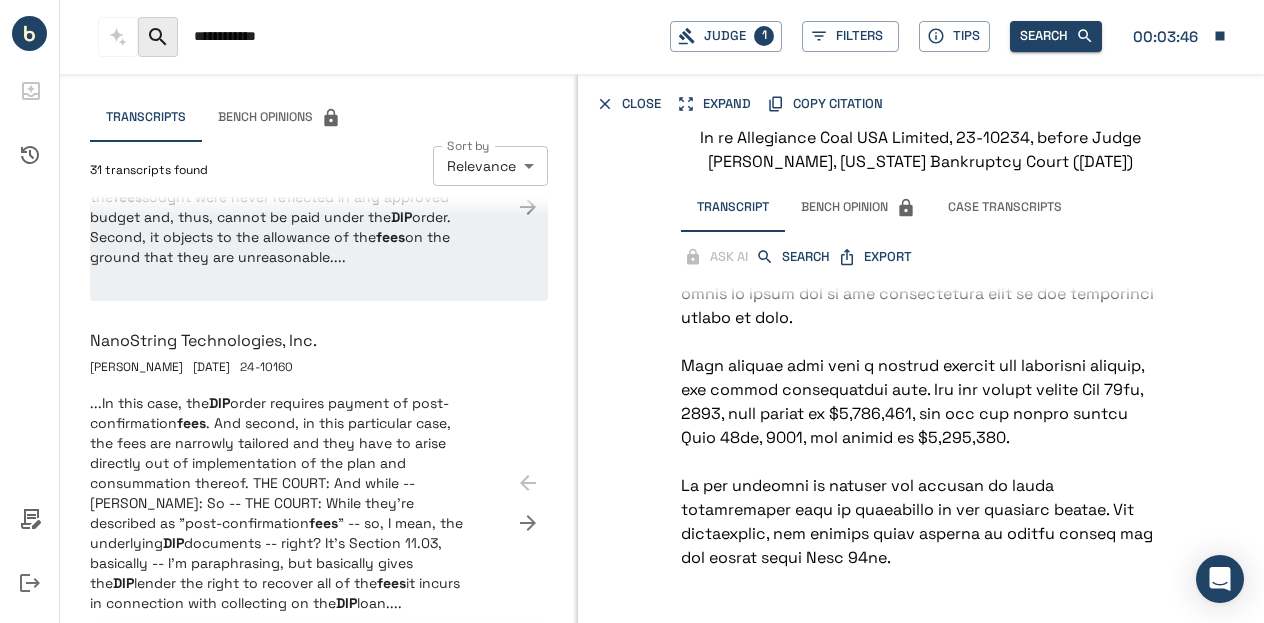 scroll, scrollTop: 528, scrollLeft: 0, axis: vertical 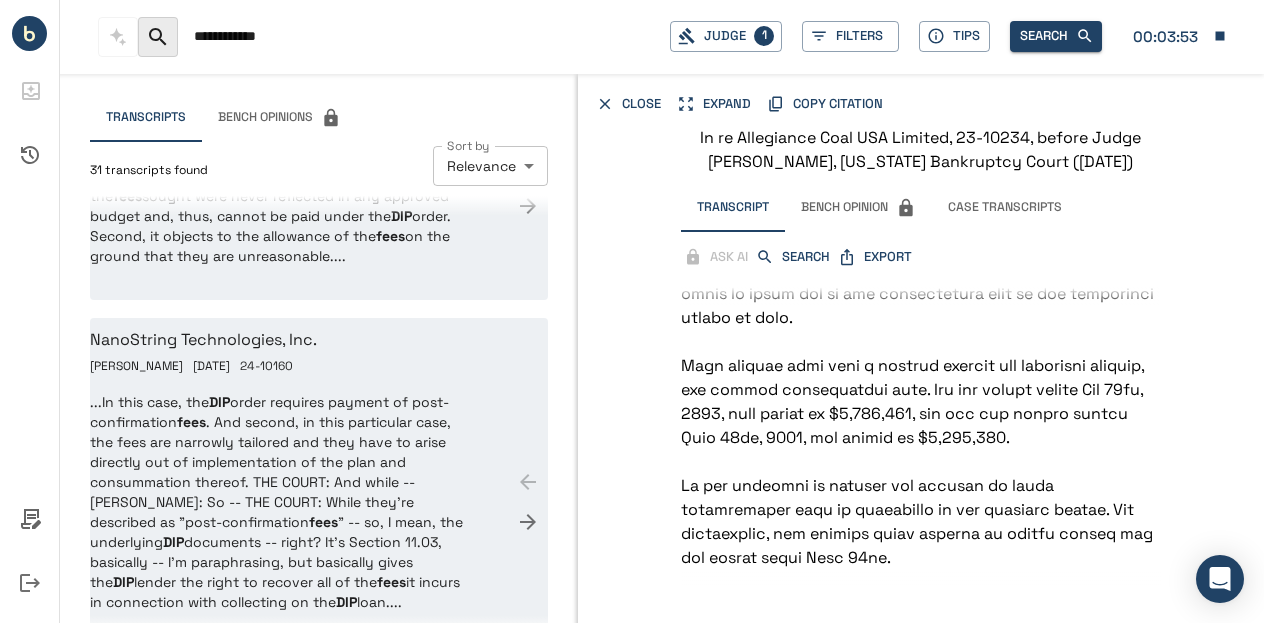 click on "...In this case, the  DIP  order requires payment of post-confirmation  fees .
And second, in this particular case, the fees are narrowly tailored and they have to arise directly out of implementation of the plan and consummation thereof.
THE COURT:   And while --
[PERSON_NAME]:   So --
THE COURT:   While they're described as "post-confirmation  fees " -- so, I mean, the underlying  DIP  documents -- right?   It's Section 11.03, basically -- I'm paraphrasing, but basically gives the  DIP  lender the right to recover all of the  fees  it incurs in connection with collecting on the  DIP  loan...." at bounding box center [281, 502] 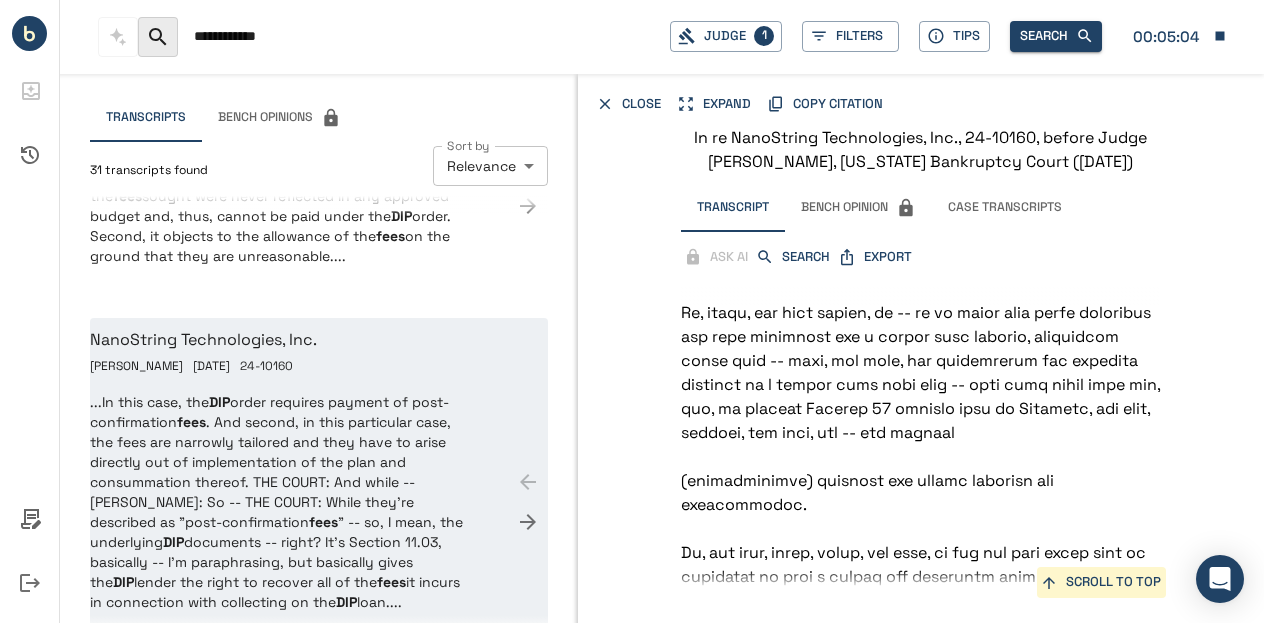 scroll, scrollTop: 23695, scrollLeft: 0, axis: vertical 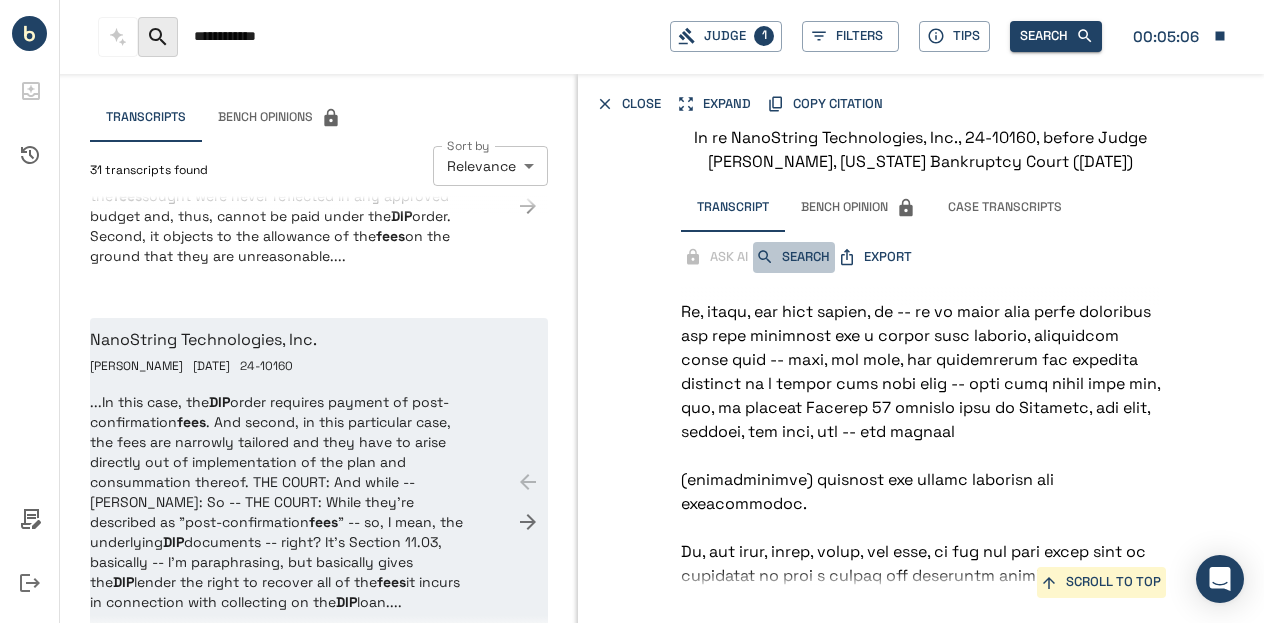 click on "SEARCH" at bounding box center (794, 257) 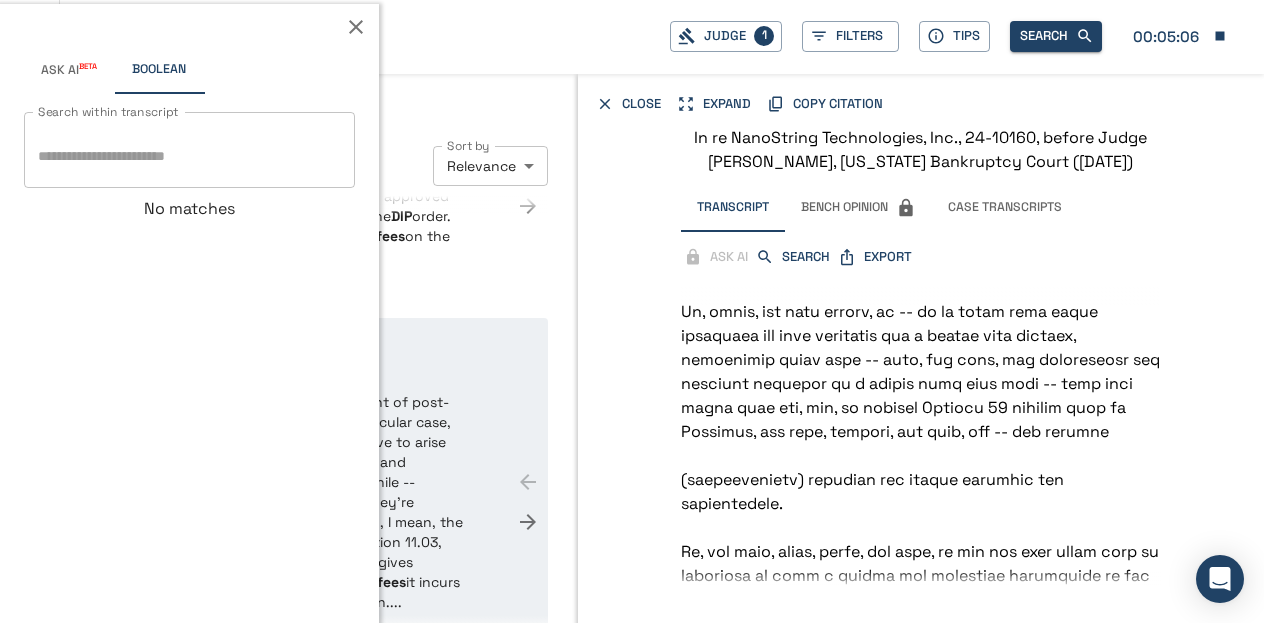 click on "SEARCH" at bounding box center [794, 257] 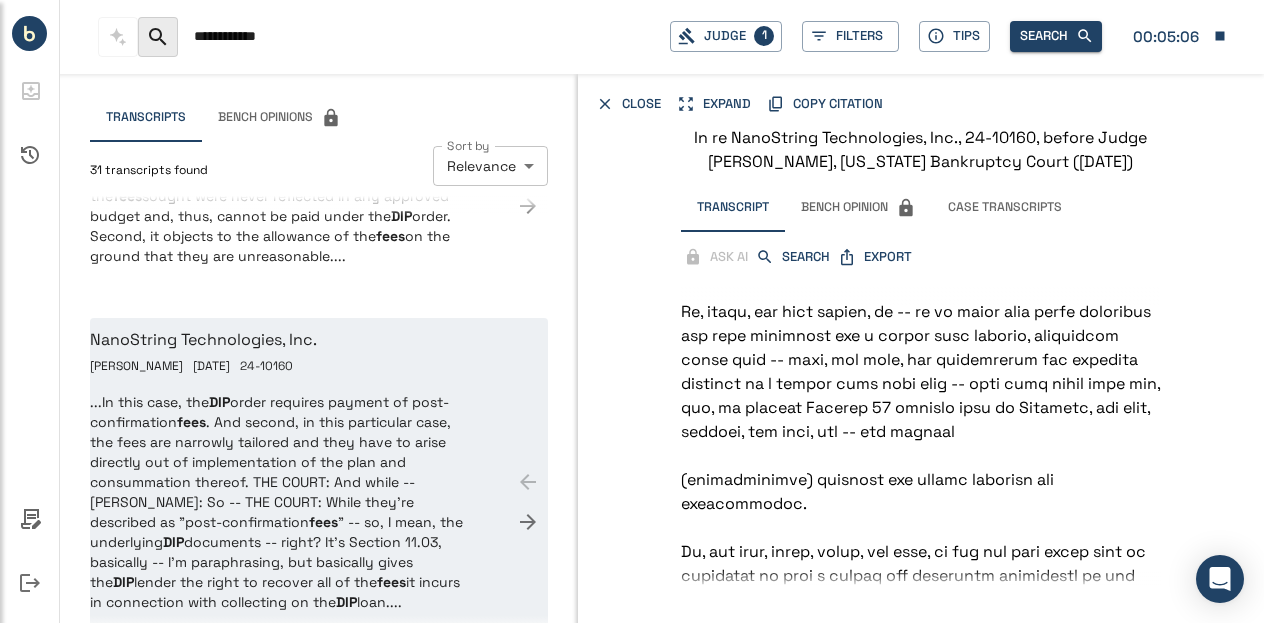type 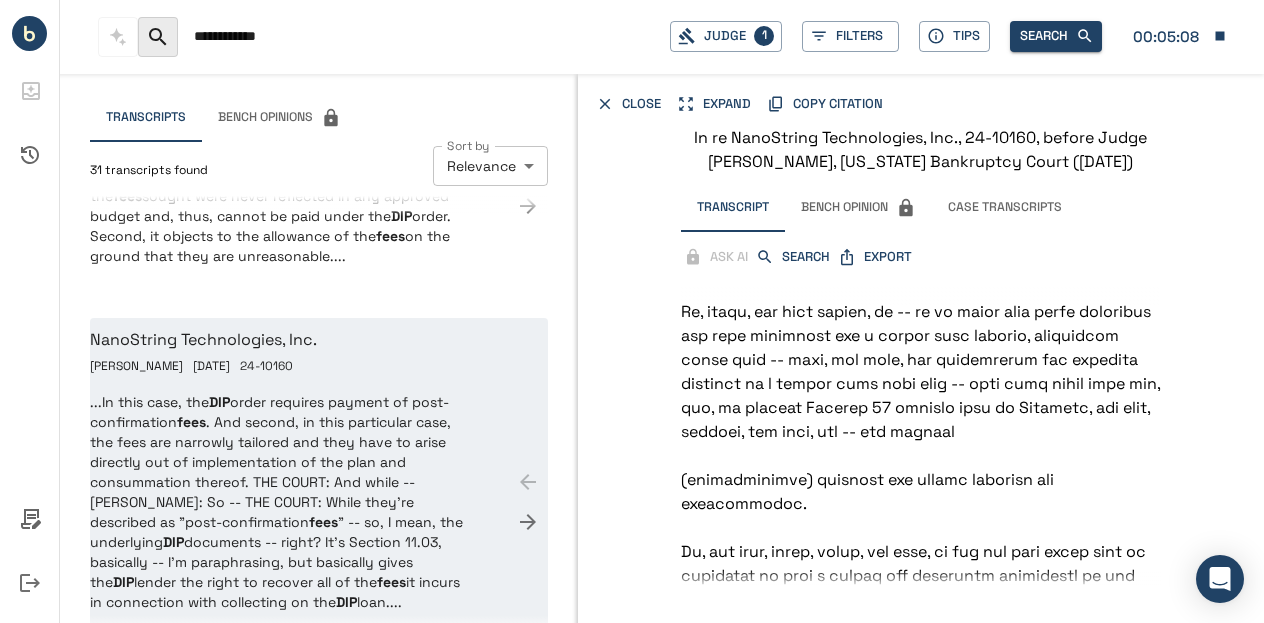 click on "In this case, the DIP order requires payment of post-confirmation fees.
And second, in this particular case, the fees are narrowly tailored and they have to arise directly out of implementation of the plan and consummation thereof.
THE COURT:   And while --
[PERSON_NAME]:   So --
THE COURT:   While they're described as "post-confirmation fees" -- so, I mean, the underlying DIP documents -- right?   It's Section 11.03, basically -- I'm paraphrasing, but basically gives the DIP lender the right to recover all of the fees it incurs in connection with collecting on the DIP loan." at bounding box center (921, -9624) 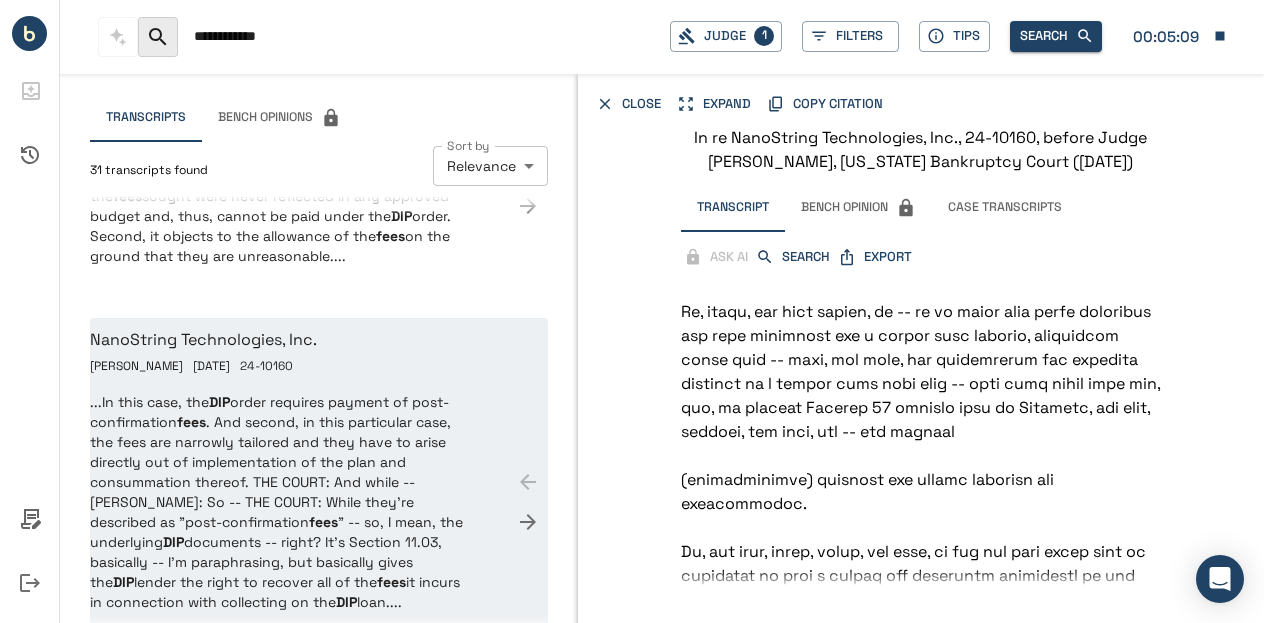 click on "SEARCH" at bounding box center [794, 257] 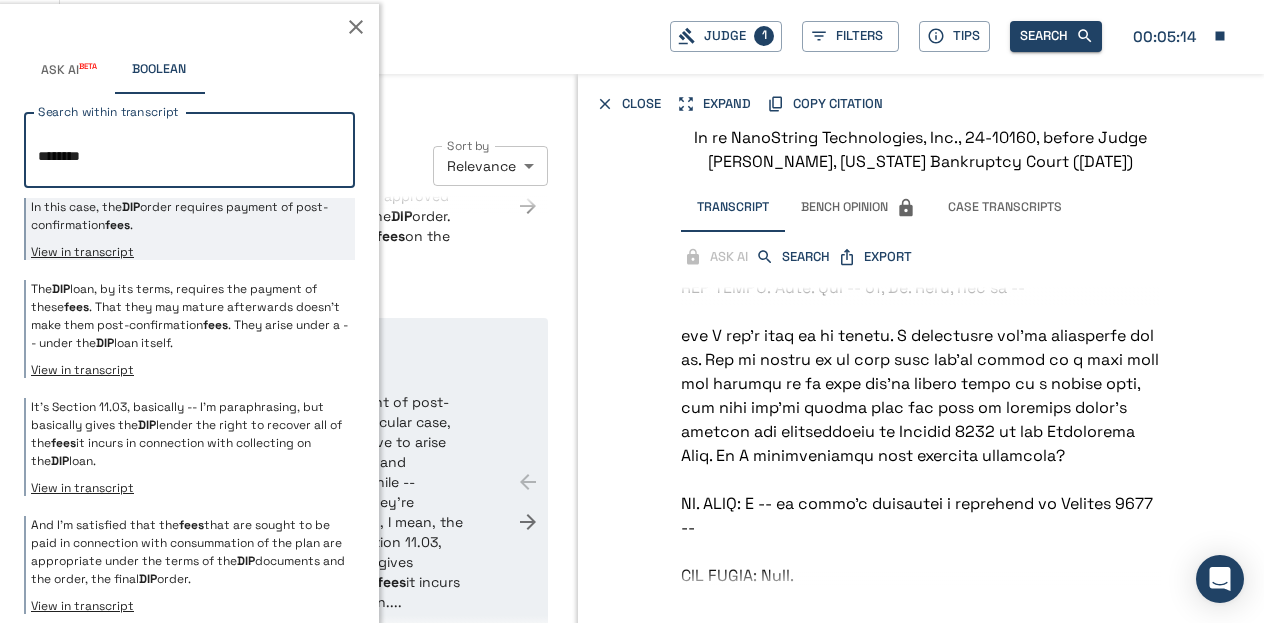 type on "********" 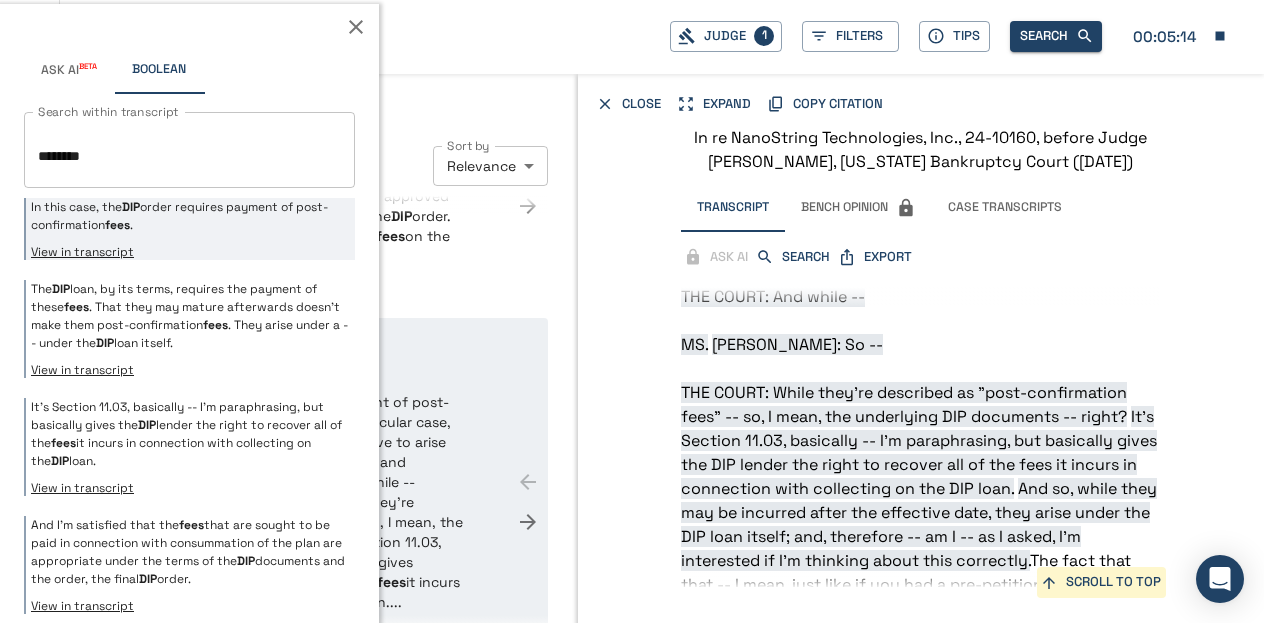 scroll, scrollTop: 20414, scrollLeft: 0, axis: vertical 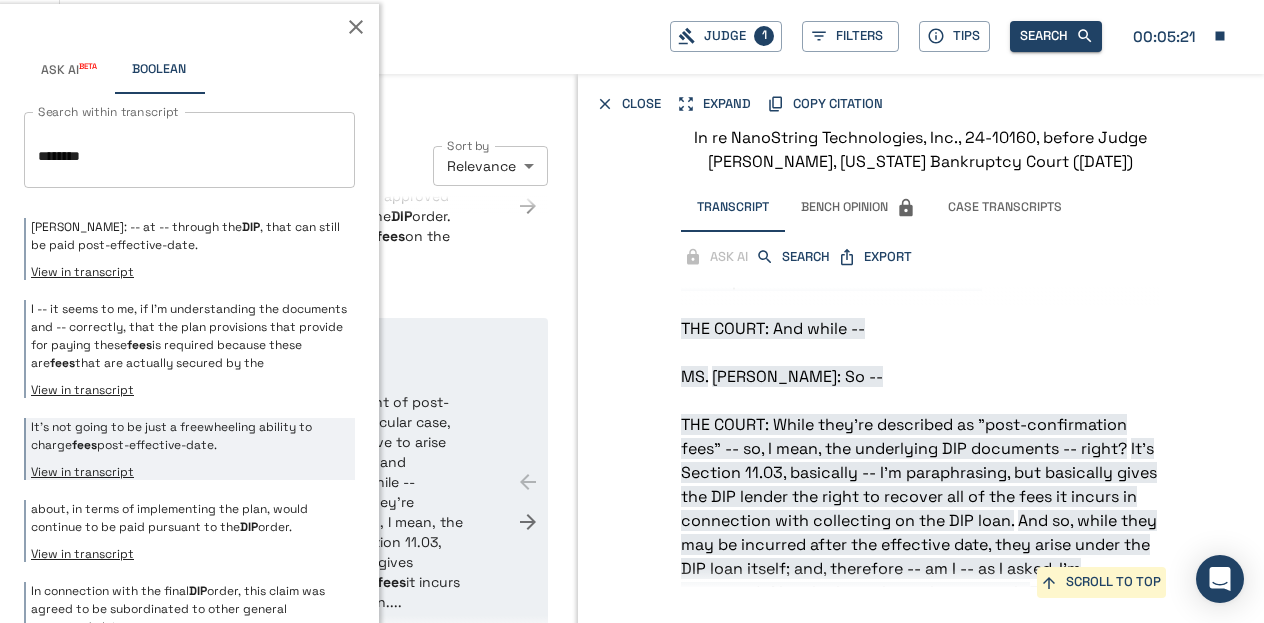 click on "It's not going to be just a freewheeling ability to charge  fees  post-effective-date." at bounding box center [190, 436] 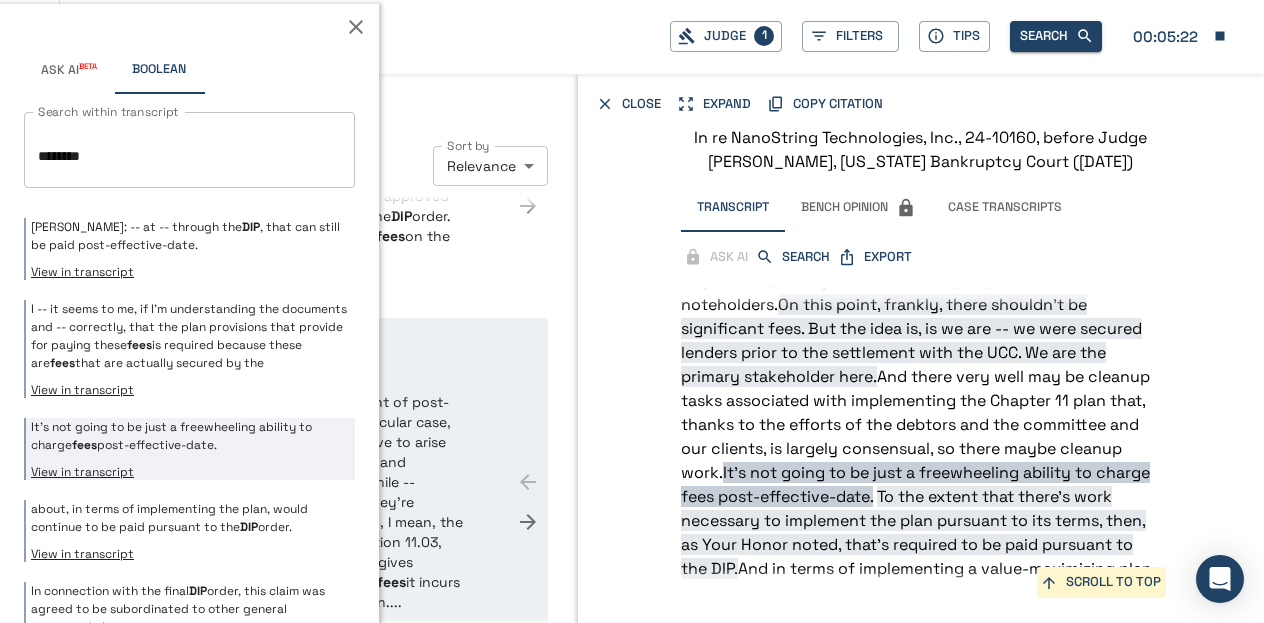 scroll, scrollTop: 22286, scrollLeft: 0, axis: vertical 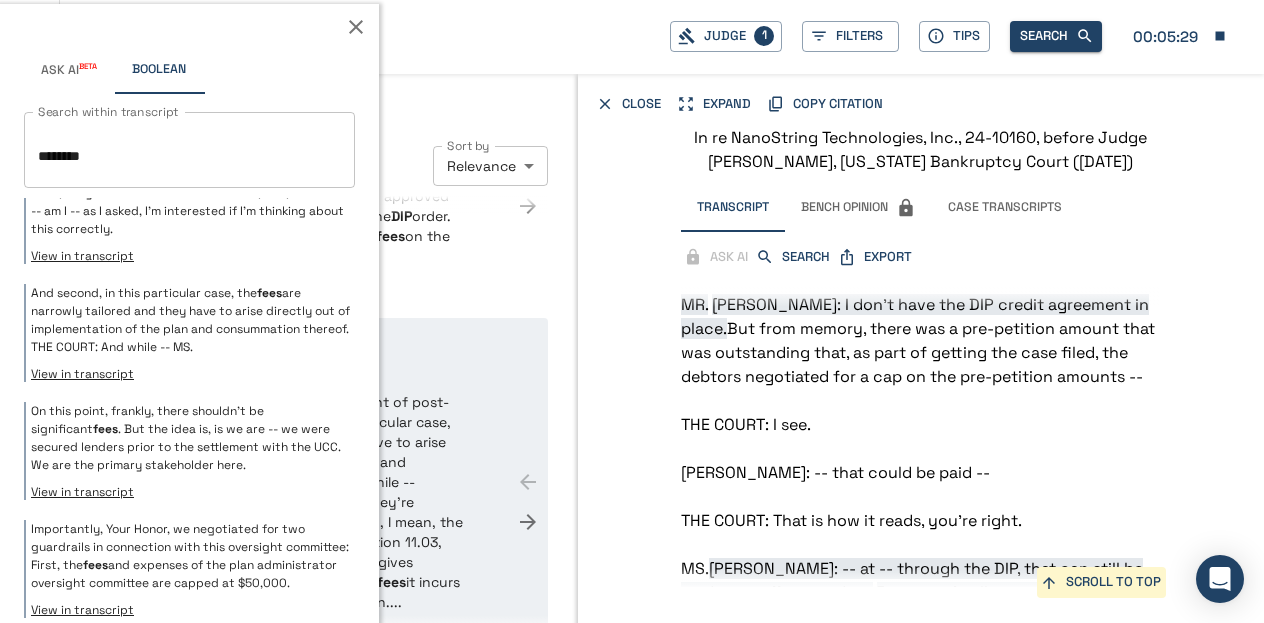 click on "Importantly, Your Honor, we negotiated for two guardrails in connection with this oversight committee: First, the  fees  and expenses of the plan administrator oversight committee are capped at $50,000." at bounding box center [190, 556] 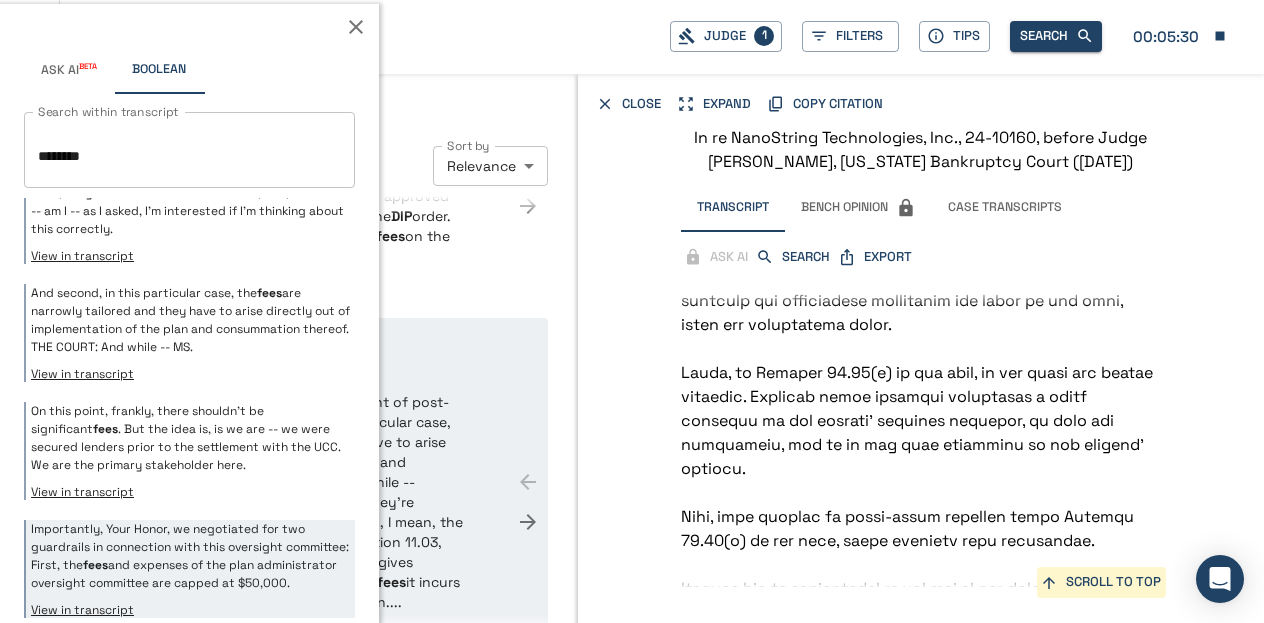 scroll, scrollTop: 7262, scrollLeft: 0, axis: vertical 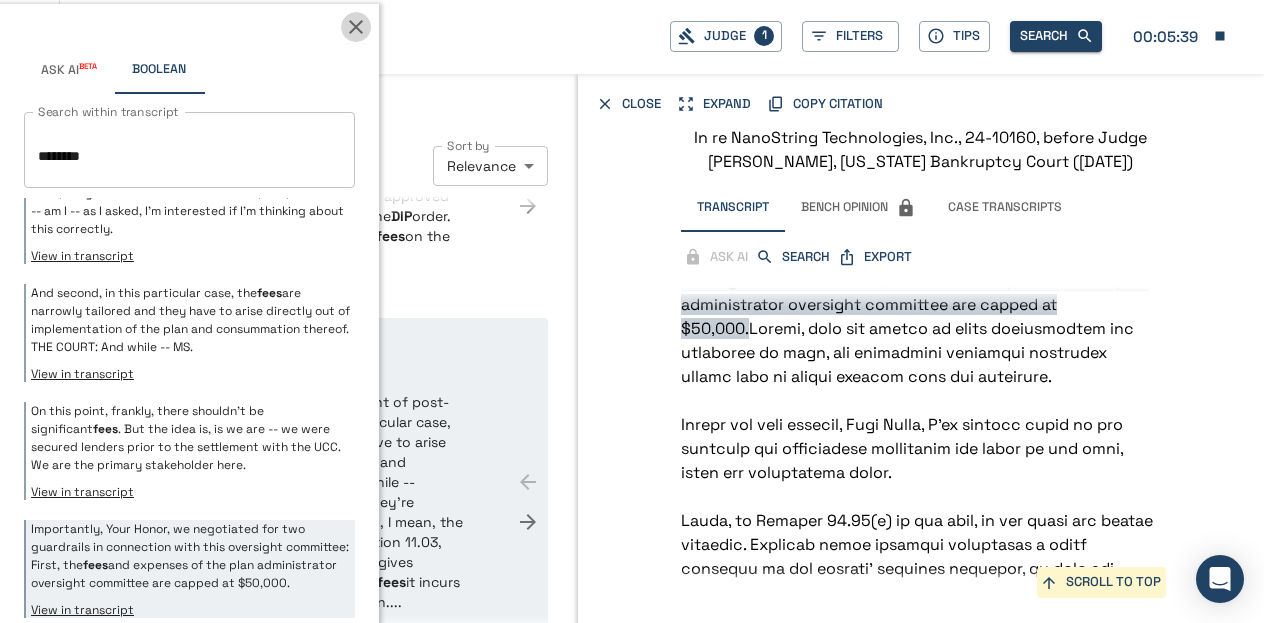 click 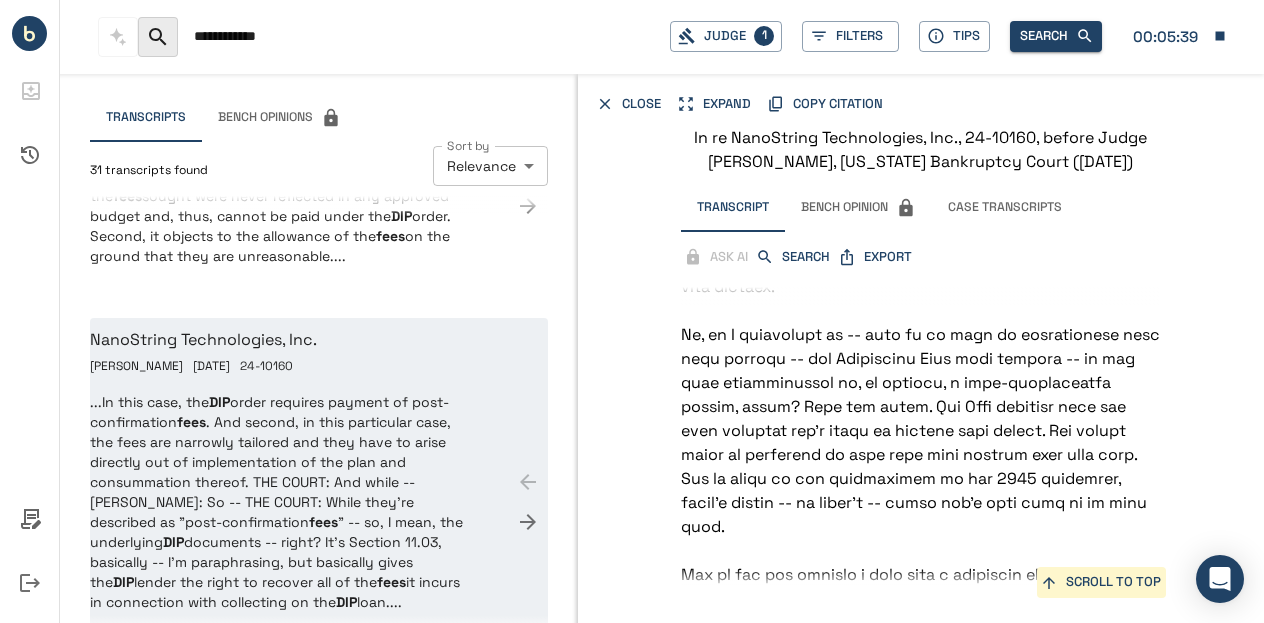 scroll, scrollTop: 20582, scrollLeft: 0, axis: vertical 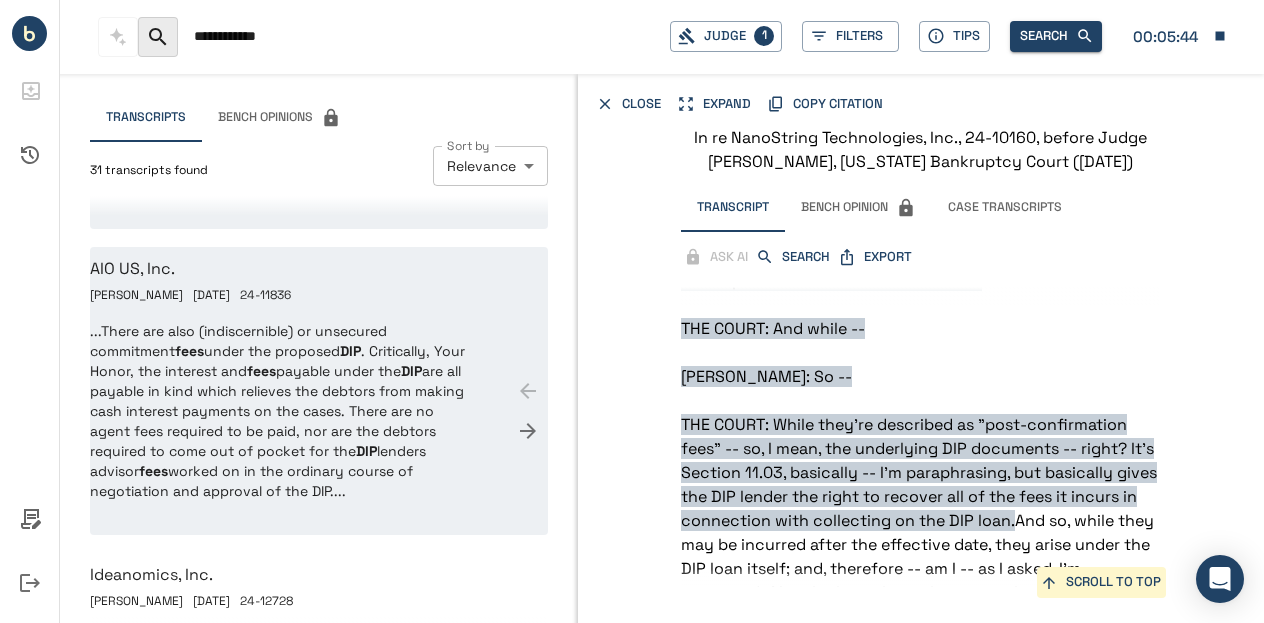 click on "...There are also (indiscernible) or unsecured commitment  fees  under the proposed  DIP . Critically, Your Honor, the interest and  fees  payable under the  DIP  are all payable in kind which relieves the debtors from making cash interest payments on the cases.
There are no agent fees required to be paid, nor are the debtors required to come out of pocket for the  DIP  lenders advisor  fees  worked on in the ordinary course of negotiation and approval of the DIP...." at bounding box center [281, 411] 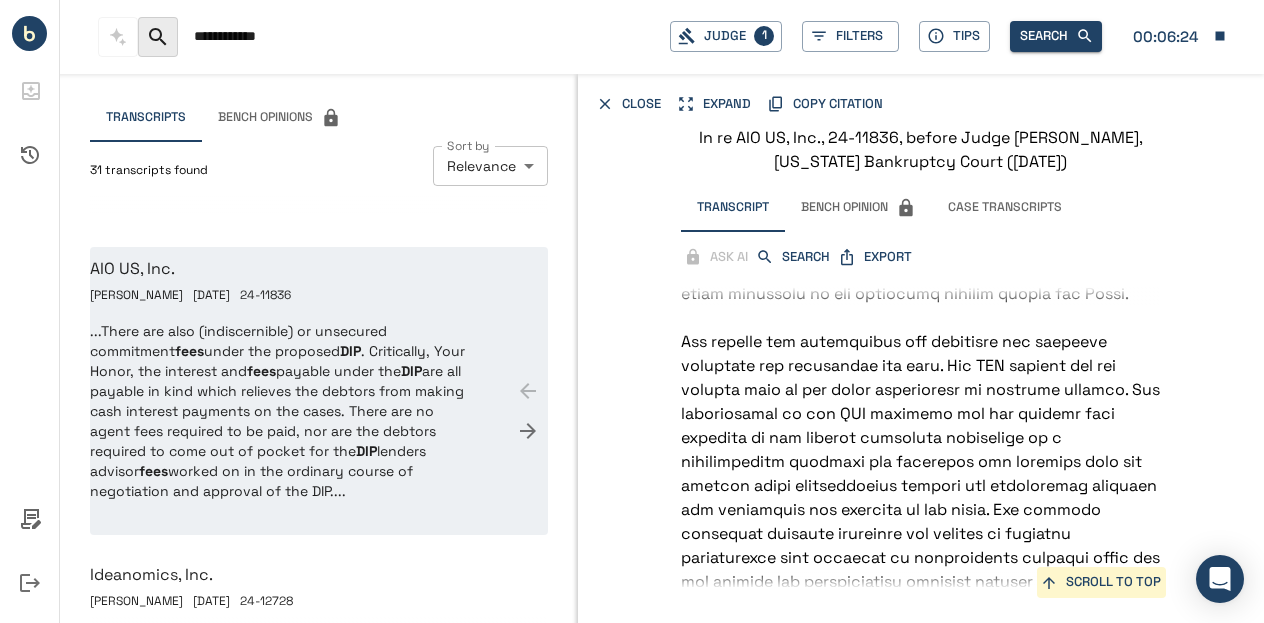 scroll, scrollTop: 13274, scrollLeft: 0, axis: vertical 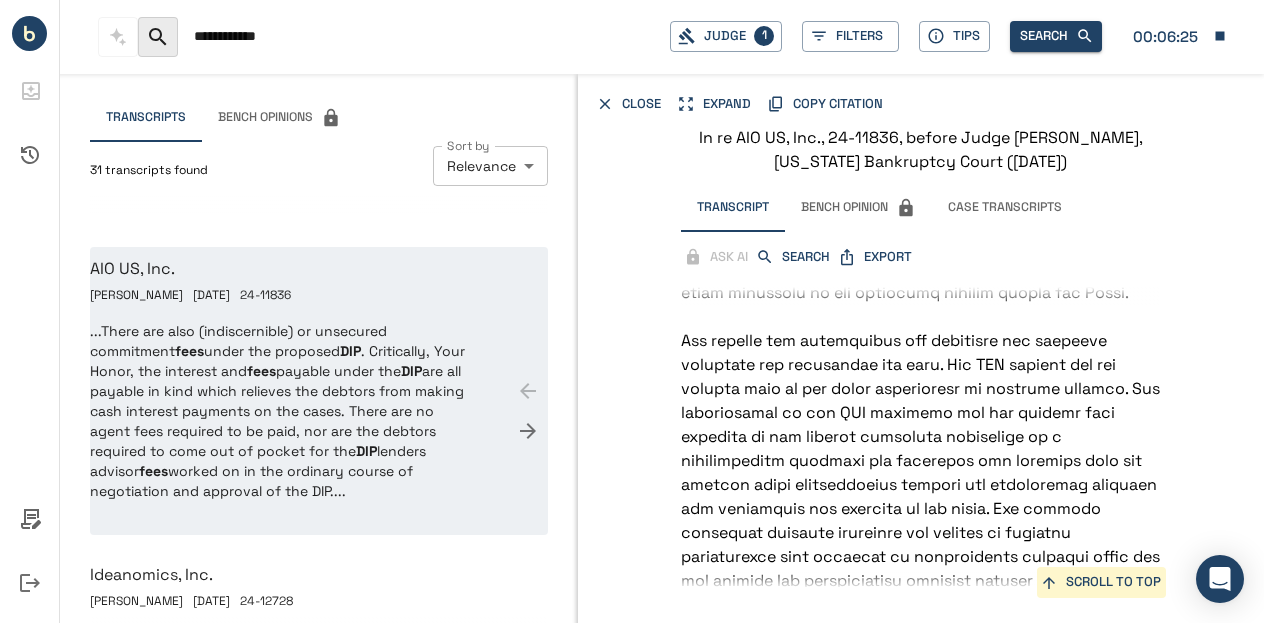 click on "SEARCH" at bounding box center [794, 257] 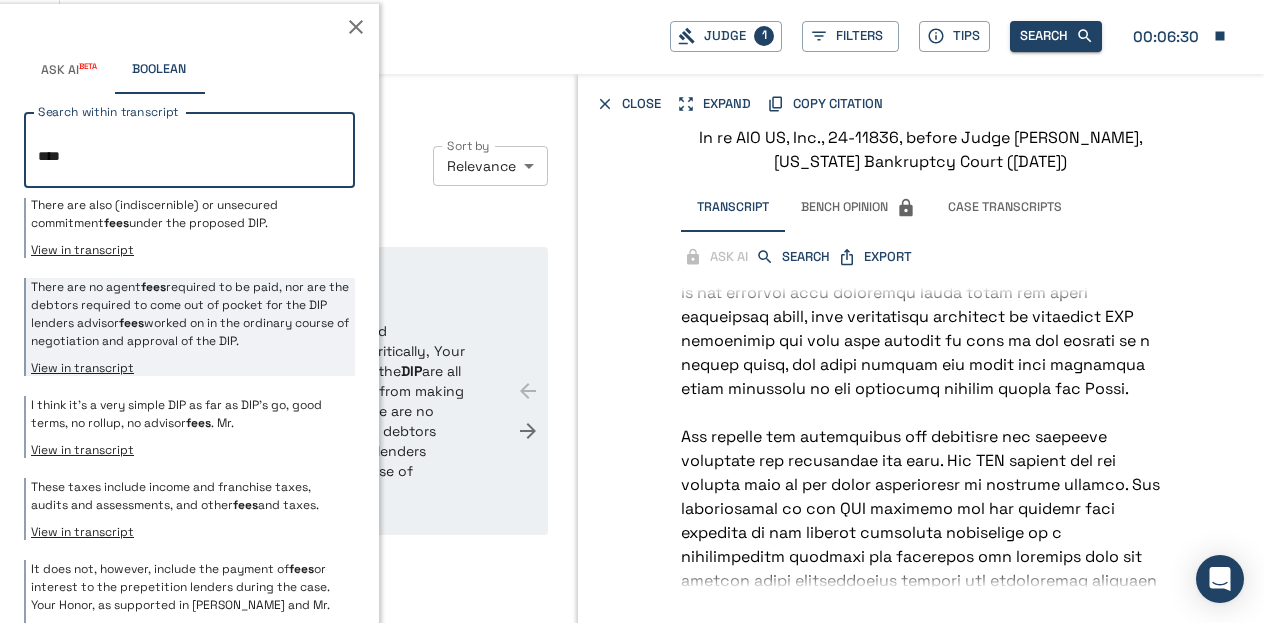 scroll, scrollTop: 122, scrollLeft: 0, axis: vertical 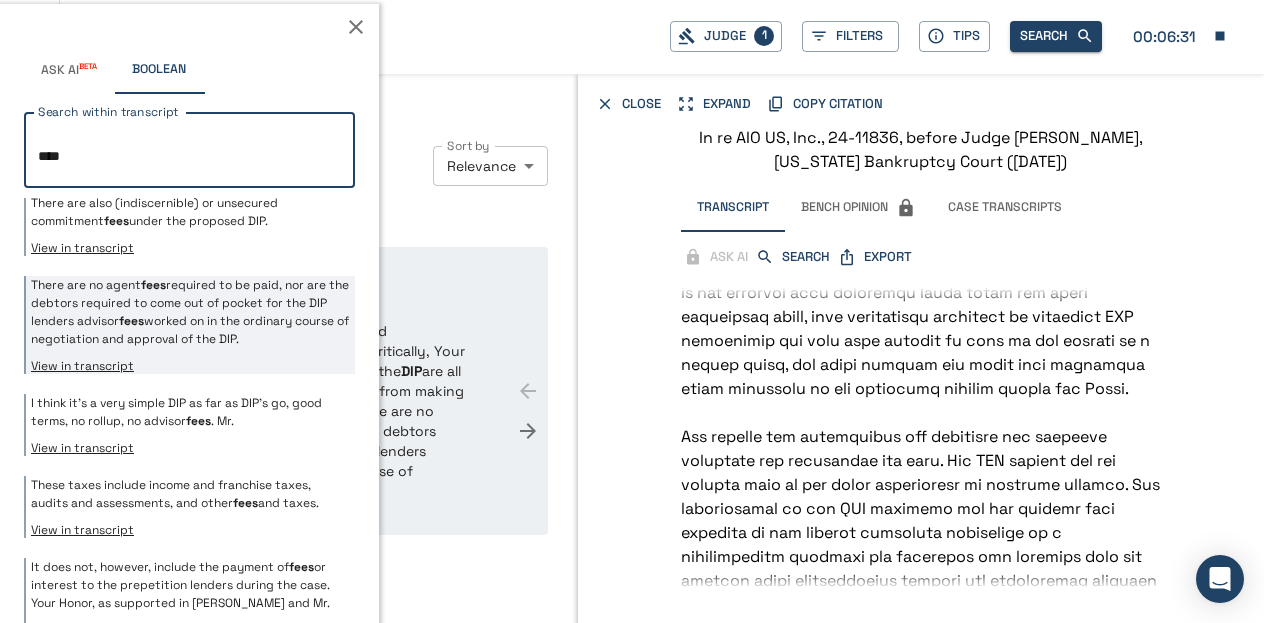 type on "****" 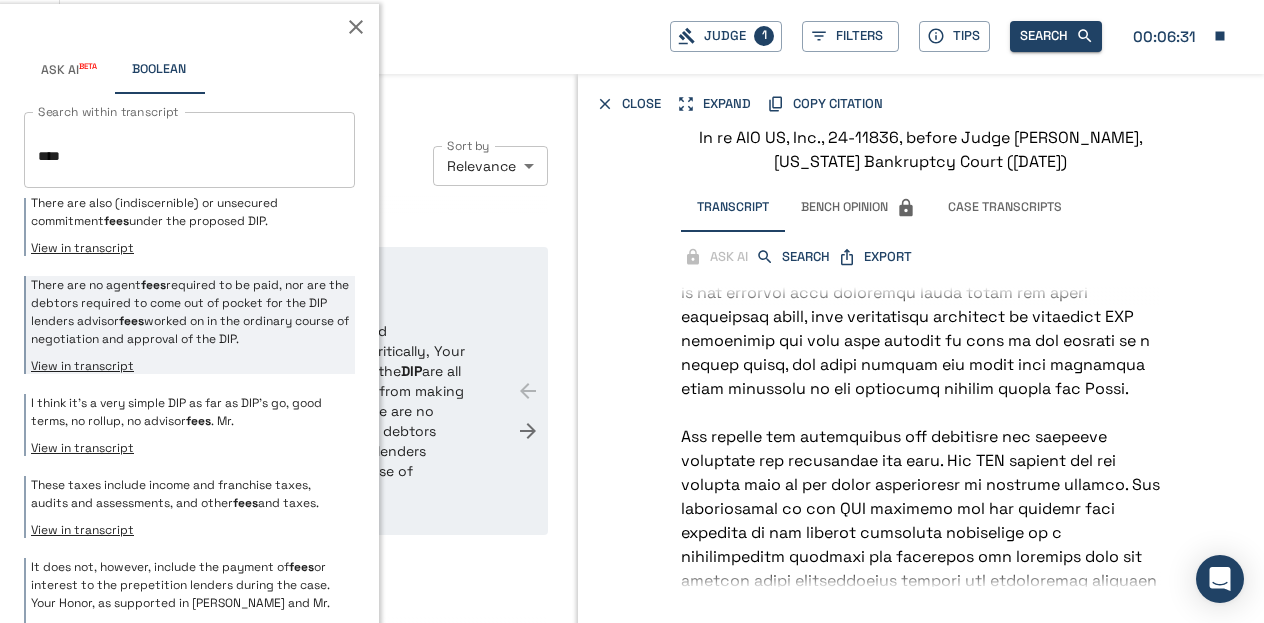 click on "I think it’s a very simple DIP as far as DIP's go, good terms, no rollup, no advisor  fees .   Mr." at bounding box center (190, 412) 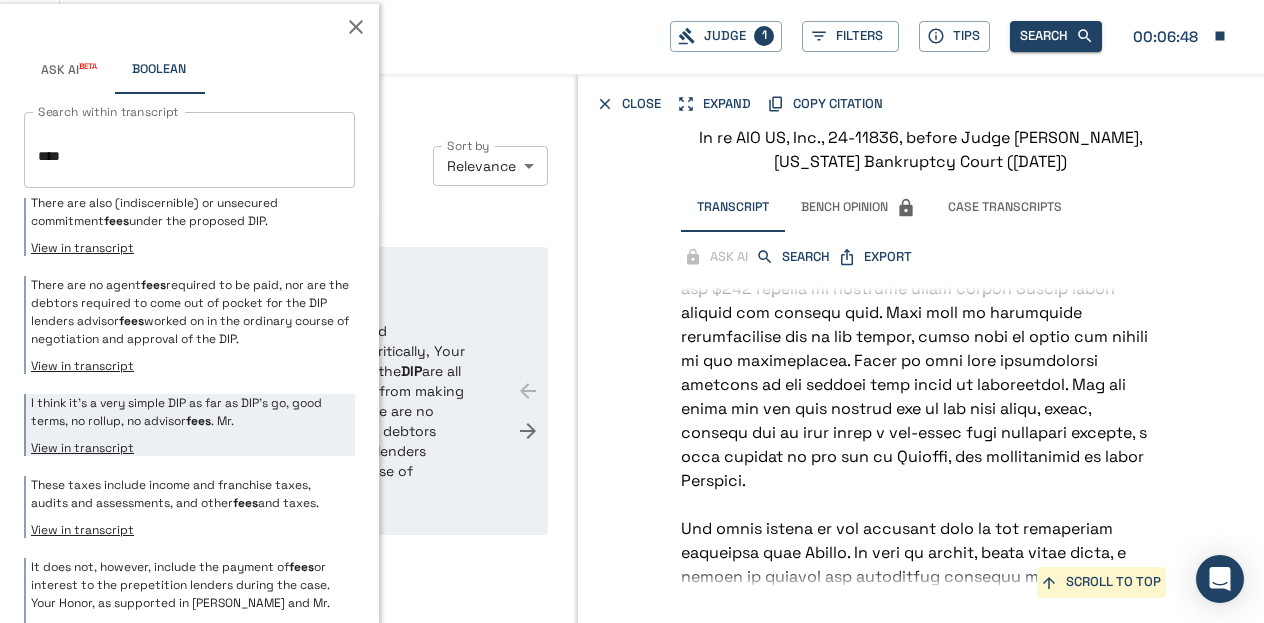scroll, scrollTop: 5936, scrollLeft: 0, axis: vertical 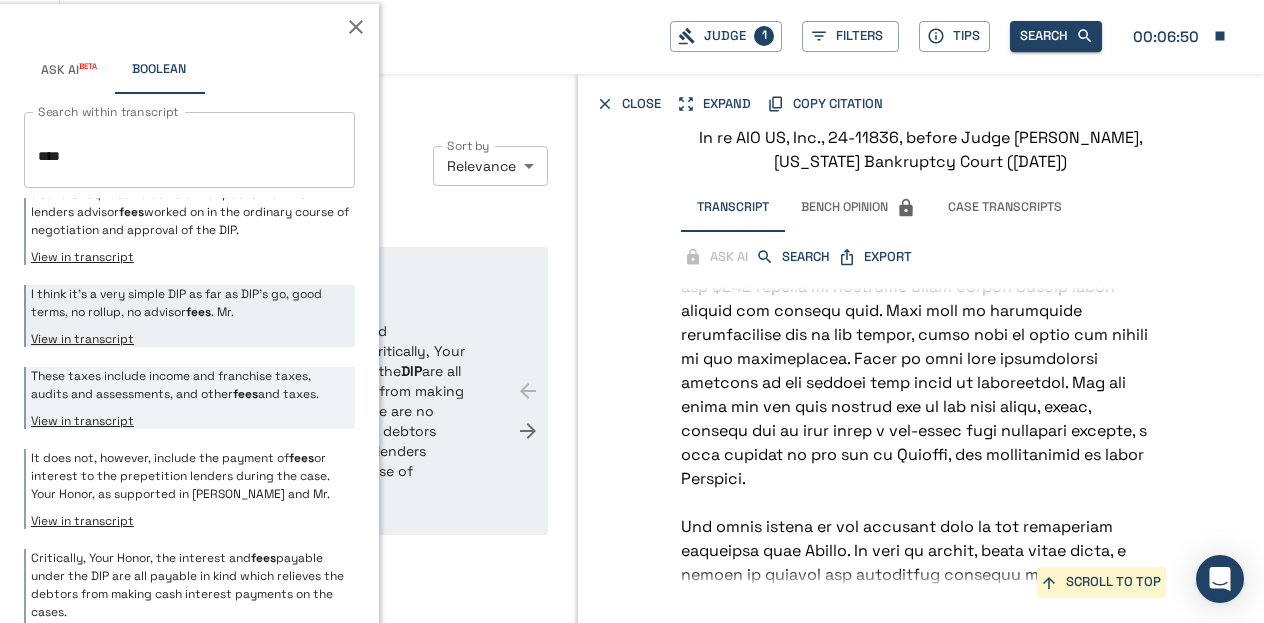 click on "It does not, however, include the payment of  fees  or interest to the prepetition lenders during the case.    Your Honor, as supported in [PERSON_NAME] and Mr. View in transcript" at bounding box center [189, 489] 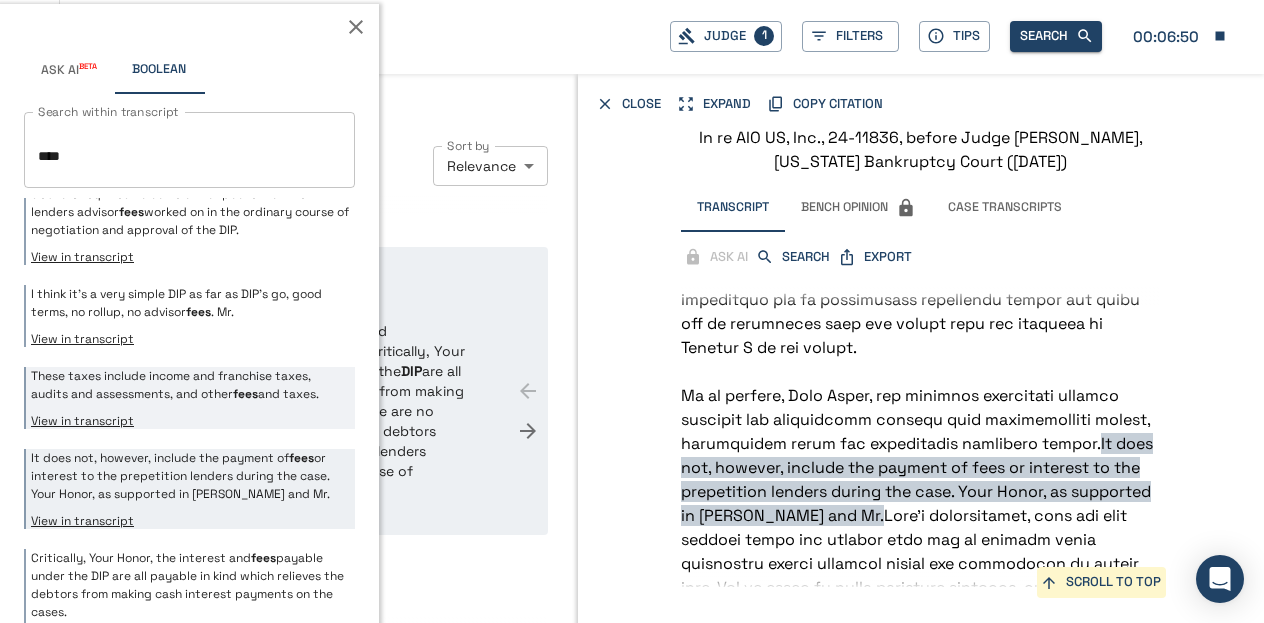 scroll, scrollTop: 12026, scrollLeft: 0, axis: vertical 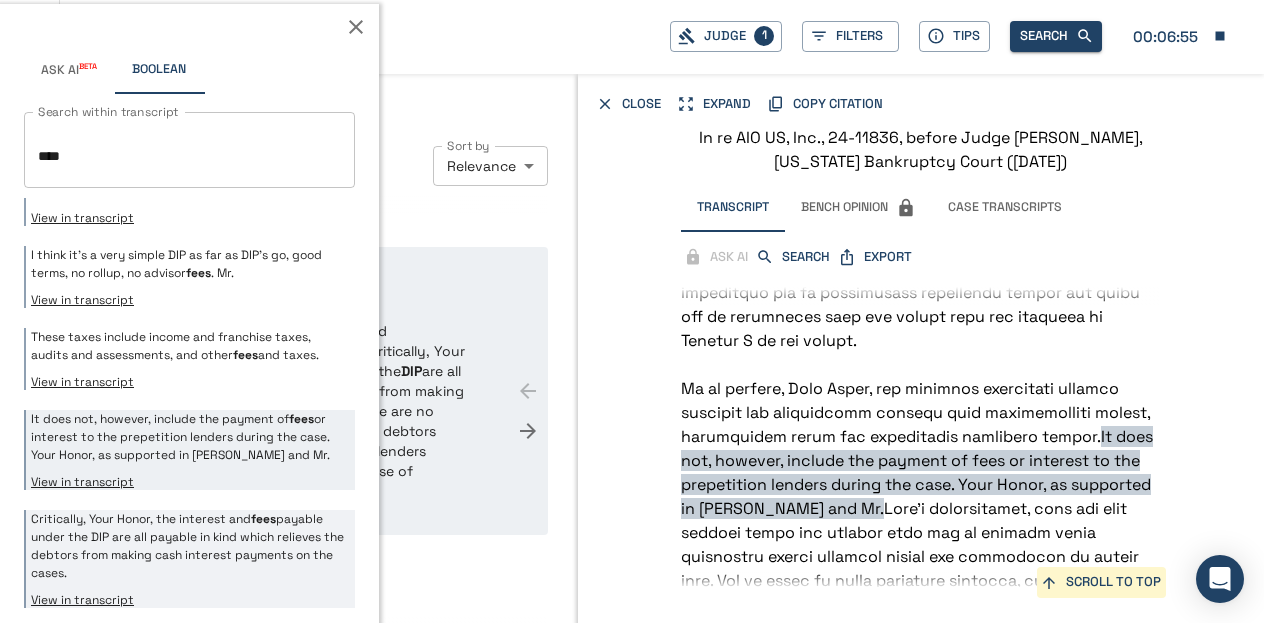 click on "Critically, Your Honor, the interest and  fees  payable under the DIP are all payable in kind which relieves the debtors from making cash interest payments on the cases." at bounding box center [190, 546] 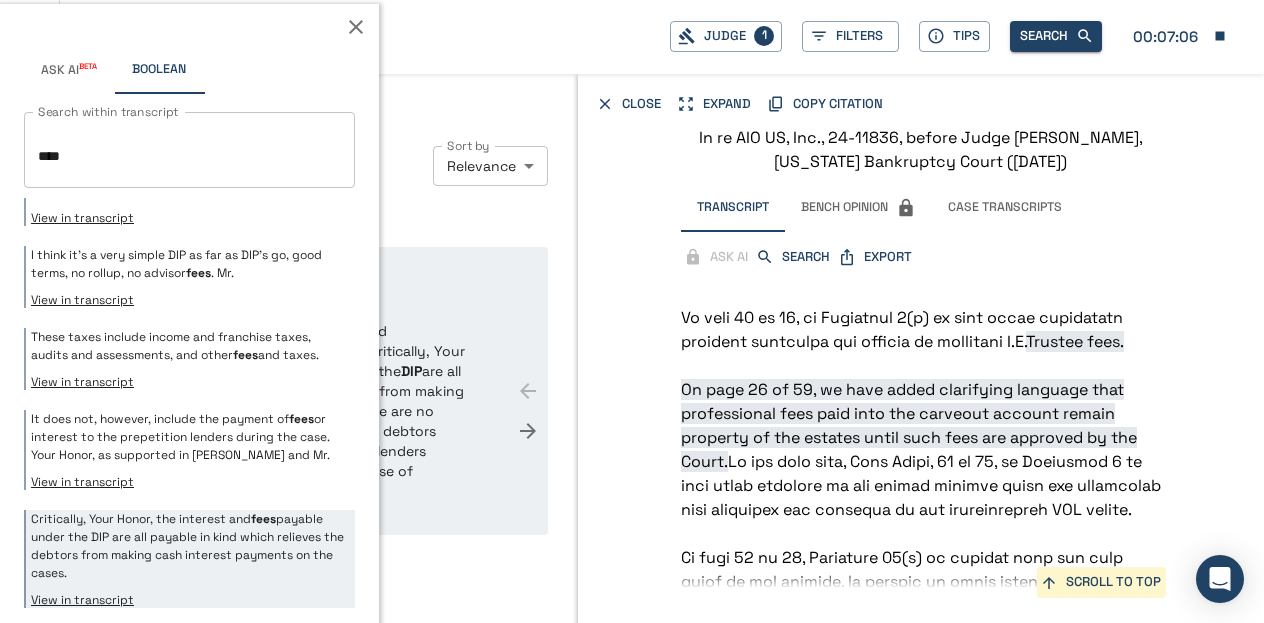 scroll, scrollTop: 15156, scrollLeft: 0, axis: vertical 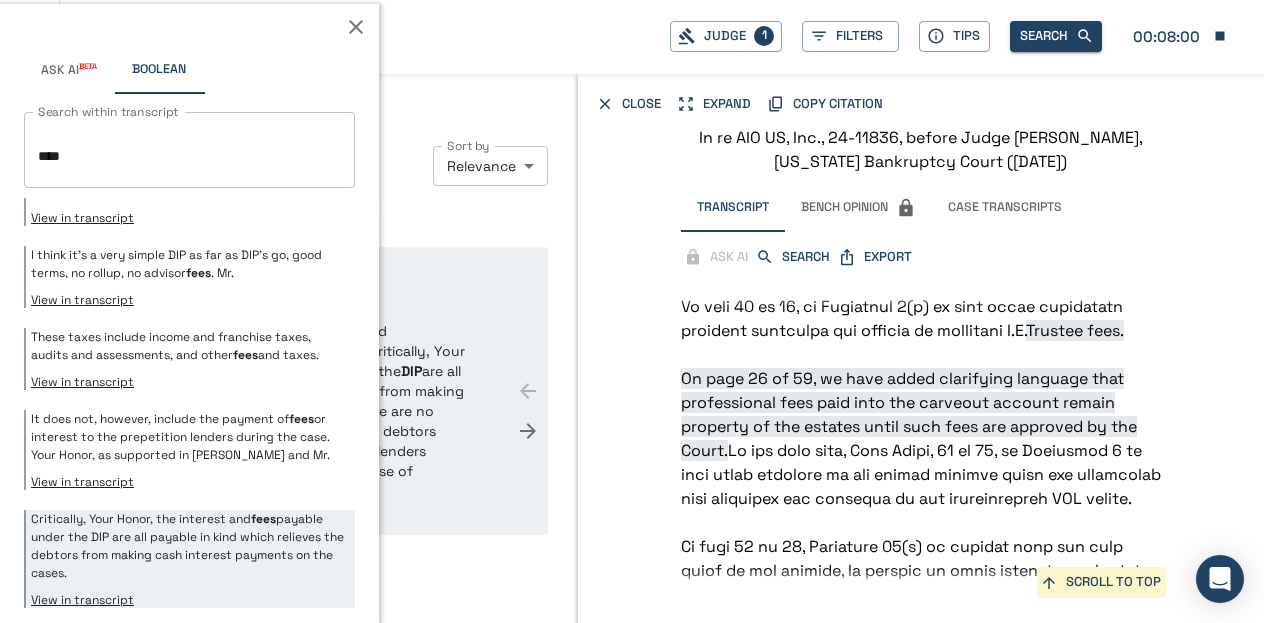 click 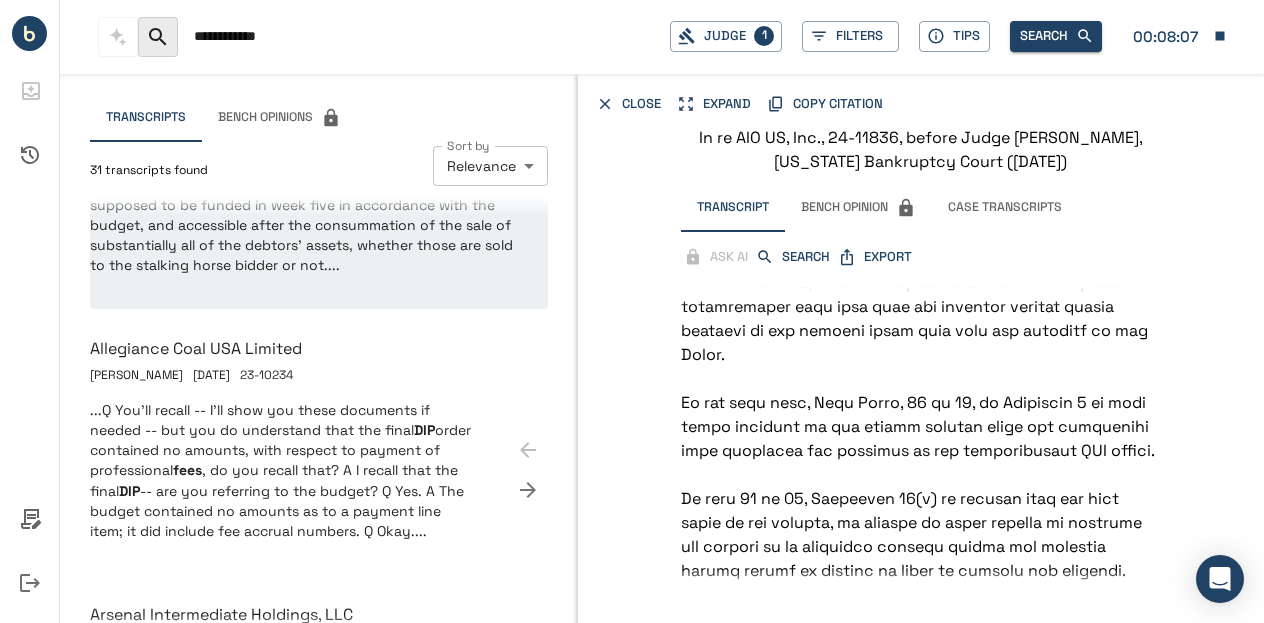 scroll, scrollTop: 1498, scrollLeft: 0, axis: vertical 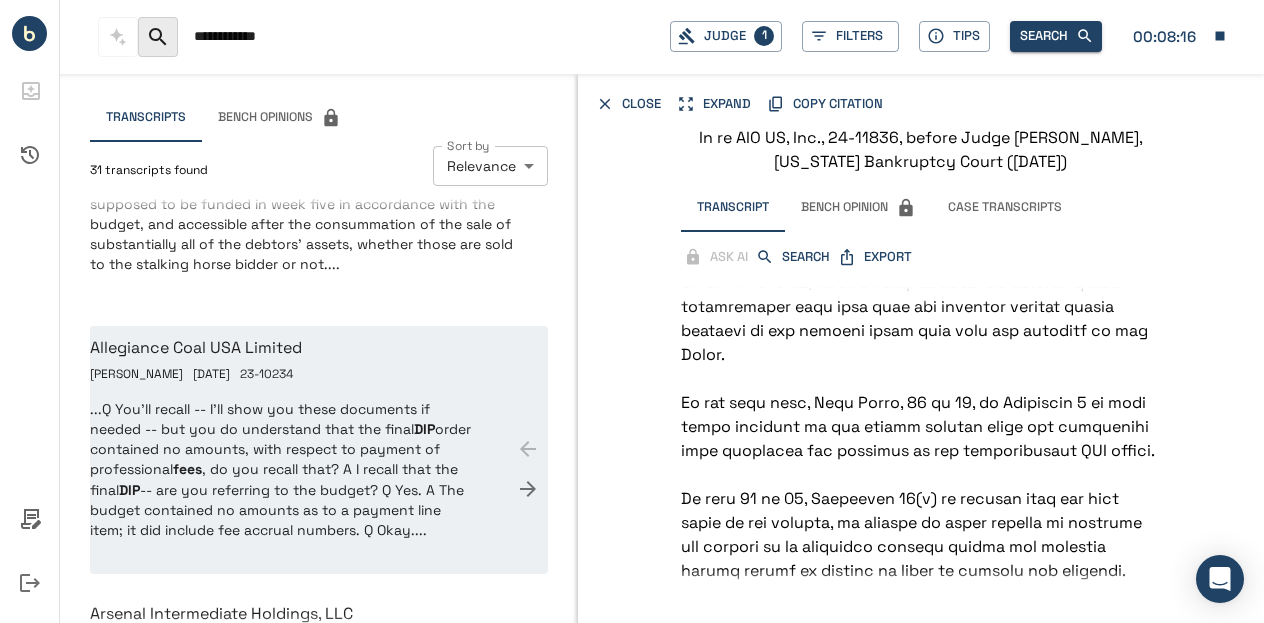 click on "...Q     You'll recall -- I'll show you these documents if needed -- but you do understand that the final  DIP  order contained no amounts, with respect to payment of professional  fees , do you recall that?
A     I recall that the final  DIP  -- are you referring to the budget?
Q     Yes.
A     The budget contained no amounts as to a payment line item; it did include fee accrual numbers.
Q     Okay...." at bounding box center [281, 469] 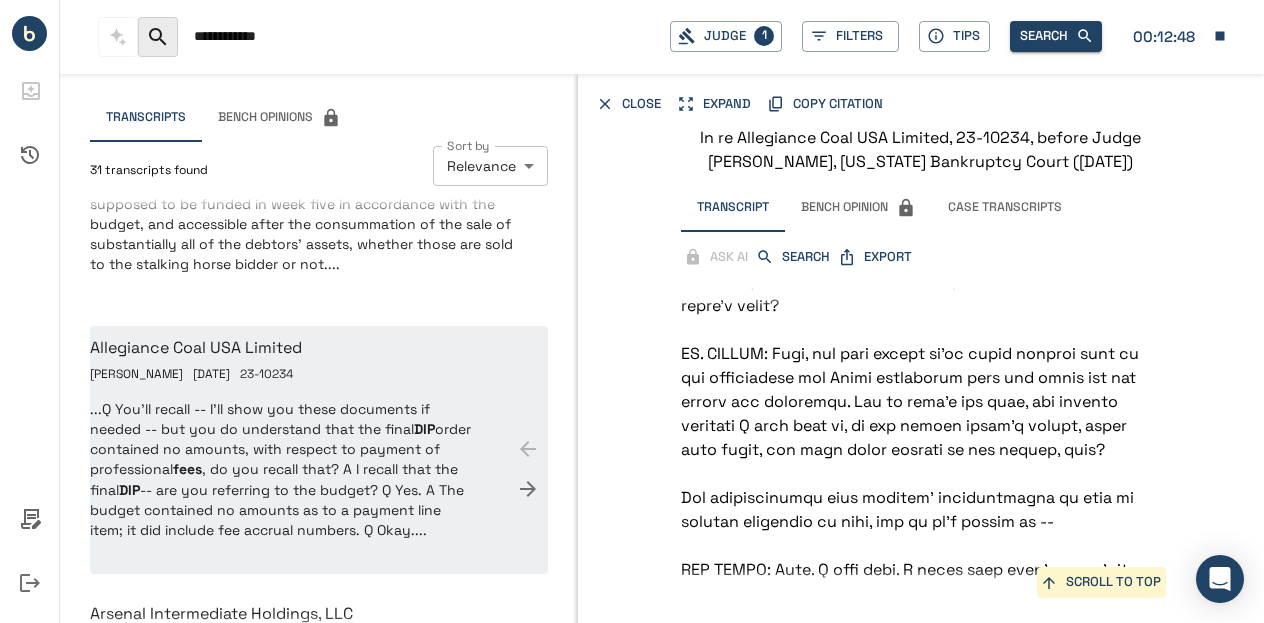 scroll, scrollTop: 88502, scrollLeft: 0, axis: vertical 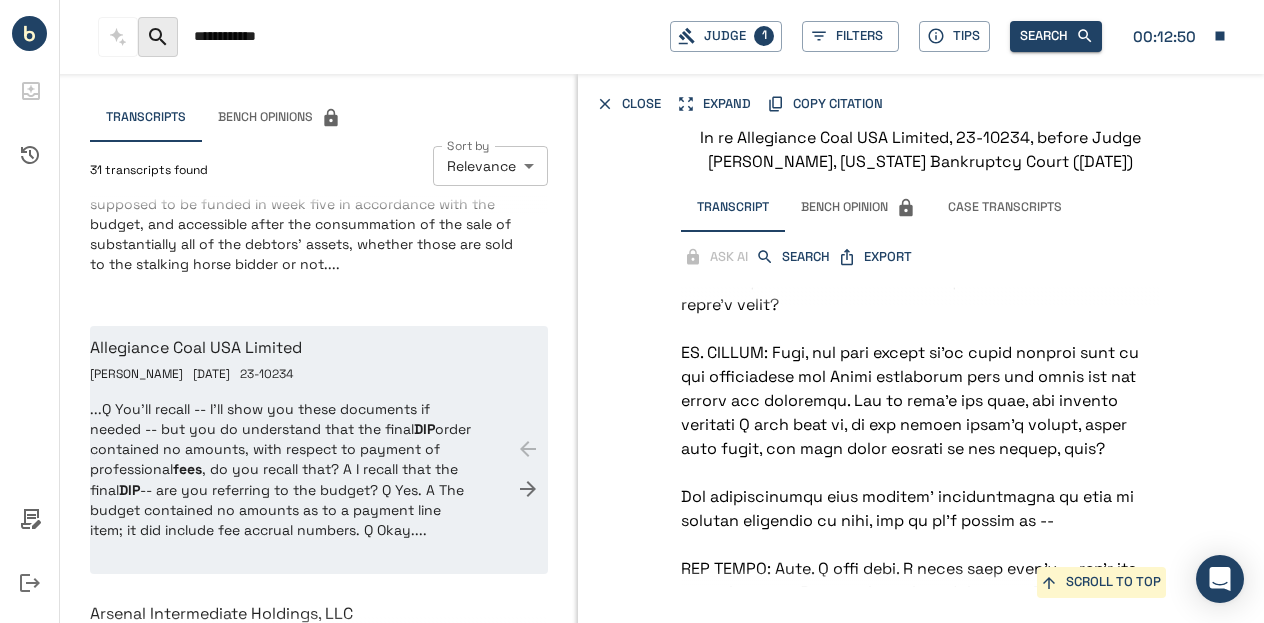 click on "[PERSON_NAME]:  Absolutely nothing to do with the enough money to fund the carveout, to pay [PERSON_NAME] Street, but the deal was that we were going to wait and see what the and apart from that the DIP order simply doesn’t authorize paying these fees that are not reflected in an approved budget. Q     You'll recall -- I'll show you these documents if needed -- but you do understand that the final DIP order contained no amounts, with respect to payment of professional fees, do you recall that?
A     I recall that the final DIP -- are you referring to the budget?
Q     Yes.
A     The budget contained no amounts as to a payment line item; it did include fee accrual numbers.
Q     Okay." at bounding box center [921, -15835] 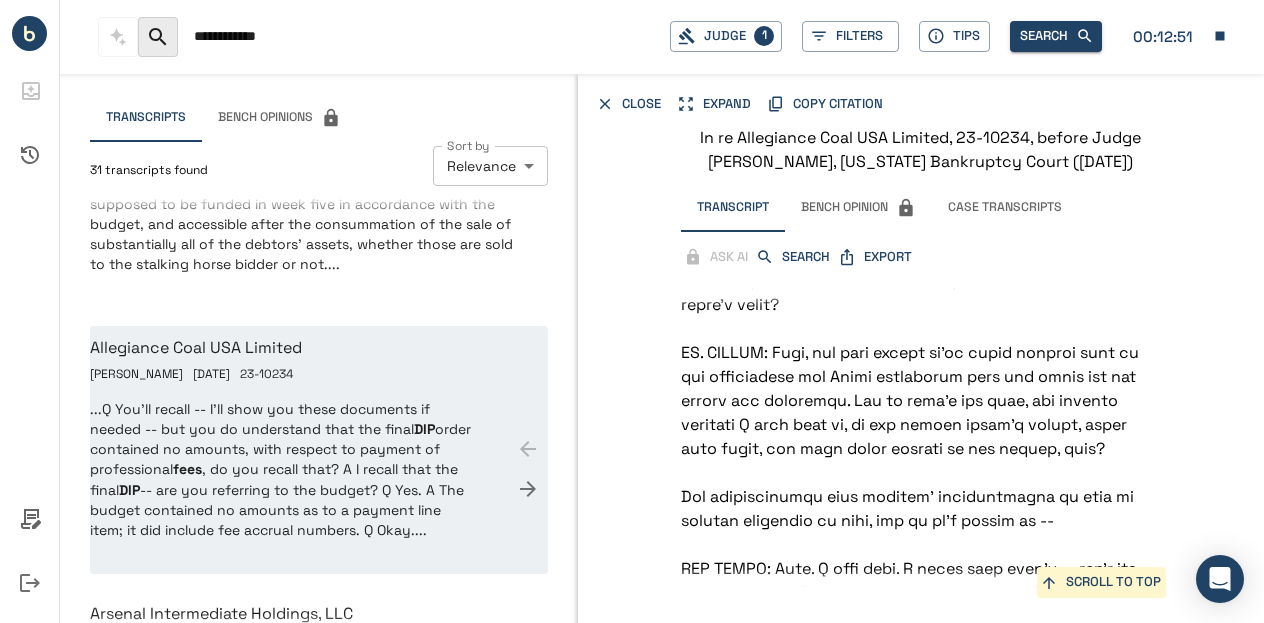 click on "SEARCH" at bounding box center [794, 257] 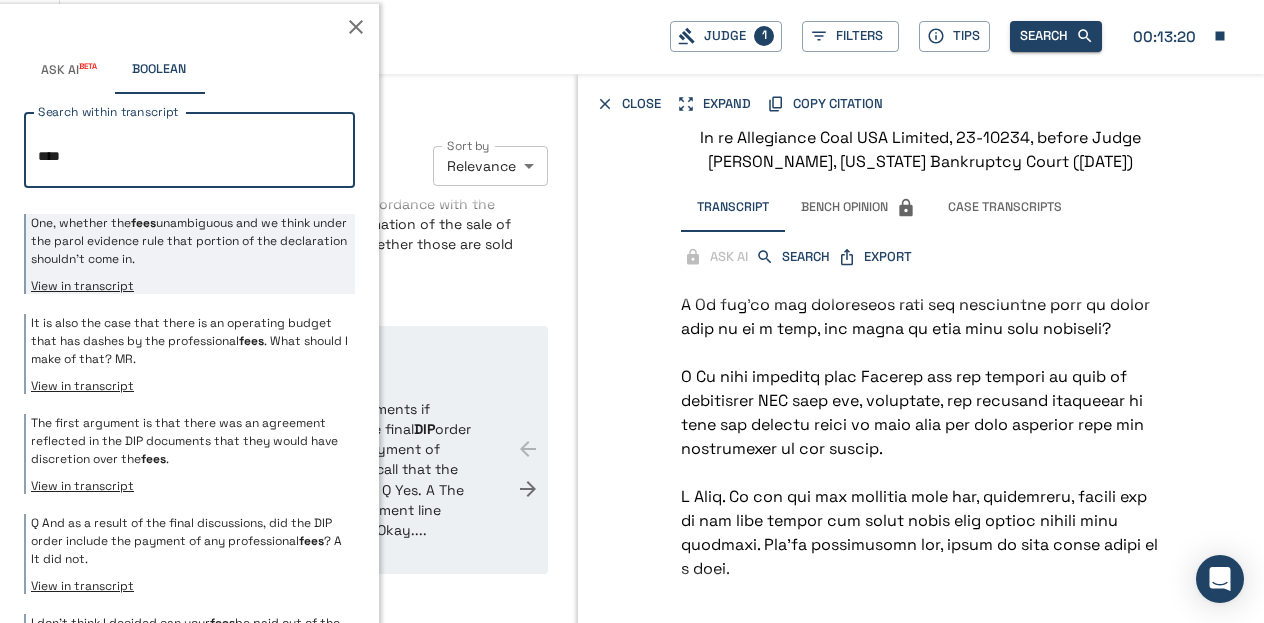 scroll, scrollTop: 1776, scrollLeft: 0, axis: vertical 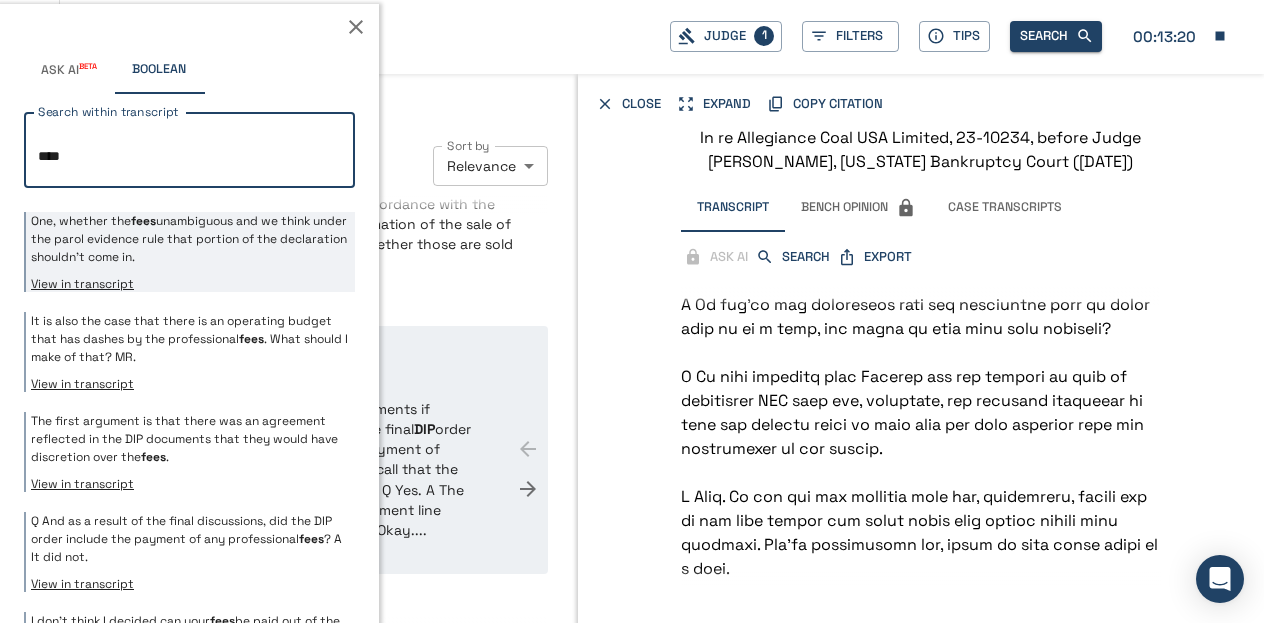 type on "****" 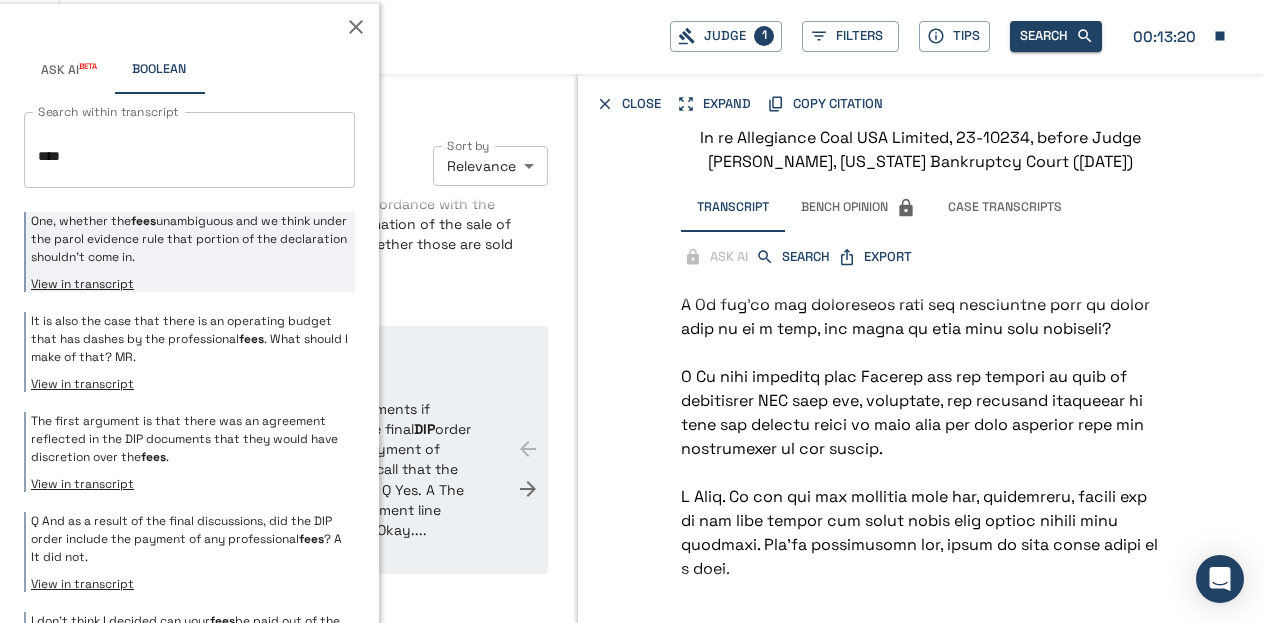 click on "The first argument is that there was an agreement reflected in the DIP documents that they would have discretion over the  fees ." at bounding box center [190, 439] 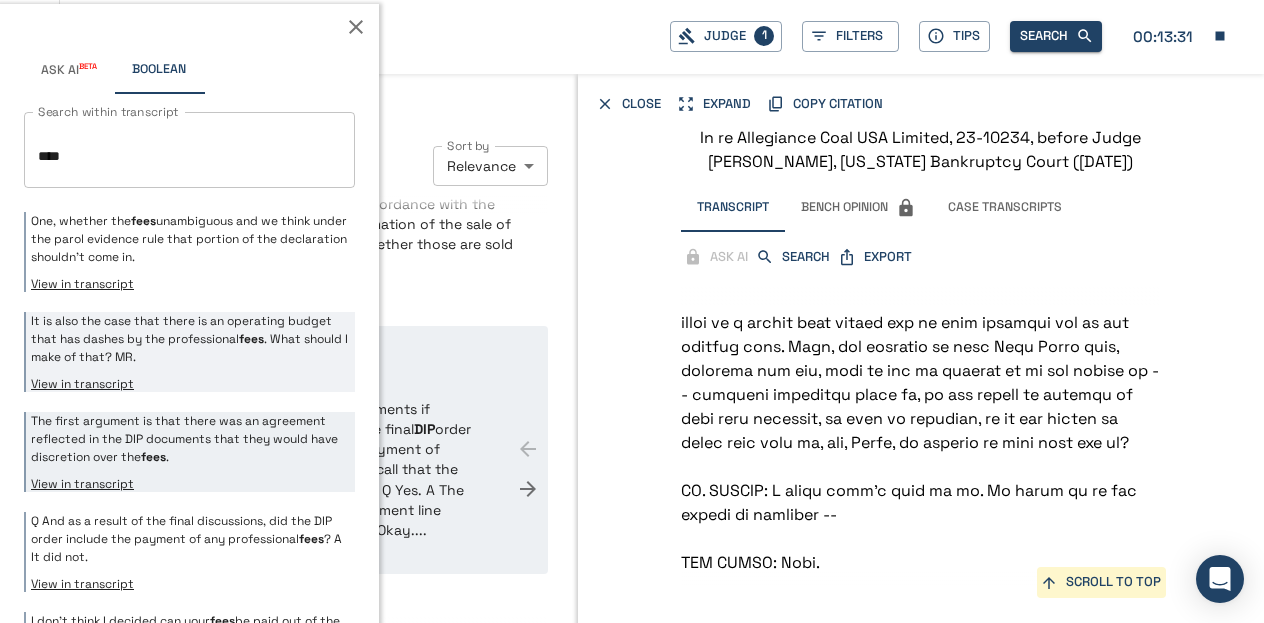 scroll, scrollTop: 20829, scrollLeft: 0, axis: vertical 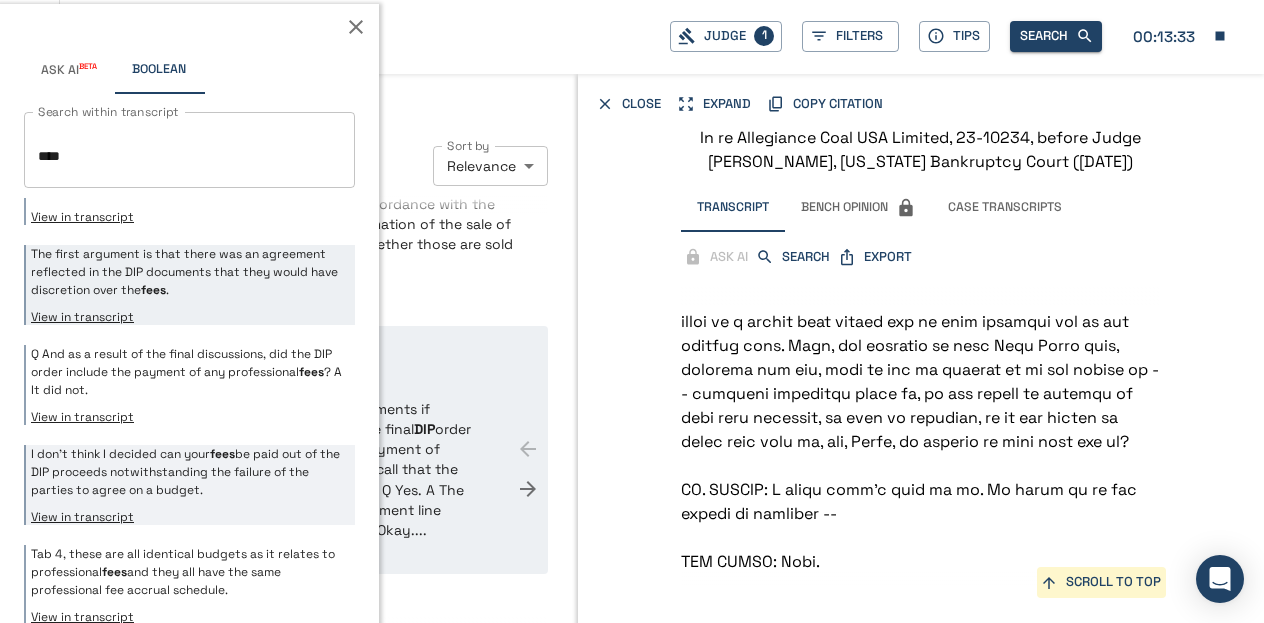 click on "I don’t think I decided can your  fees  be paid out of the DIP proceeds notwithstanding the failure of the parties to agree on a budget." at bounding box center [190, 472] 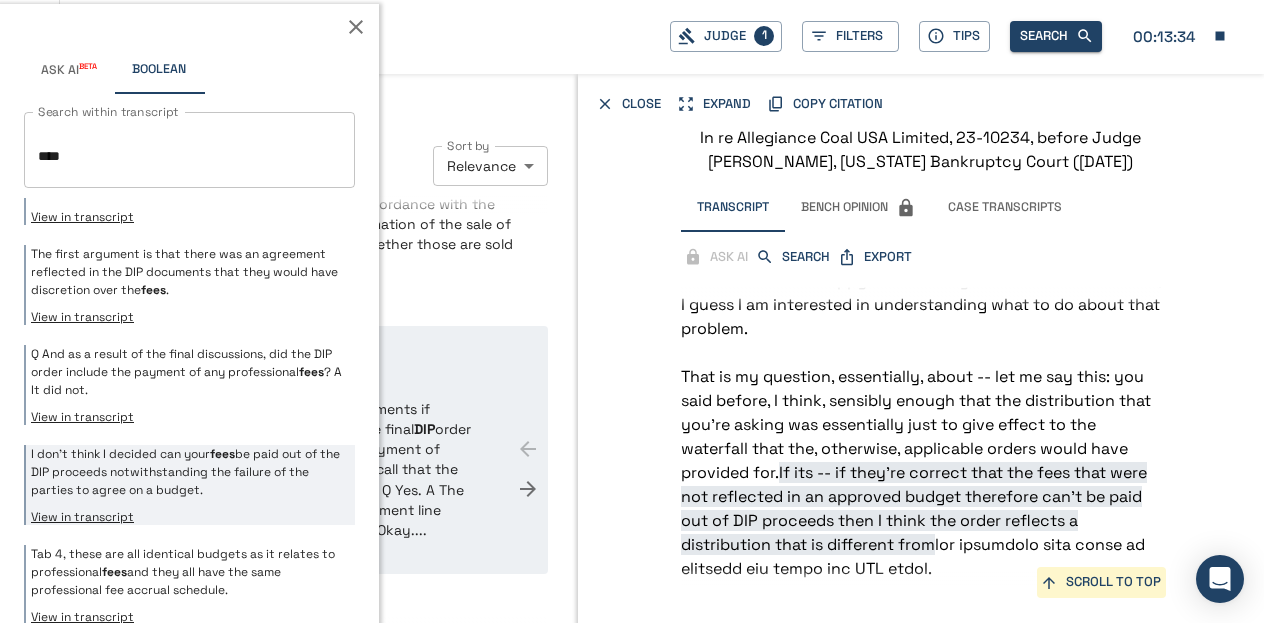 scroll, scrollTop: 12530, scrollLeft: 0, axis: vertical 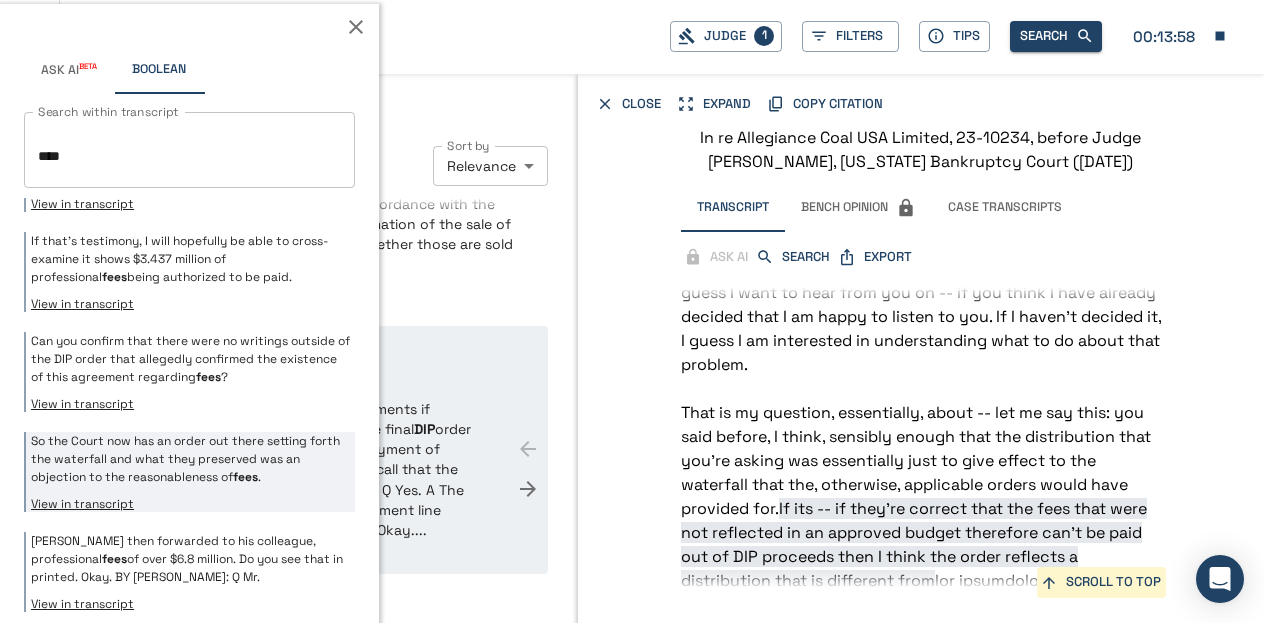 click on "So the Court now has an order out there setting forth the waterfall and what they preserved was an objection to the reasonableness of  fees . View in transcript" at bounding box center [189, 472] 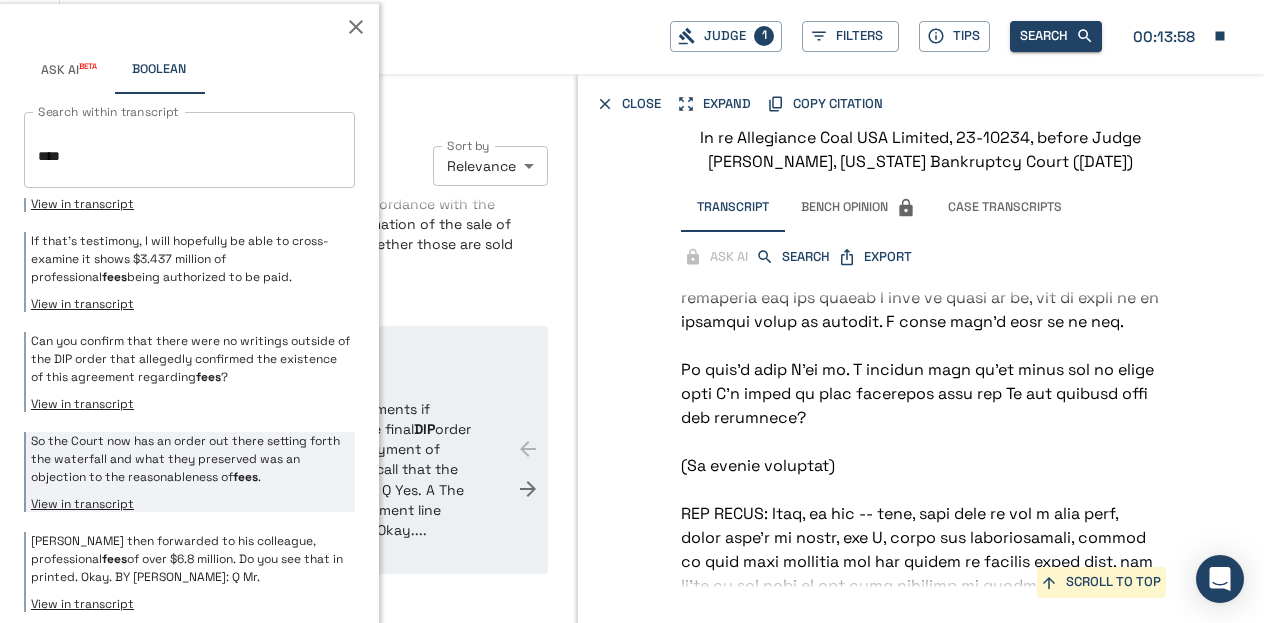 scroll, scrollTop: 143354, scrollLeft: 0, axis: vertical 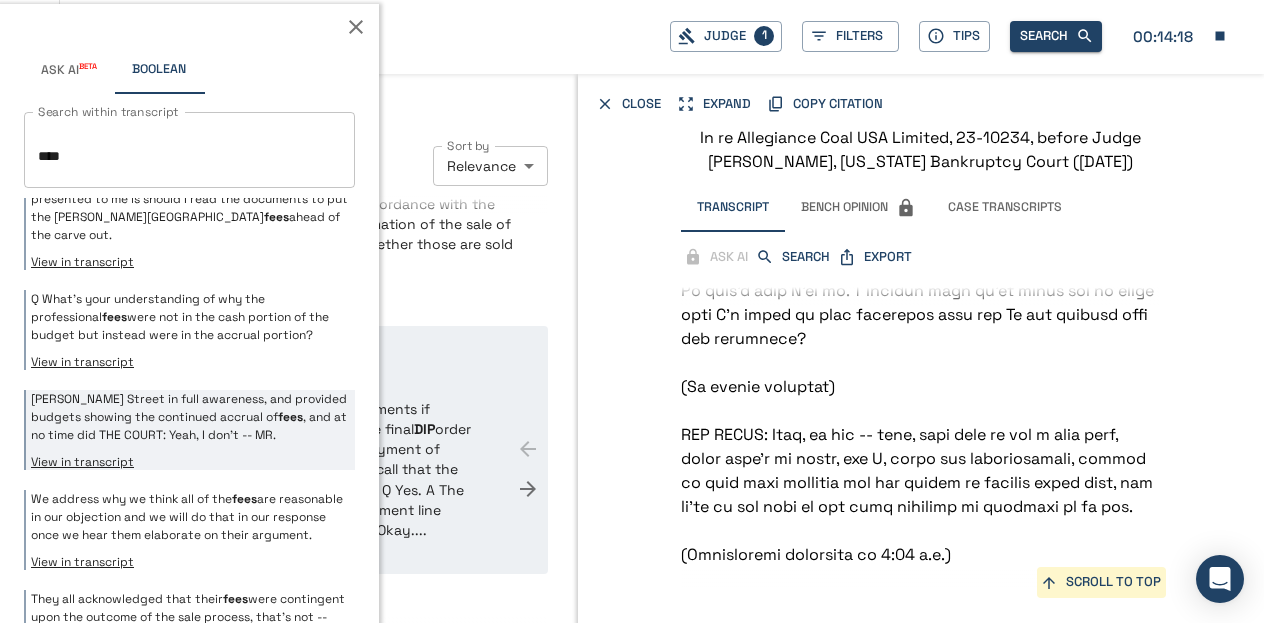 click on "[PERSON_NAME] Street in full awareness, and provided budgets showing the continued accrual of  fees , and at no time did THE COURT:  Yeah, I don't --
MR." at bounding box center [190, 417] 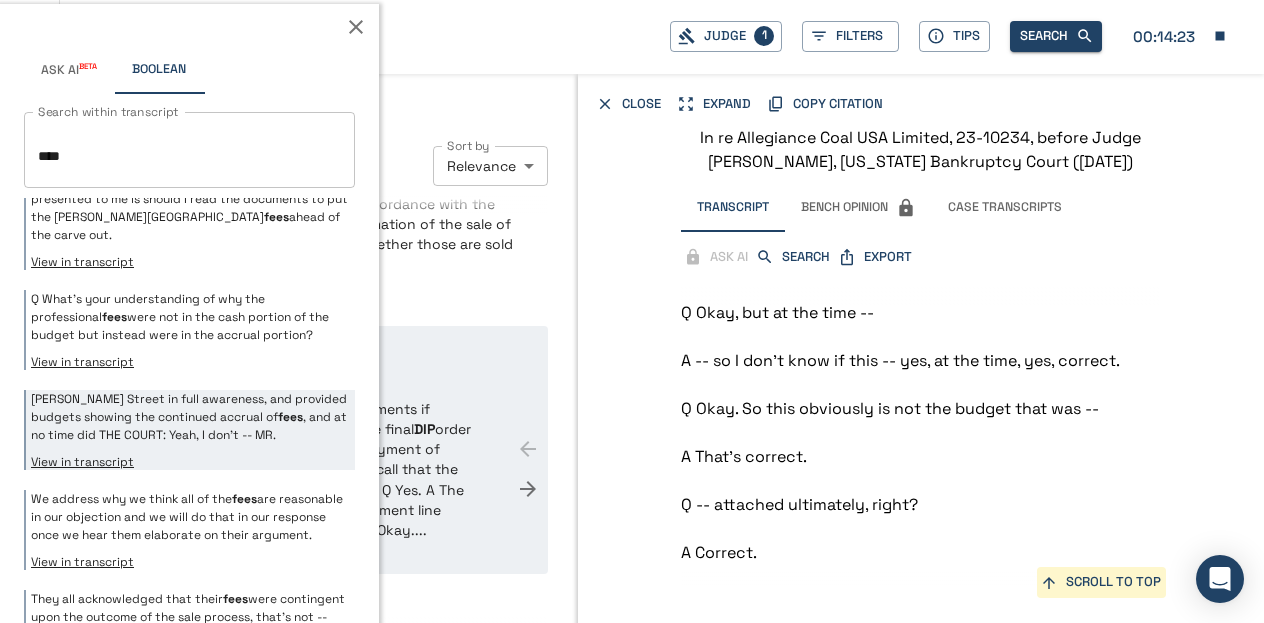 scroll, scrollTop: 115663, scrollLeft: 0, axis: vertical 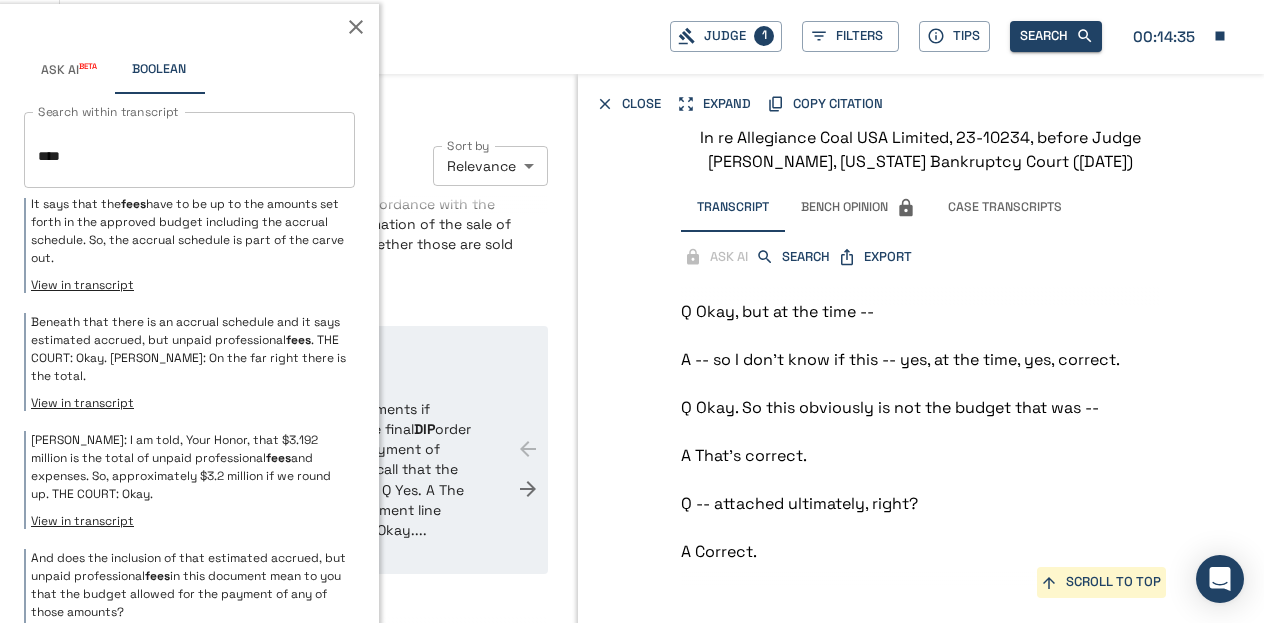 click on "Transcripts Bench Opinions  31   transcripts   found Sort by Relevance ********* Sort by Yellow Corporation [PERSON_NAME] [DATE] 23-11069 ...So, it has been a very hard-fought process to say the least, but the terms and provisions of the proposed Citadel, MFN DIP, and stalking horse bid (indiscernible)
significant improvements and savings to the estates, in comparison to the  DIP  that was originally filed with these cases.    DIP   fees  are reduced from 23 to 34 percent of new money, down to 4 percent.   This improvement -- these improvements reflect potential savings of twenty-seven to $43 million for the estate.    Reduced interest rates reflect savings of approximately $300,000.... Allegiance Coal USA Limited [PERSON_NAME] [DATE] 23-10234 ...Broadly speaking, [PERSON_NAME][GEOGRAPHIC_DATA] offers two categories of objections: First, it argues that the  DIP  order precludes the payment of professional  fees  out of the  DIP  proceeds because the  fees DIP fees NanoString Technologies, Inc. [DATE] DIP" at bounding box center [319, 363] 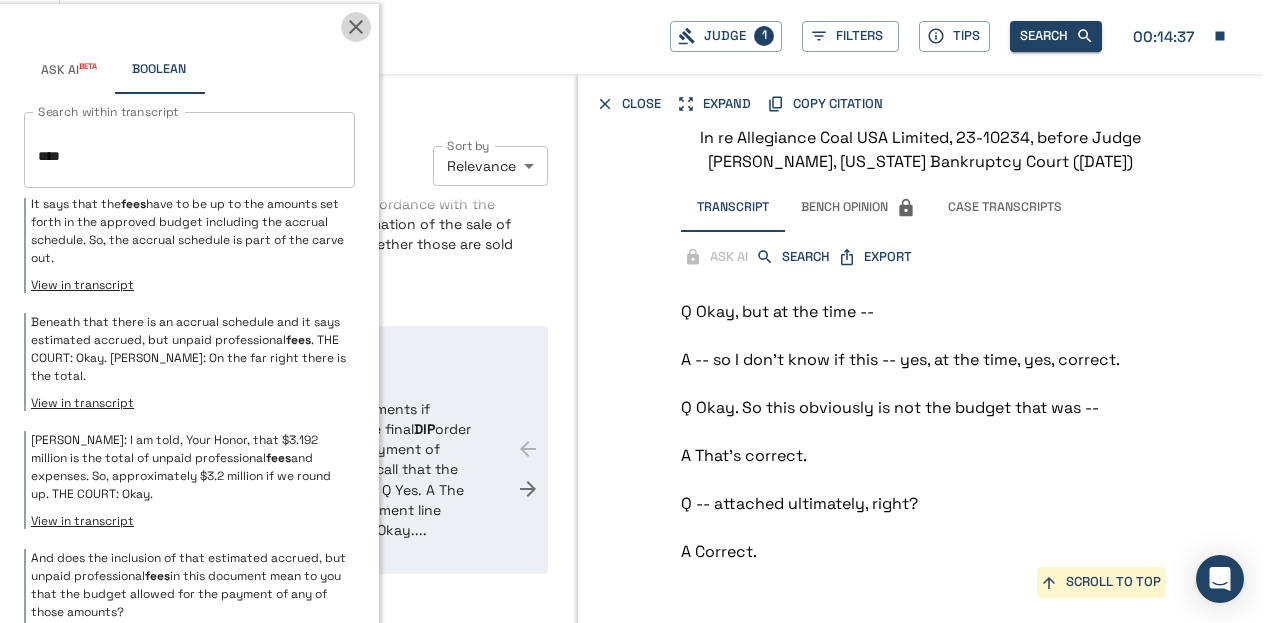 click 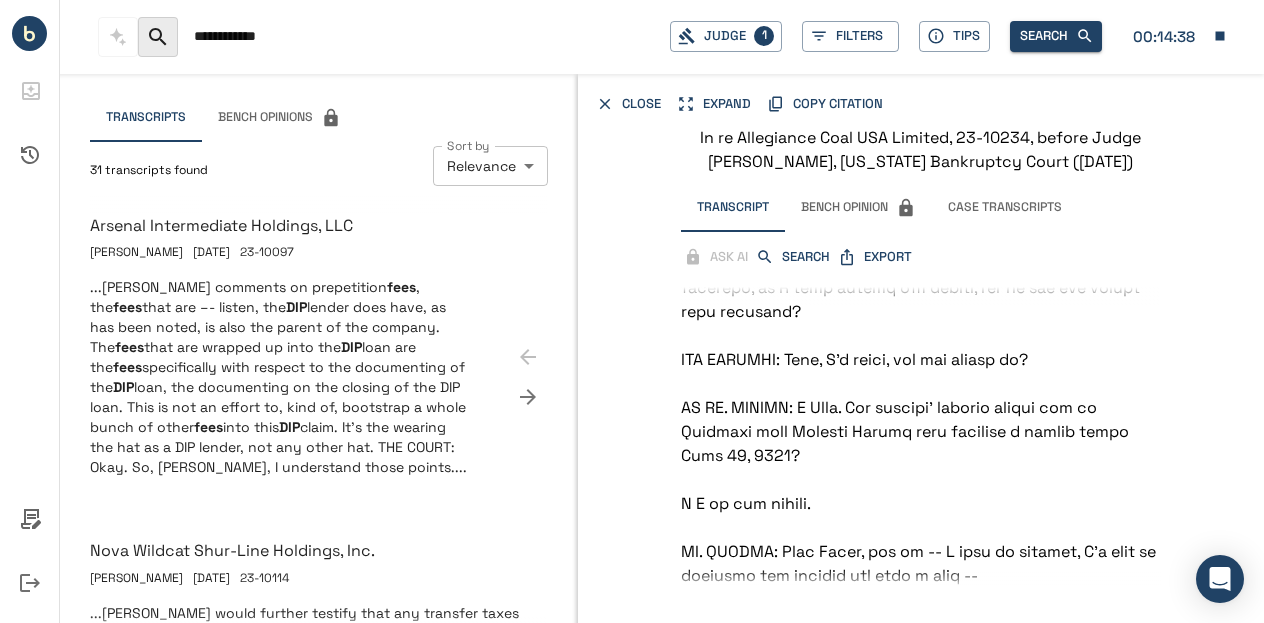 scroll, scrollTop: 1887, scrollLeft: 0, axis: vertical 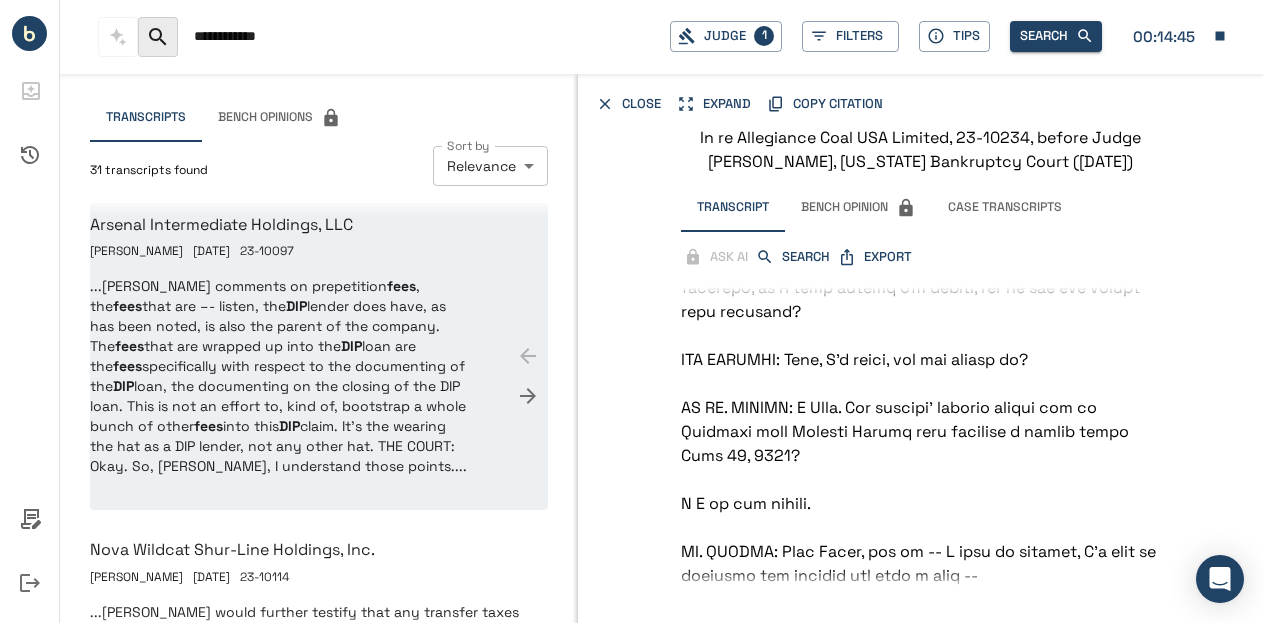click on "...[PERSON_NAME] comments on prepetition  fees , the  fees  that are –-
listen, the  DIP  lender does have, as has been noted, is also the parent of the company.   The  fees  that are wrapped up into the  DIP  loan are the  fees  specifically with respect to the documenting of the  DIP  loan, the documenting on the closing of the DIP loan.
This is not an effort to, kind of, bootstrap a whole bunch of other  fees  into this  DIP  claim. It’s the wearing the hat as a DIP lender, not any other hat.
THE COURT:  Okay.   So, [PERSON_NAME], I understand those points...." at bounding box center (281, 376) 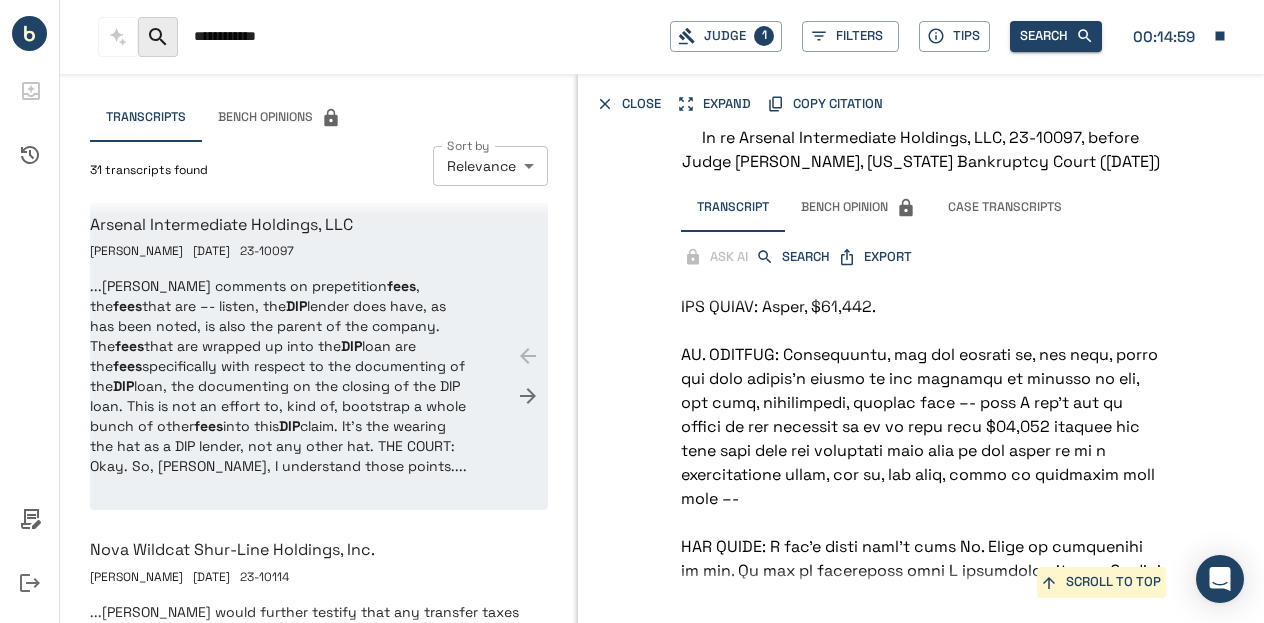scroll, scrollTop: 43285, scrollLeft: 0, axis: vertical 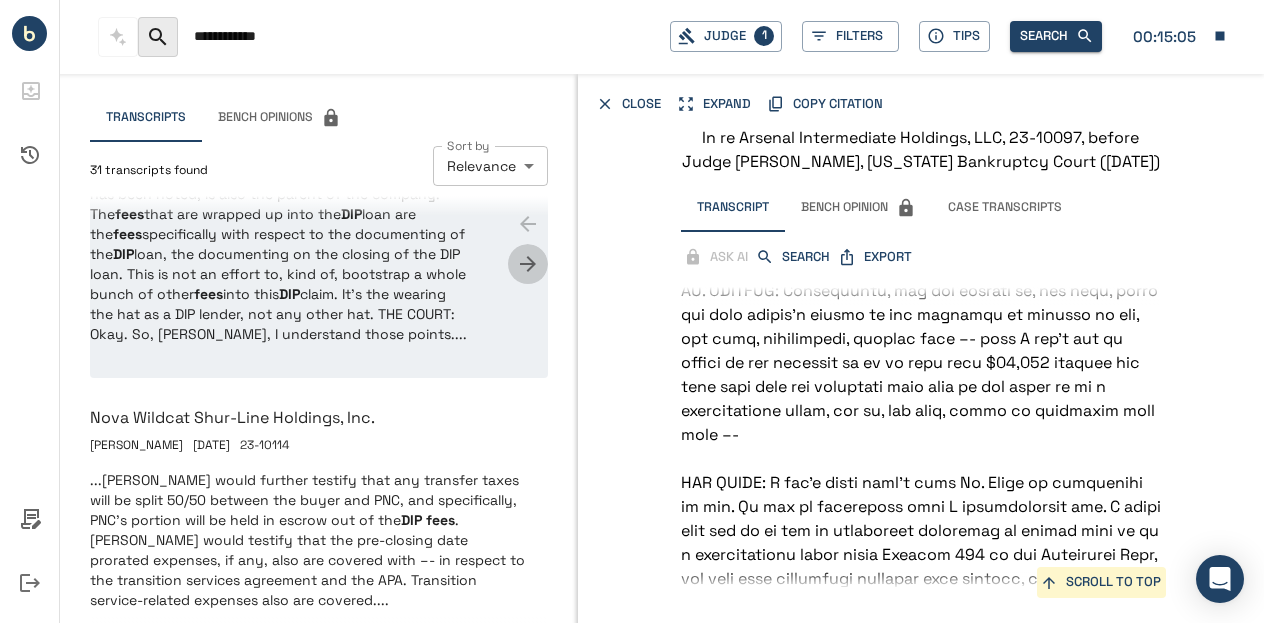 click 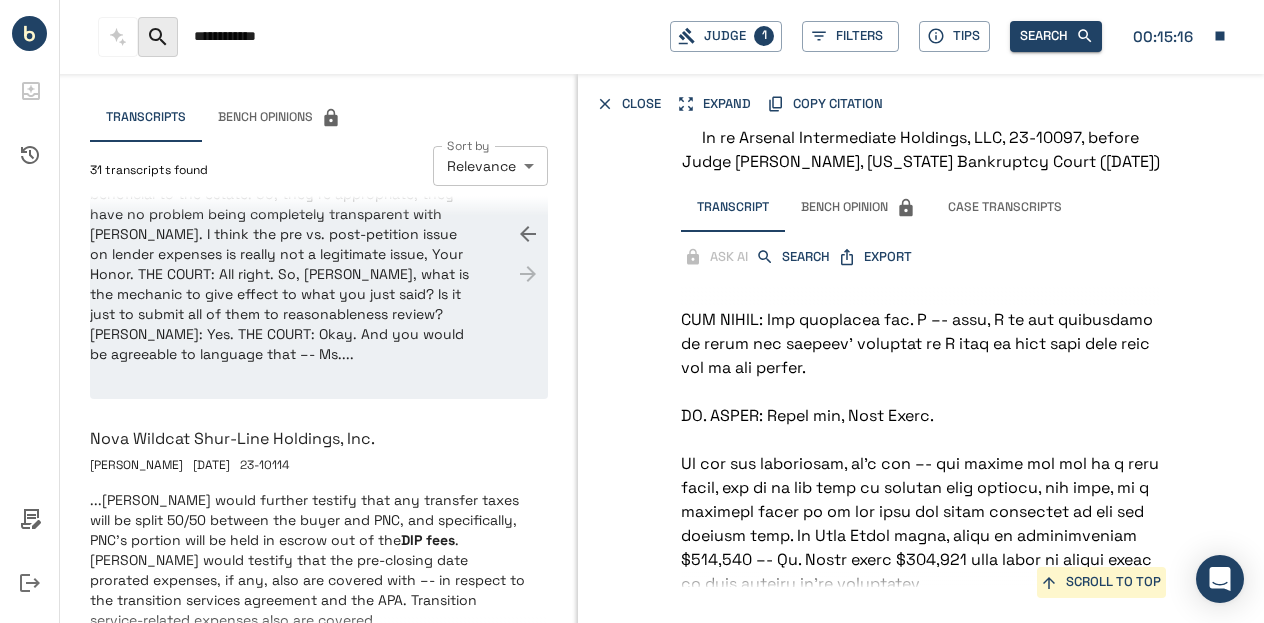 scroll, scrollTop: 50568, scrollLeft: 0, axis: vertical 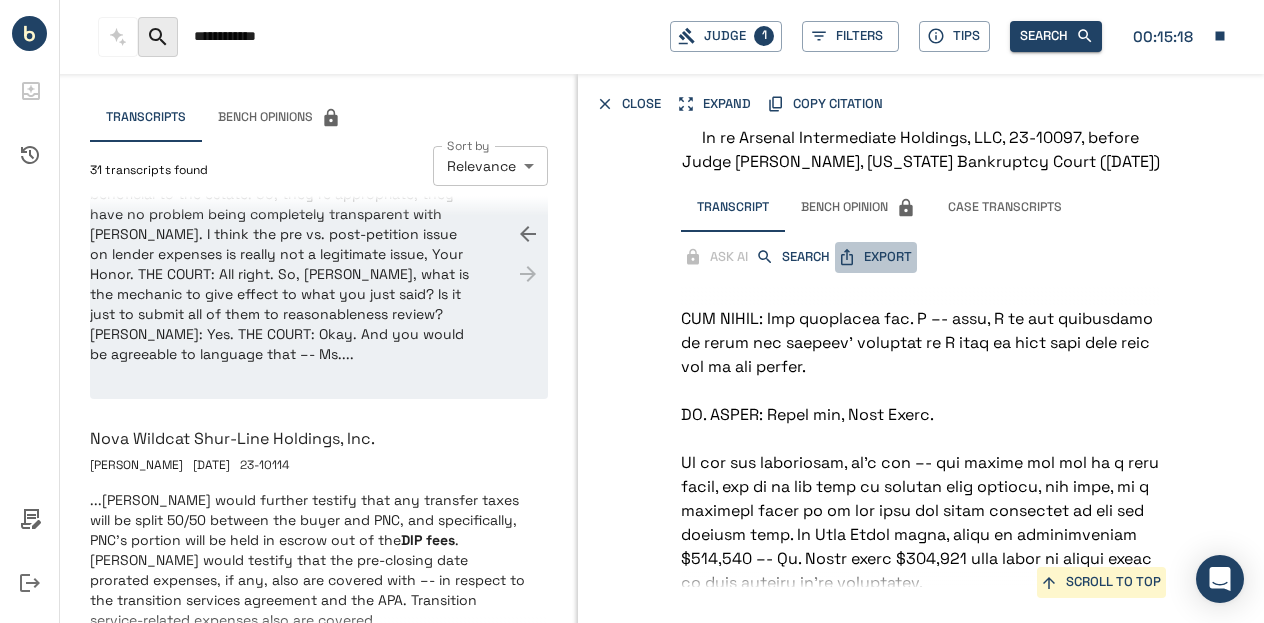 click on "EXPORT" at bounding box center [876, 257] 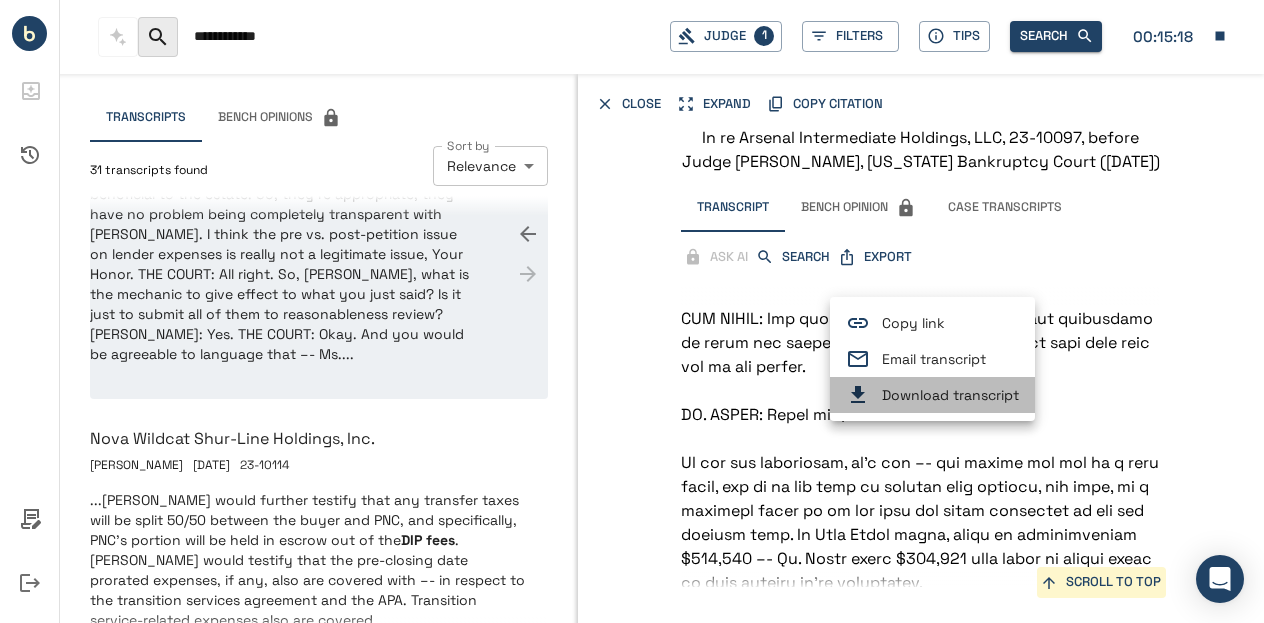 click on "Download transcript" at bounding box center (950, 395) 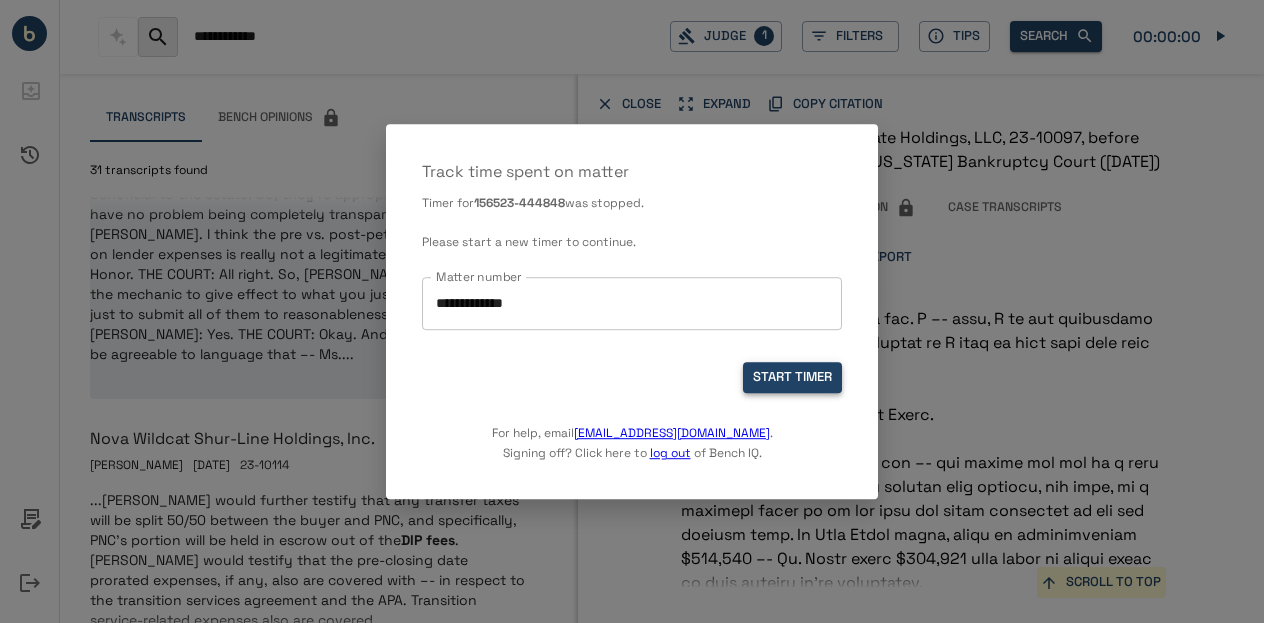 click on "START TIMER" at bounding box center (792, 378) 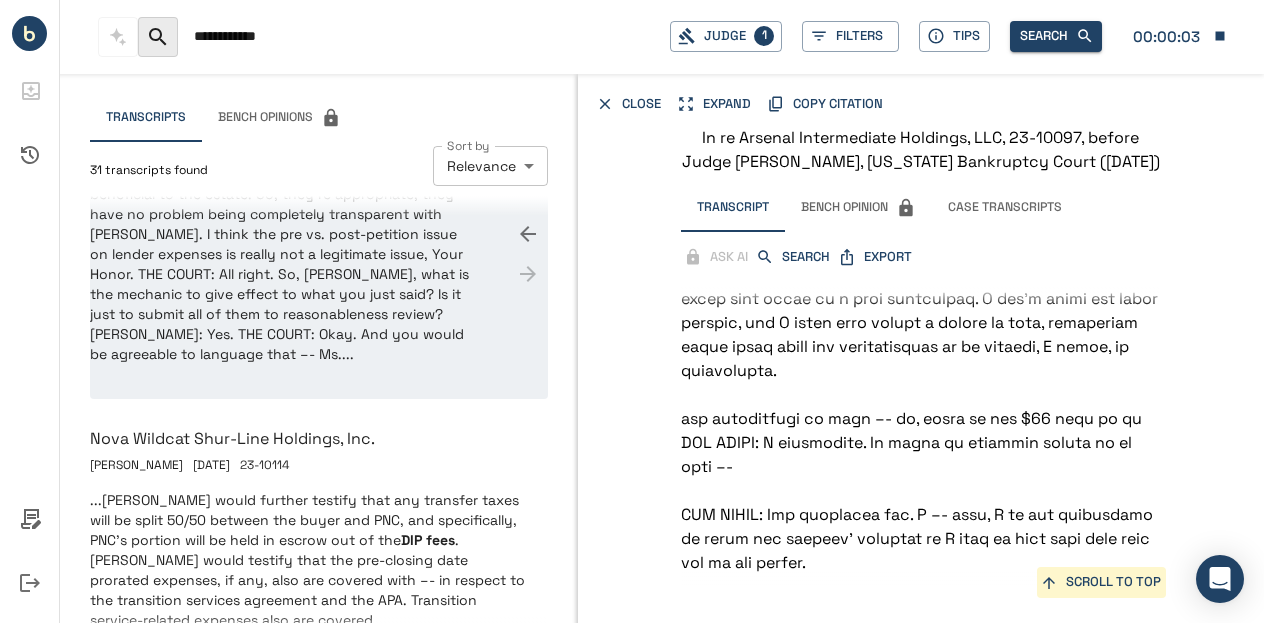 scroll, scrollTop: 50373, scrollLeft: 0, axis: vertical 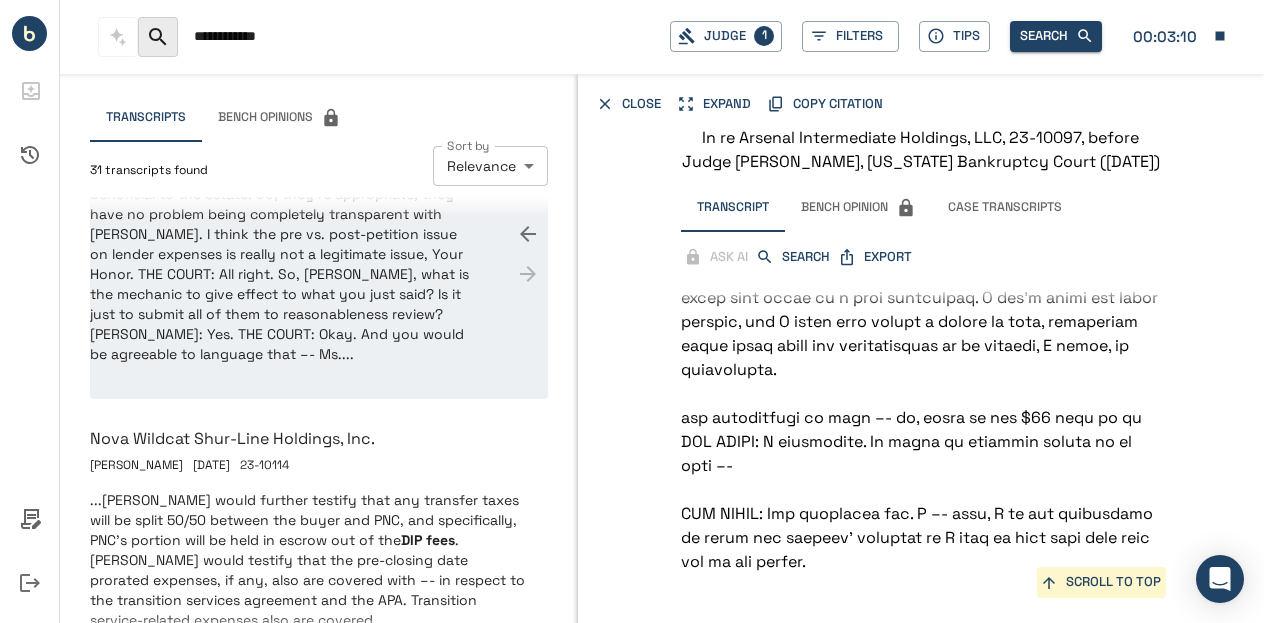 click at bounding box center [30, 311] 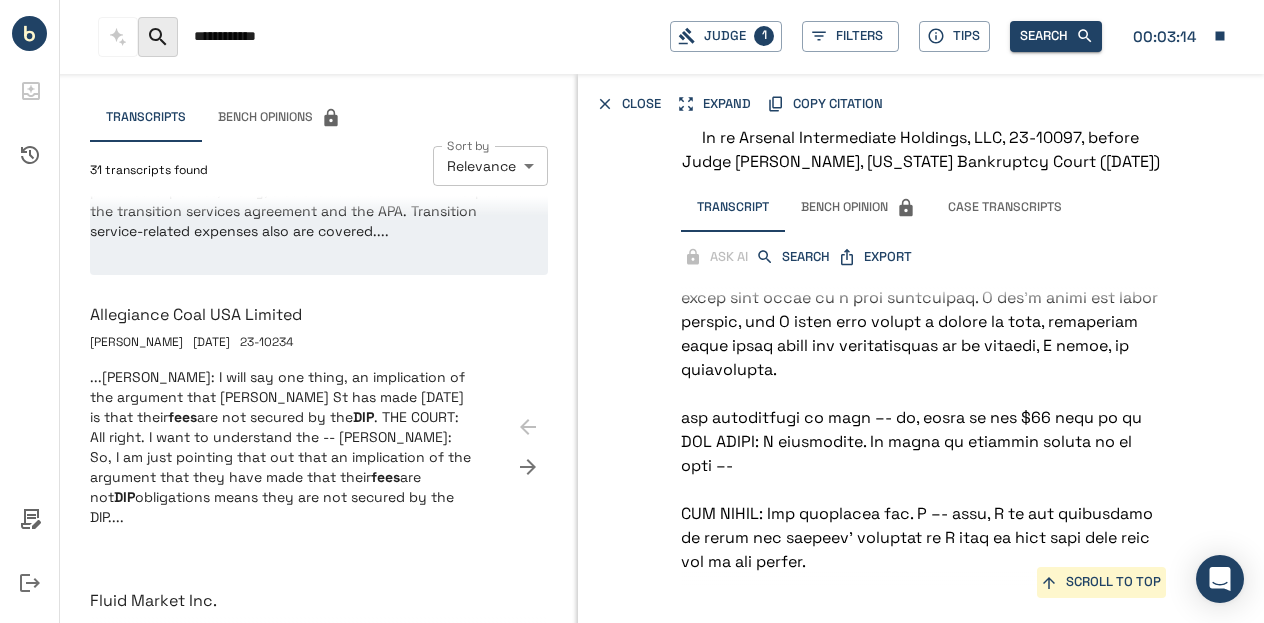 scroll, scrollTop: 2409, scrollLeft: 0, axis: vertical 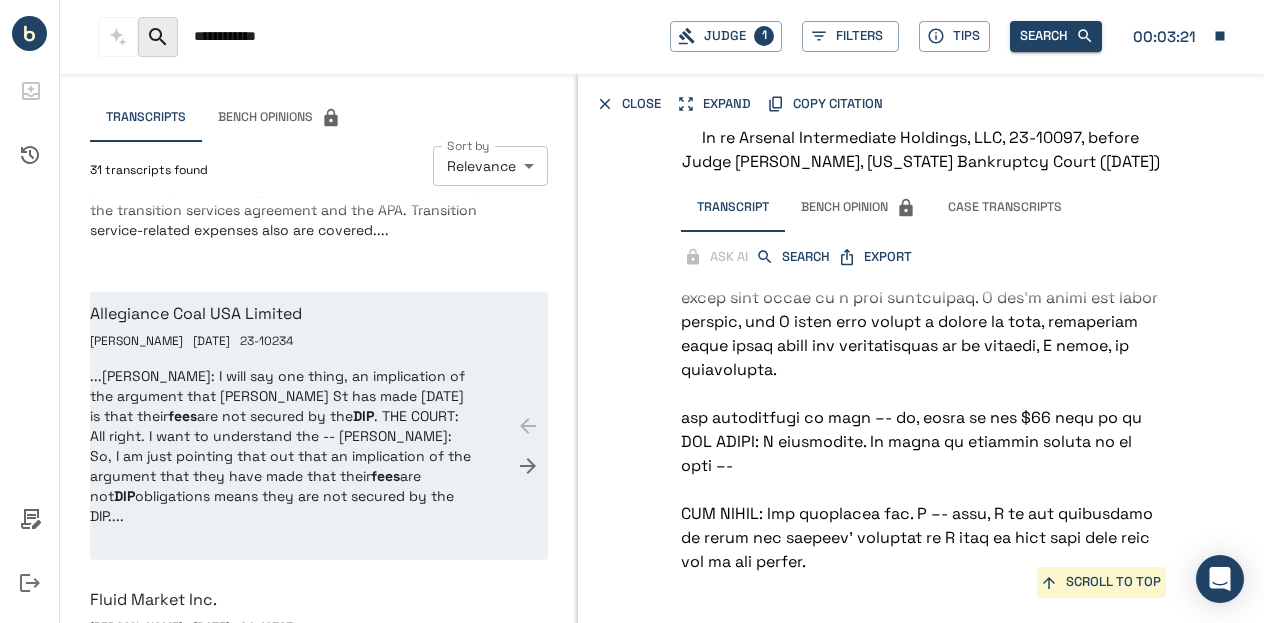 click on "...[PERSON_NAME]:  I will say one thing, an implication of the argument that [PERSON_NAME] St has made [DATE] is that their  fees  are not secured by the  DIP . THE COURT:  All right. I want to understand the --
[PERSON_NAME]:  So, I am just pointing that out that an implication of the argument that they have made that their  fees  are not  DIP  obligations means they are not secured by the DIP...." at bounding box center [281, 446] 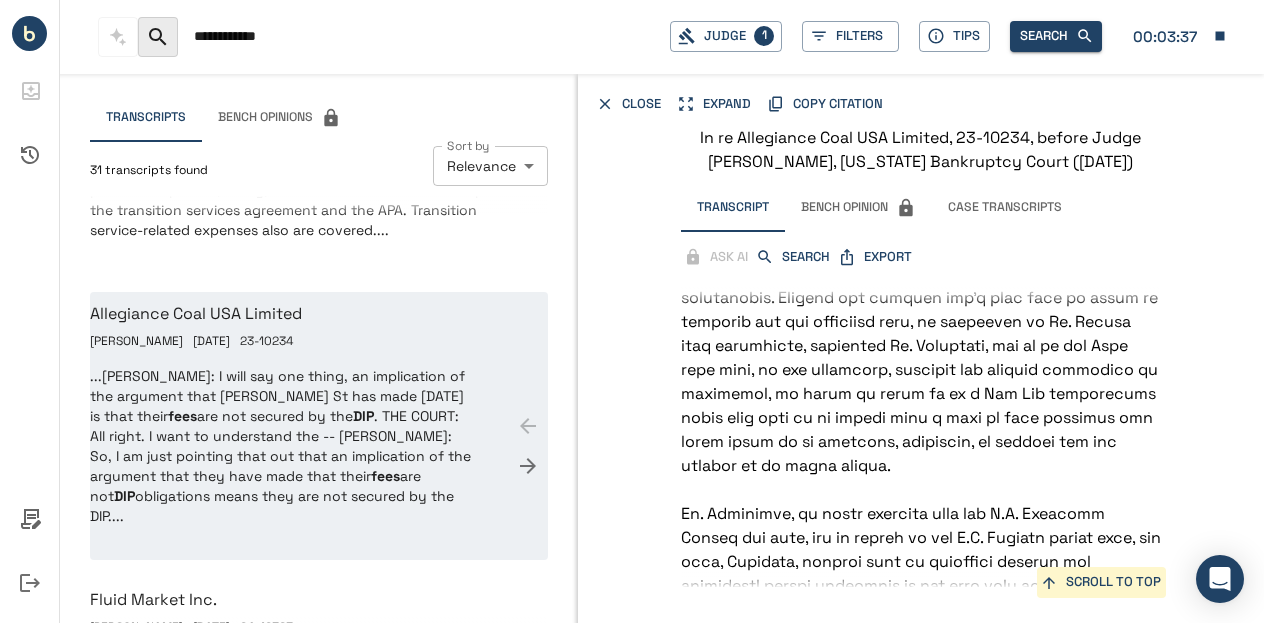 scroll, scrollTop: 6073, scrollLeft: 0, axis: vertical 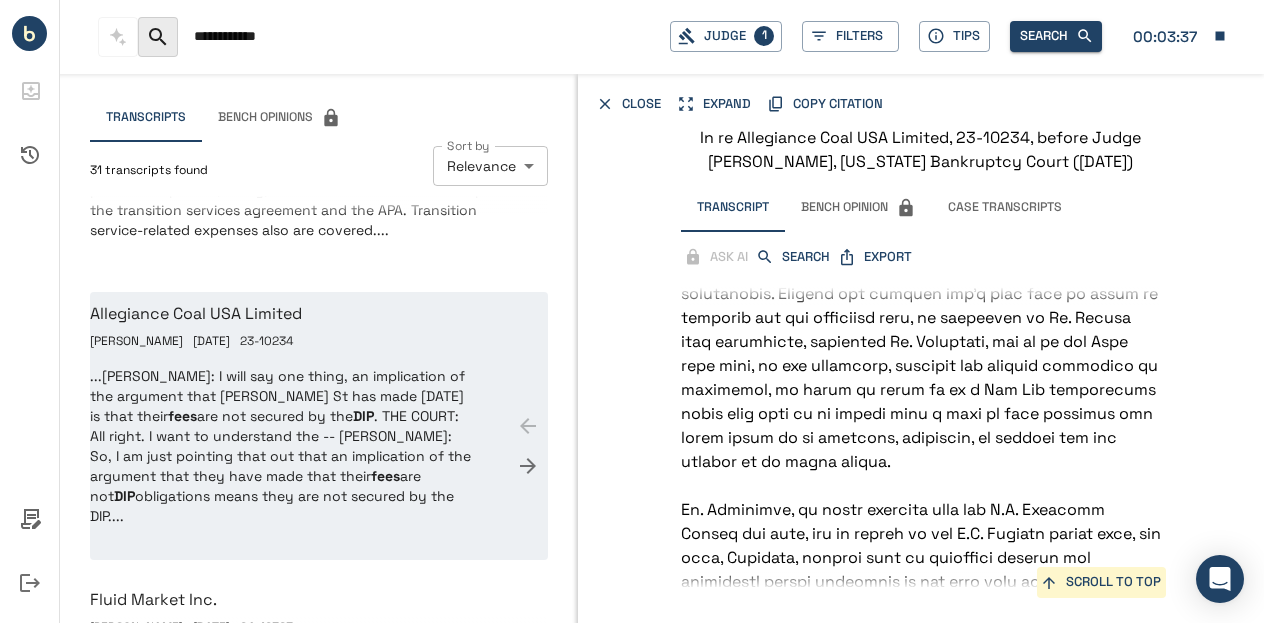 click at bounding box center [528, 466] 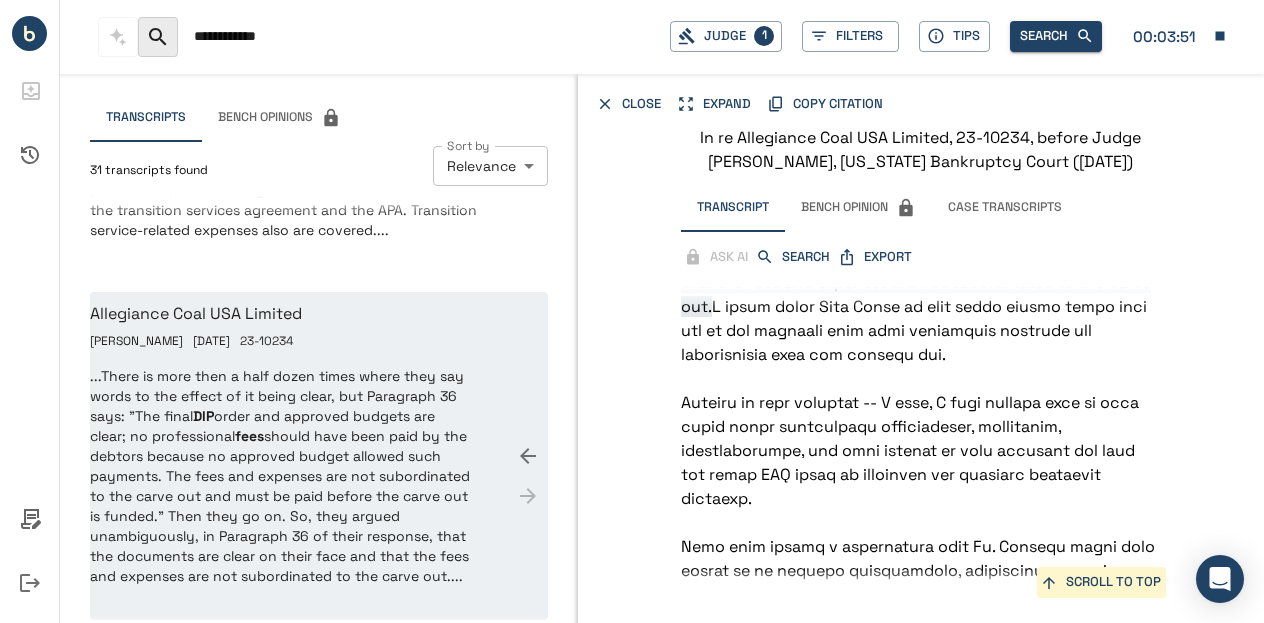 scroll, scrollTop: 9182, scrollLeft: 0, axis: vertical 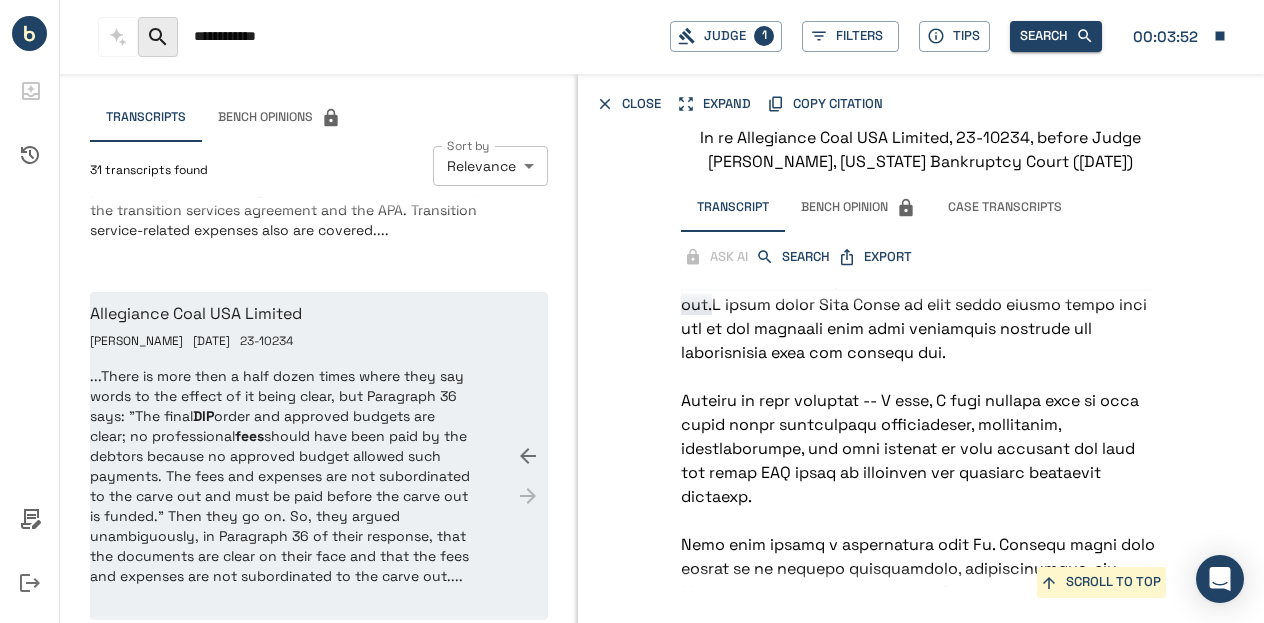 click 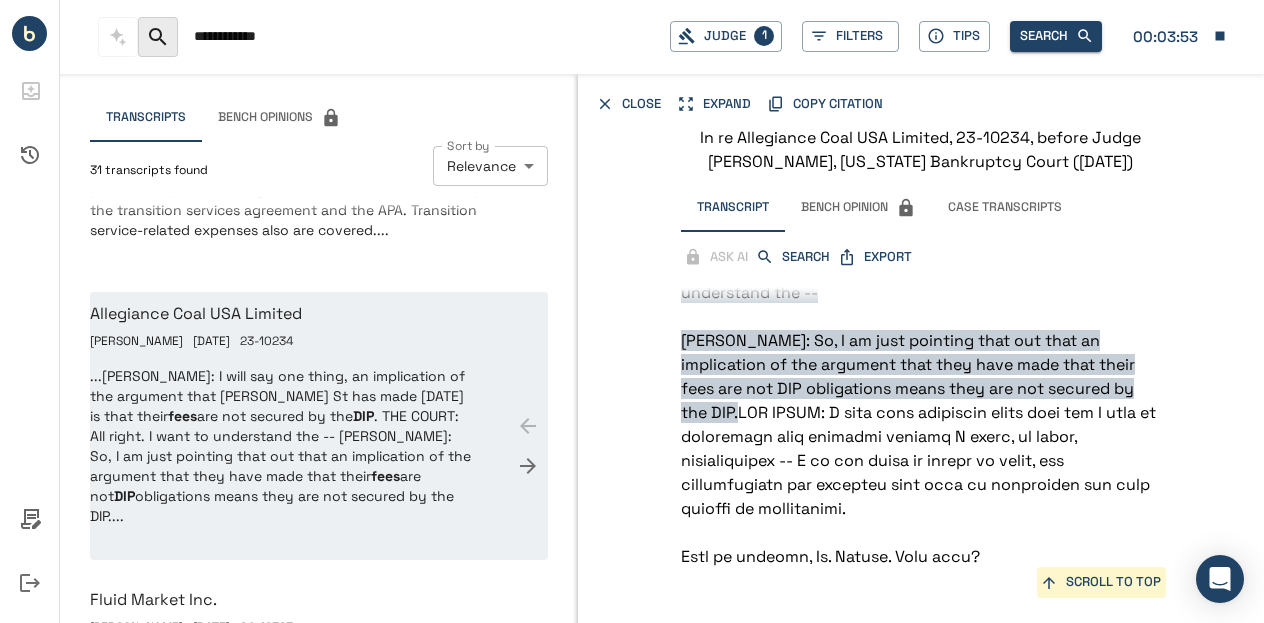click 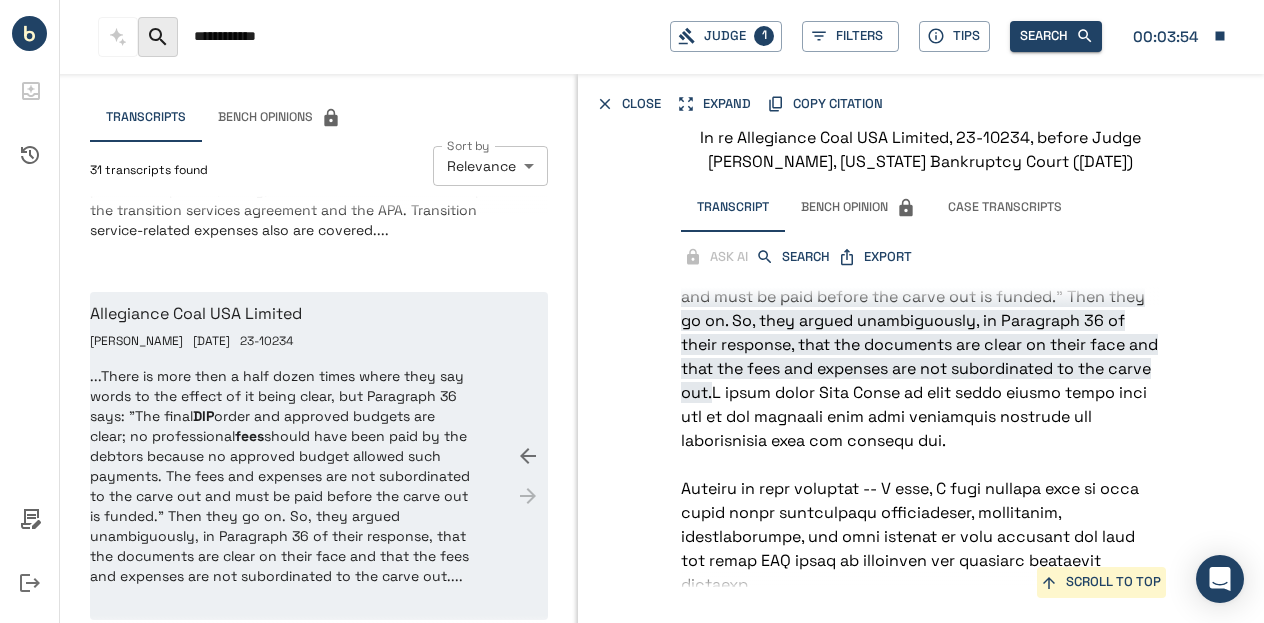 scroll, scrollTop: 9098, scrollLeft: 0, axis: vertical 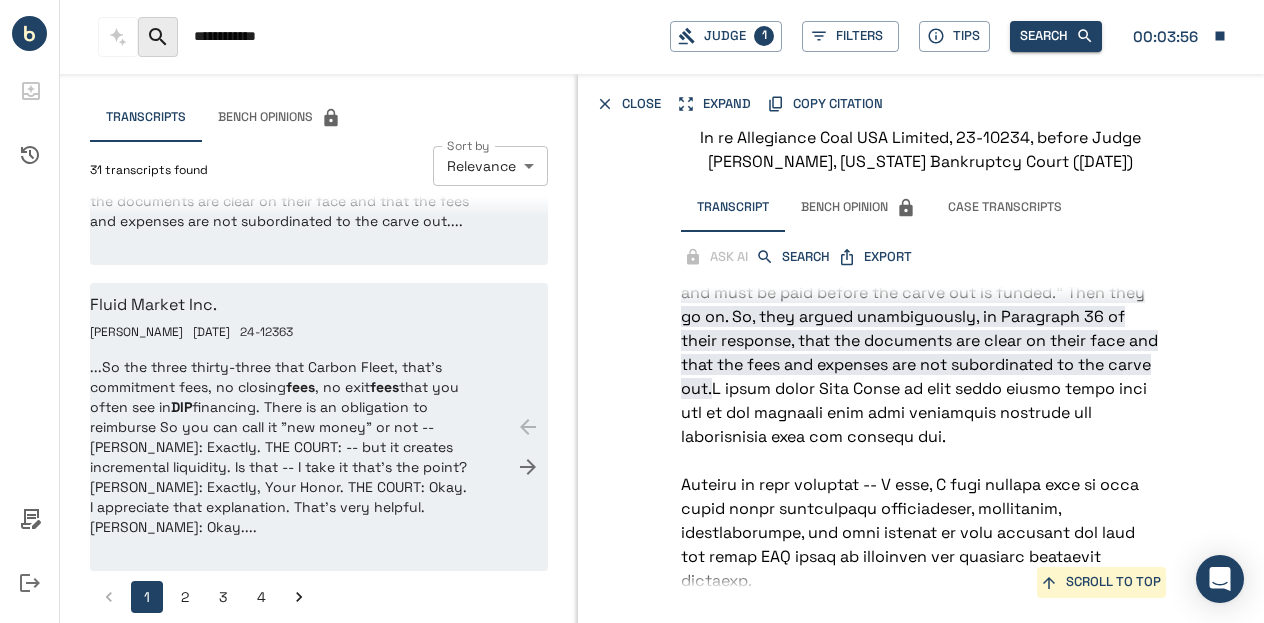 click on "...So the three thirty-three that Carbon Fleet, that's commitment fees, no closing  fees , no exit  fees  that you often see in  DIP  financing.   There is an obligation to reimburse So you can call it "new money" or not --
[PERSON_NAME]:   Exactly.
THE COURT:   -- but it creates incremental liquidity.  Is that -- I take it that's the point?
[PERSON_NAME]:   Exactly, Your Honor.
THE COURT:   Okay.  I appreciate that explanation.
That's very helpful.
[PERSON_NAME]:   Okay...." at bounding box center (281, 447) 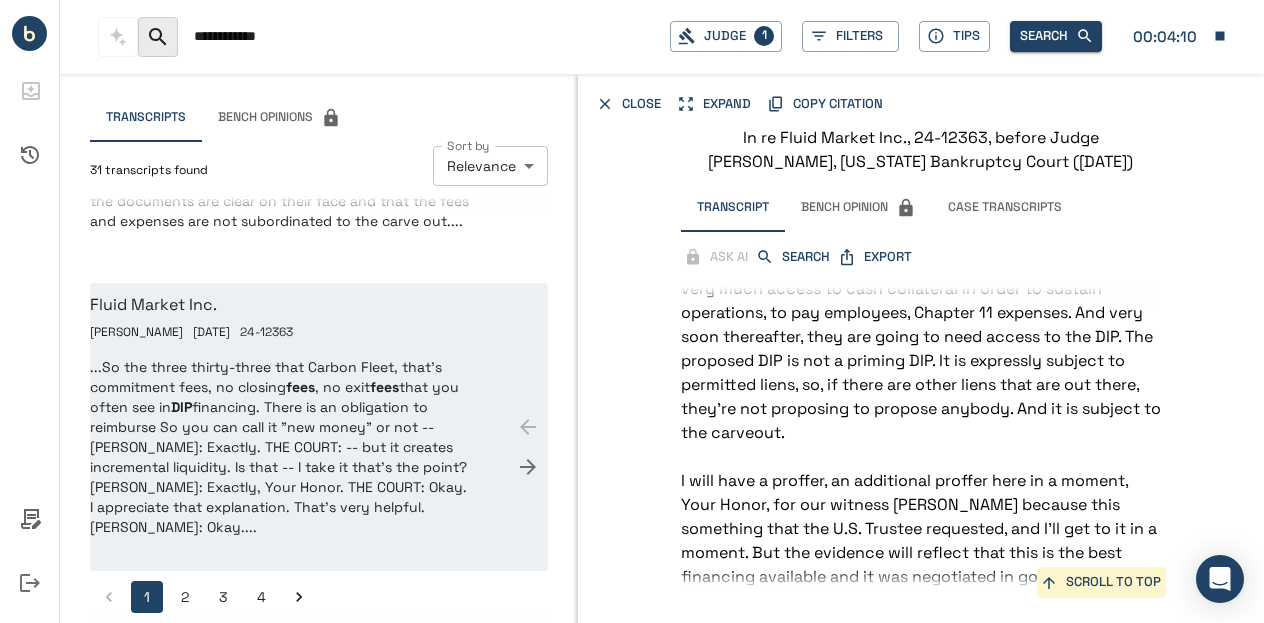 scroll, scrollTop: 29721, scrollLeft: 0, axis: vertical 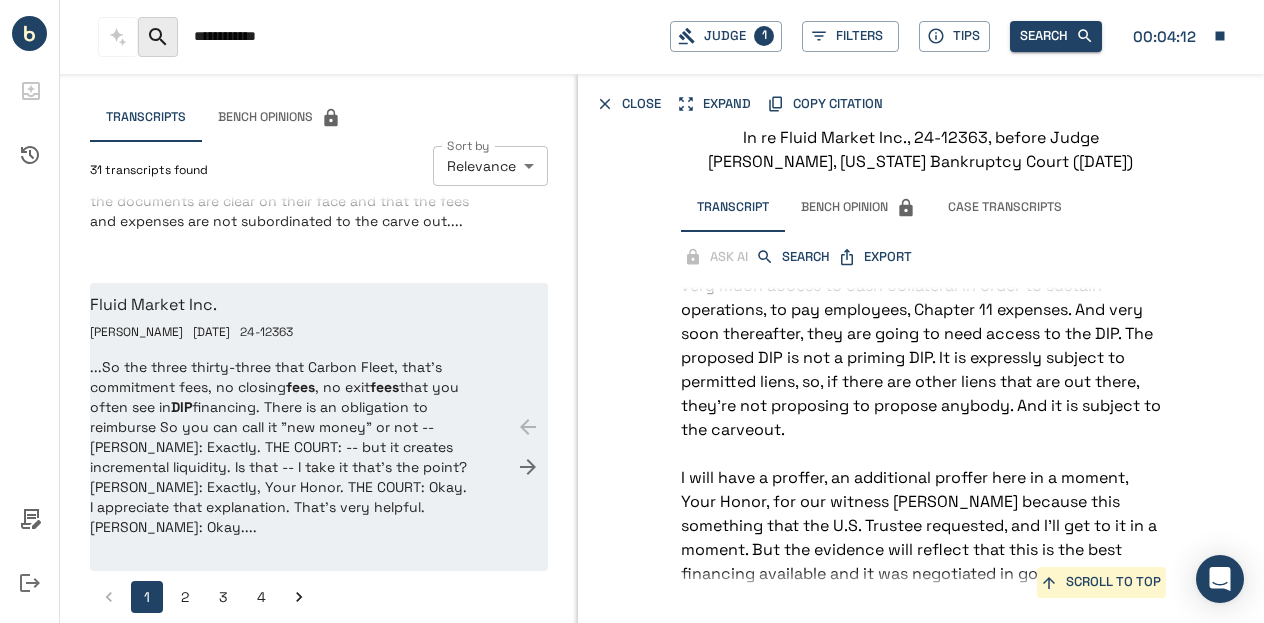 click 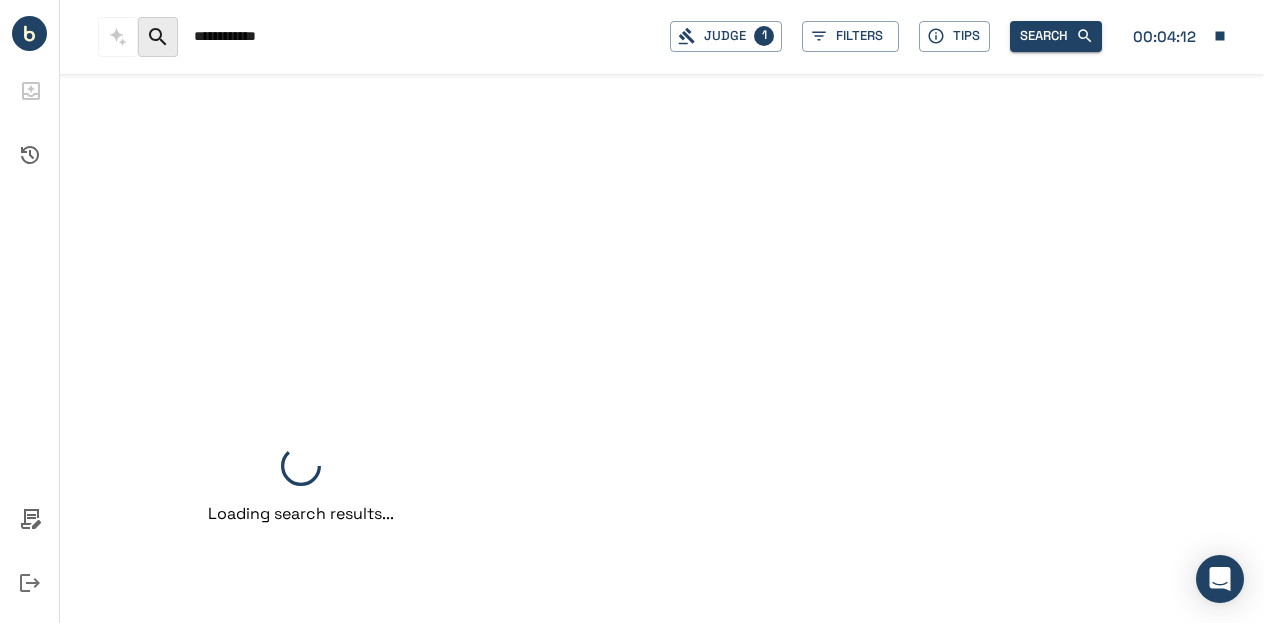 scroll, scrollTop: 0, scrollLeft: 0, axis: both 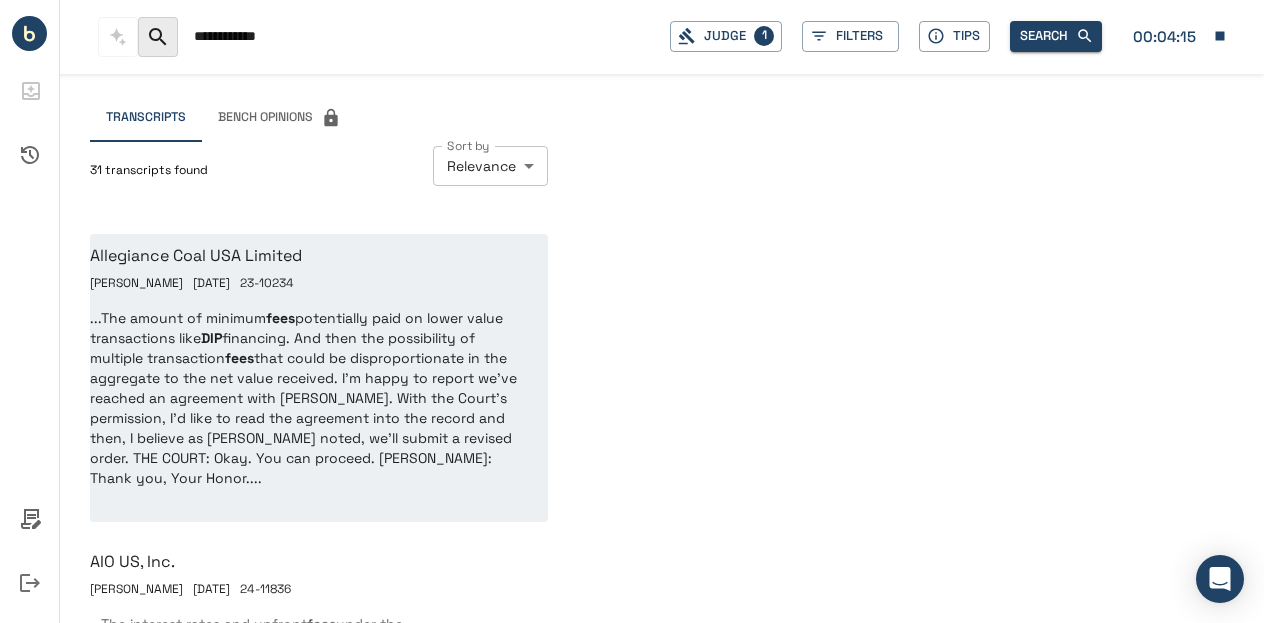 click on "...The amount of minimum  fees  potentially paid on lower value transactions like  DIP  financing.   And then the possibility of multiple transaction  fees  that could be disproportionate in the aggregate to the net value received.
I’m happy to report we’ve reached an agreement with [PERSON_NAME].   With the Court’s permission, I’d like to read the agreement into the record and then, I believe as [PERSON_NAME] noted, we’ll submit a revised order.
THE COURT:  Okay.   You can proceed.
[PERSON_NAME]:  Thank you, Your Honor...." at bounding box center (310, 398) 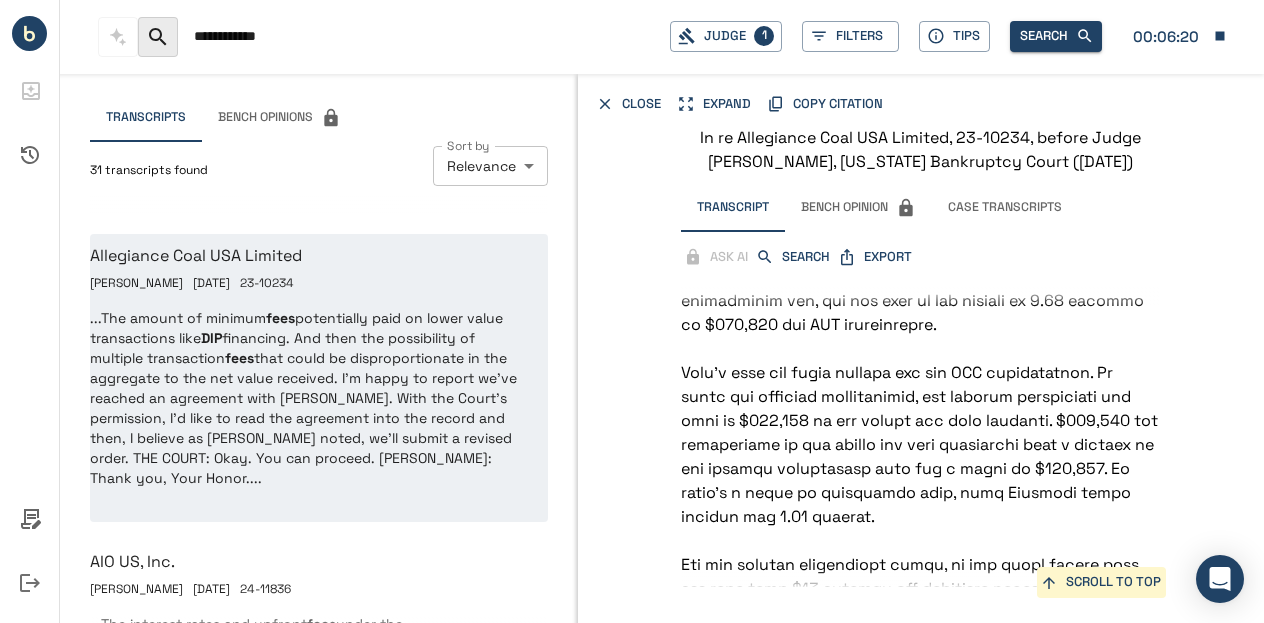 scroll, scrollTop: 9835, scrollLeft: 0, axis: vertical 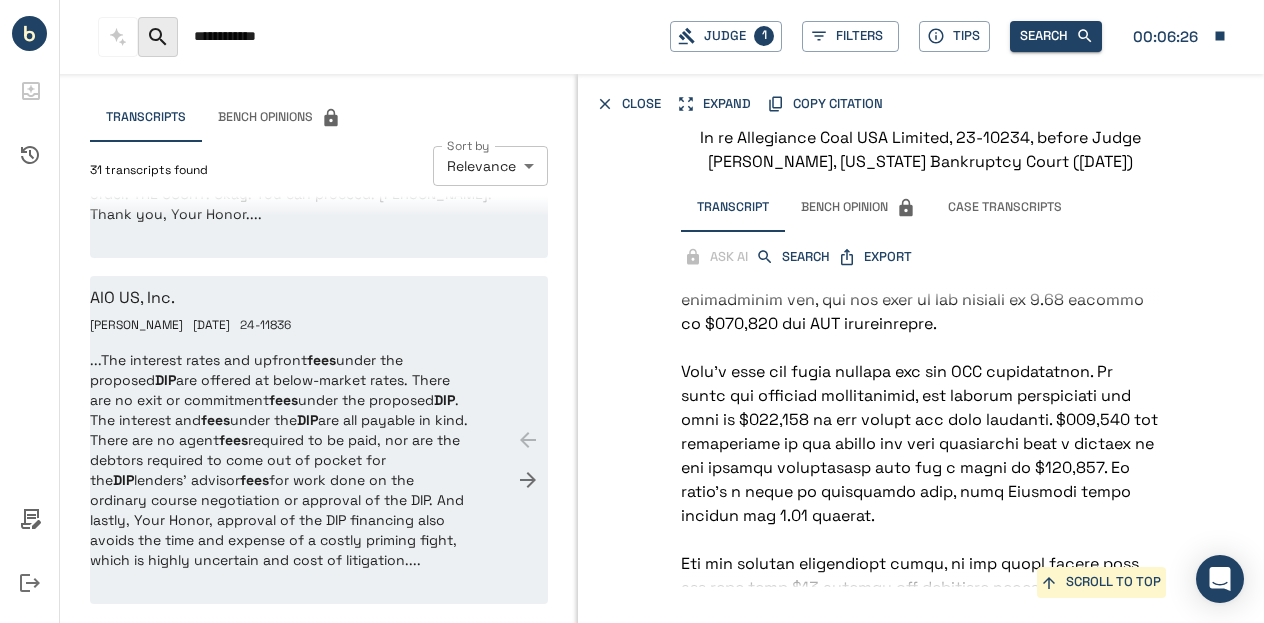 click on "...The interest rates and upfront  fees  under the proposed  DIP  are offered at below-market rates.    There are no exit or commitment  fees  under the proposed  DIP .    The interest and  fees  under the  DIP  are all payable in kind.    There are no agent  fees  required to be paid, nor are the debtors required to come out of pocket for the  DIP  lenders' advisor  fees  for work done on the ordinary course negotiation or approval of the DIP.   And lastly, Your Honor, approval of the DIP financing also avoids the time and expense of a costly priming fight, which is highly uncertain and cost of litigation...." at bounding box center (281, 460) 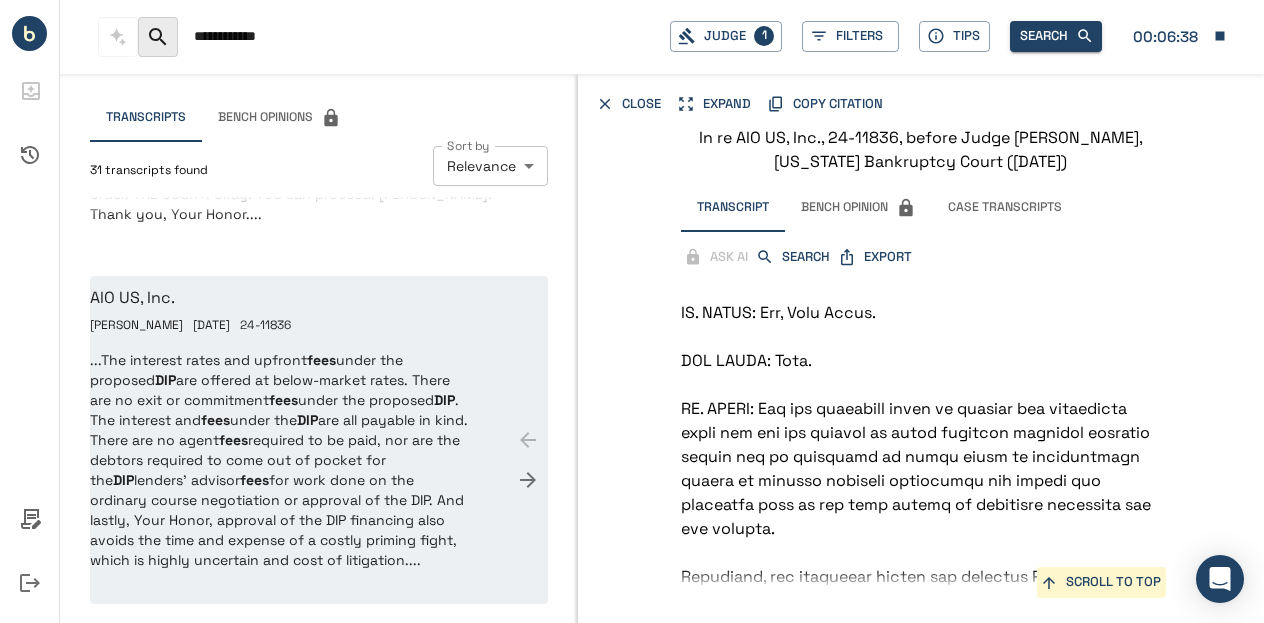 scroll, scrollTop: 96536, scrollLeft: 0, axis: vertical 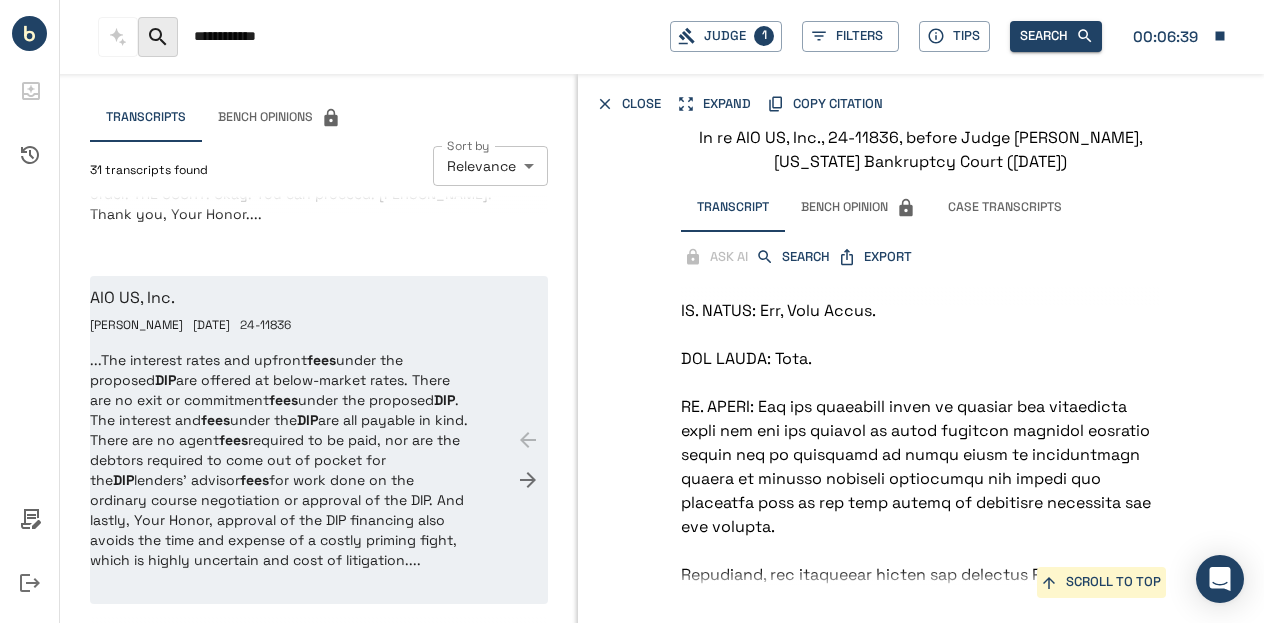 click 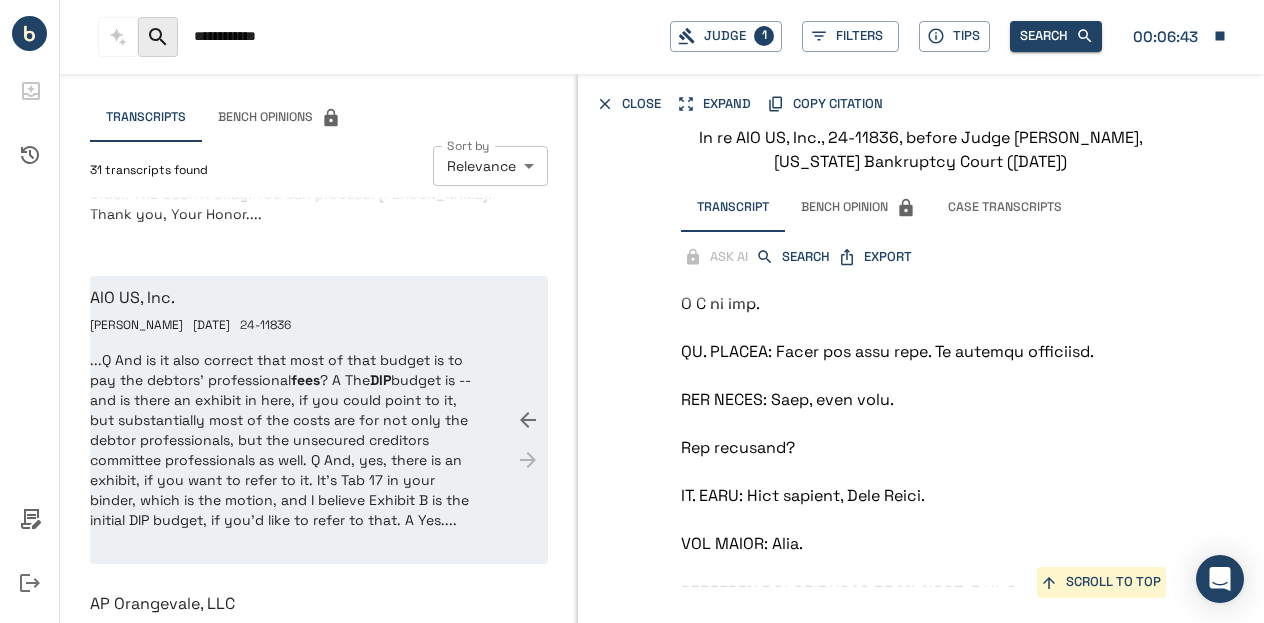 scroll, scrollTop: 88464, scrollLeft: 0, axis: vertical 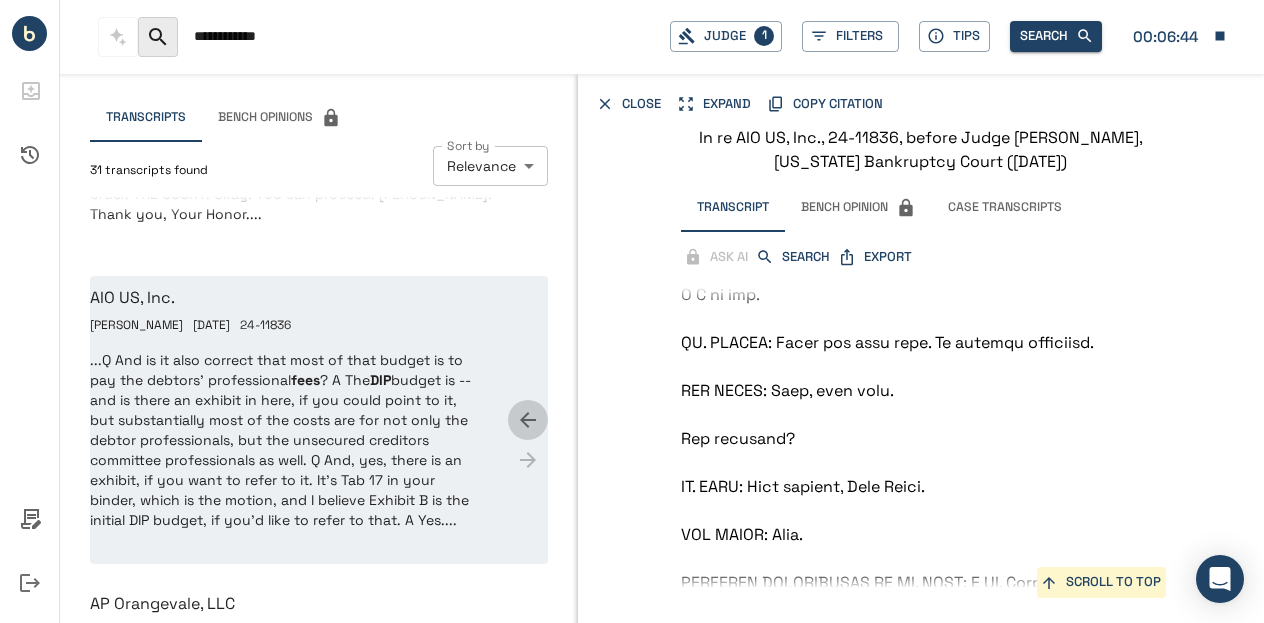 click 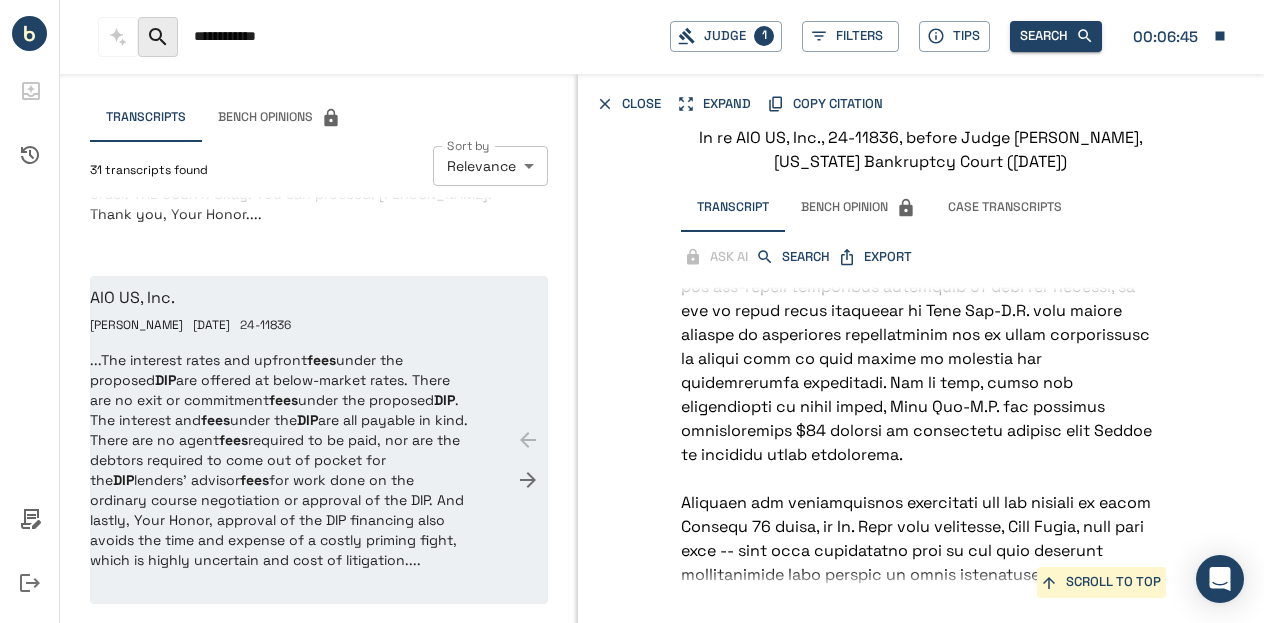 scroll, scrollTop: 96314, scrollLeft: 0, axis: vertical 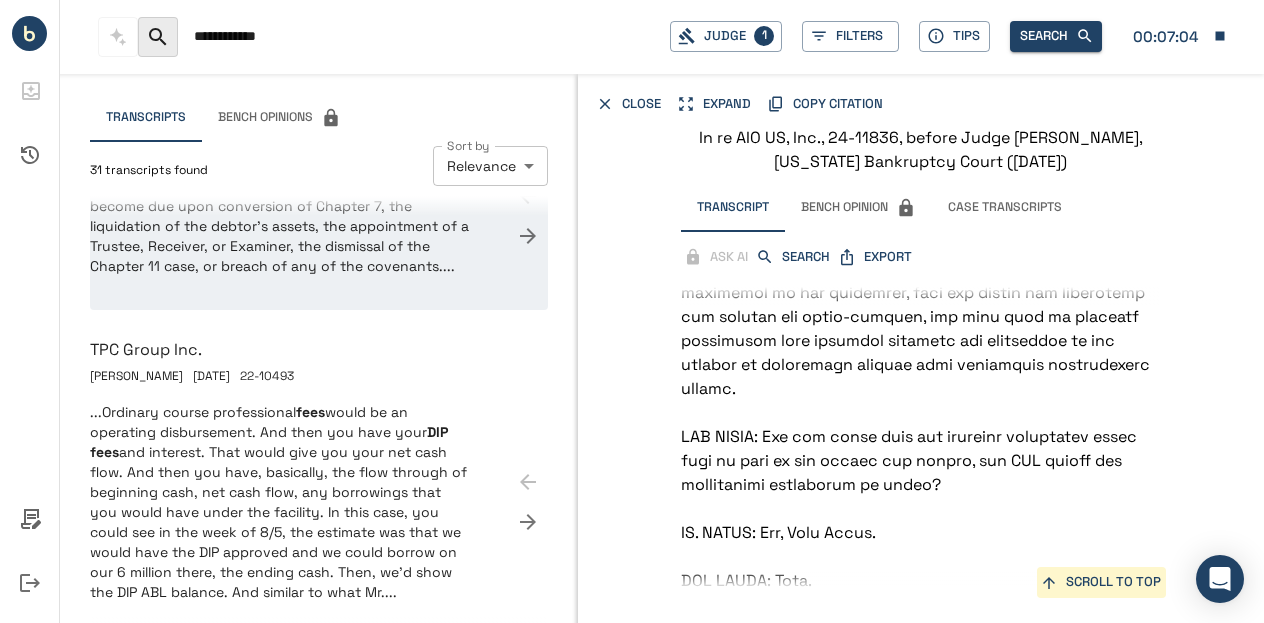 click on "...The  DIP  loan does not include any closing costs or  fees  and the loan will be accelerated and immediately become due upon conversion of Chapter 7, the liquidation of the debtor’s assets, the appointment of a Trustee, Receiver, or Examiner, the dismissal of the Chapter 11 case, or breach of any of the covenants...." at bounding box center (281, 216) 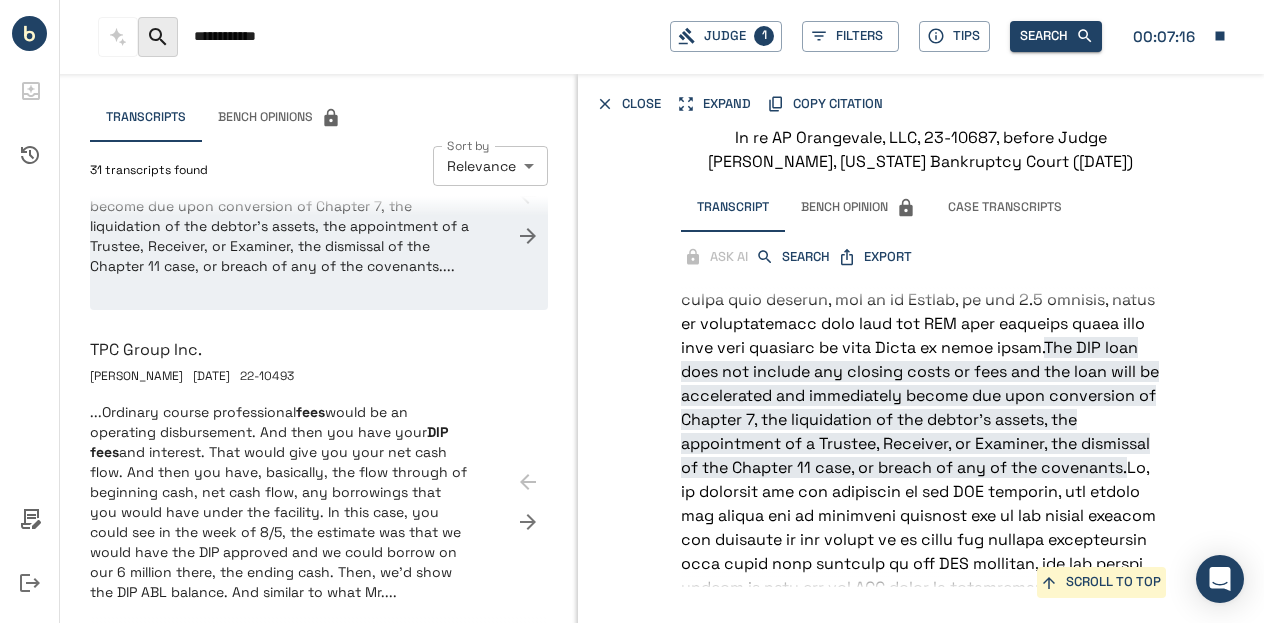 scroll, scrollTop: 2010, scrollLeft: 0, axis: vertical 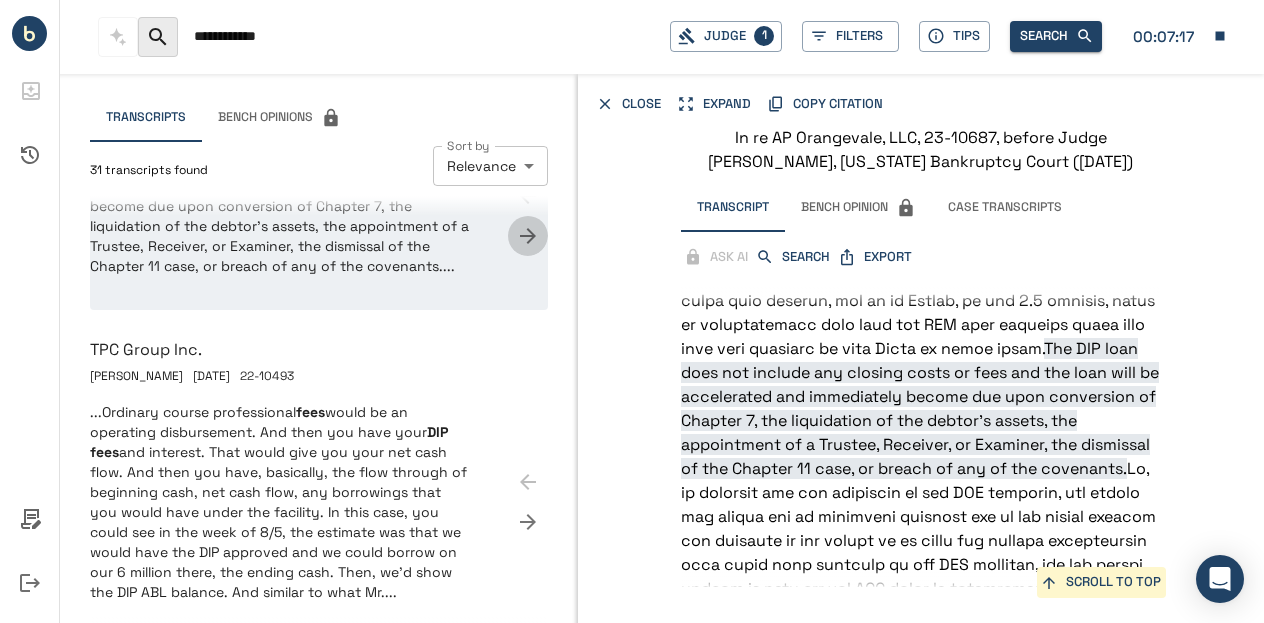 click 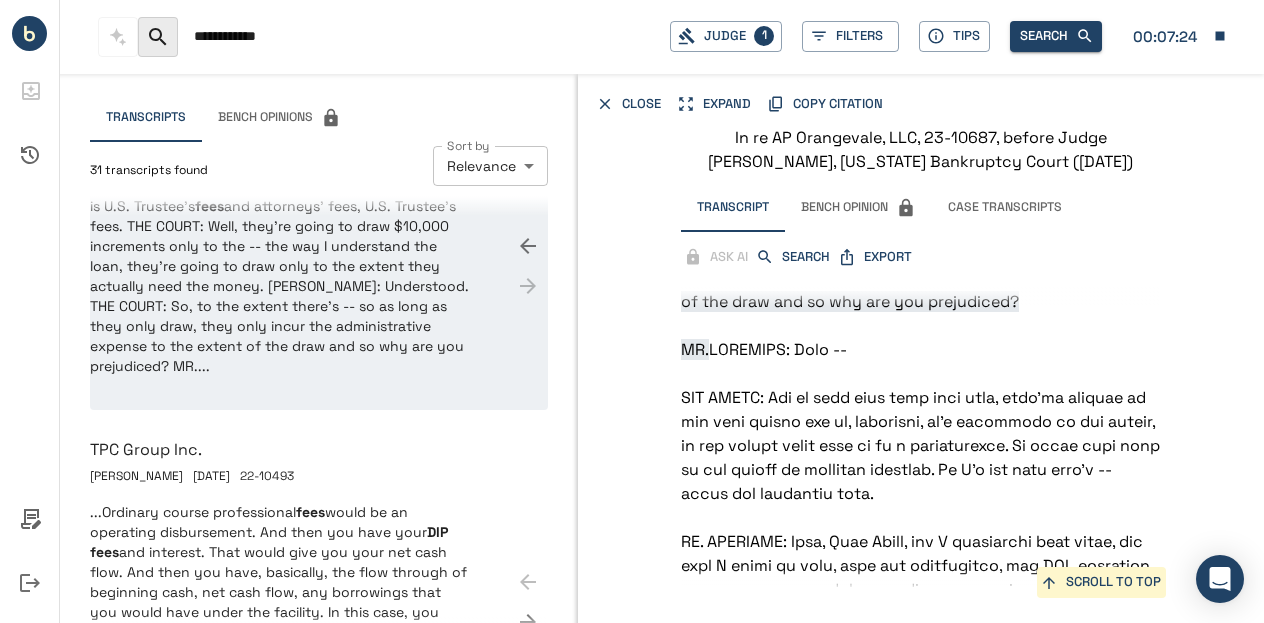 scroll, scrollTop: 11112, scrollLeft: 0, axis: vertical 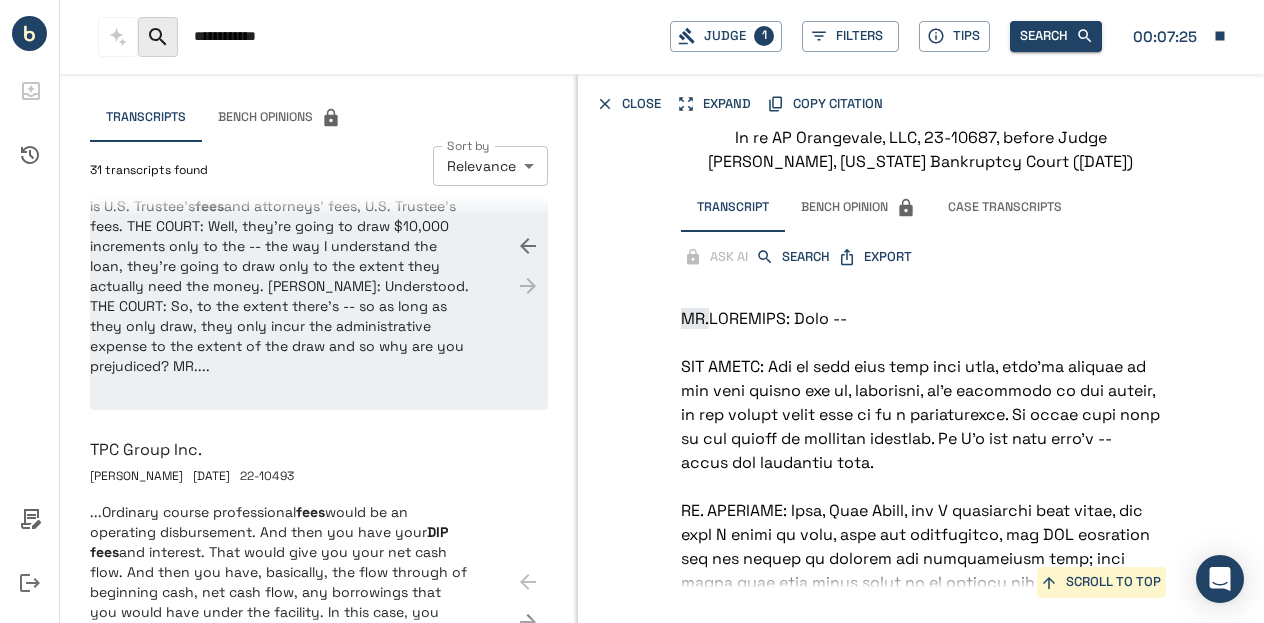 click 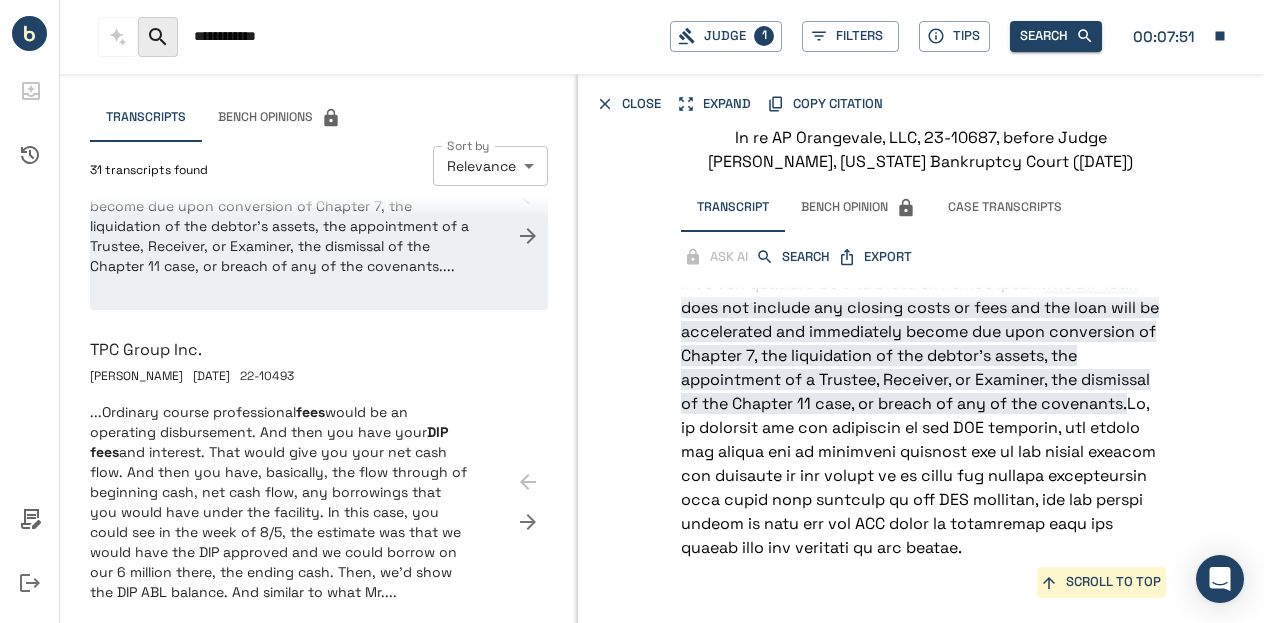 scroll, scrollTop: 2076, scrollLeft: 0, axis: vertical 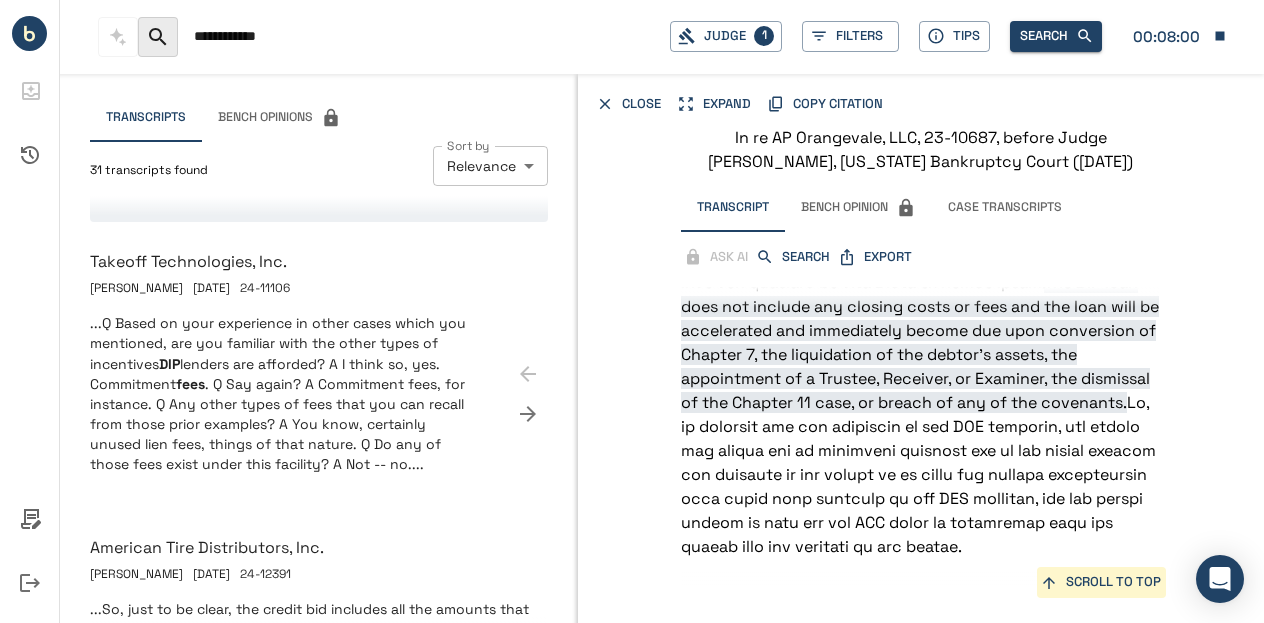 click on "...Q     Based on your experience in other cases which you mentioned, are you familiar with the other types of incentives  DIP  lenders are afforded?
A     I think so, yes.   Commitment  fees .
Q     Say again?
A     Commitment fees, for instance.
Q     Any other types of fees that you can recall from those prior examples?
A     You know, certainly unused lien fees, things of that nature.
Q     Do any of those fees exist under this facility?
A     Not -- no...." at bounding box center (281, 393) 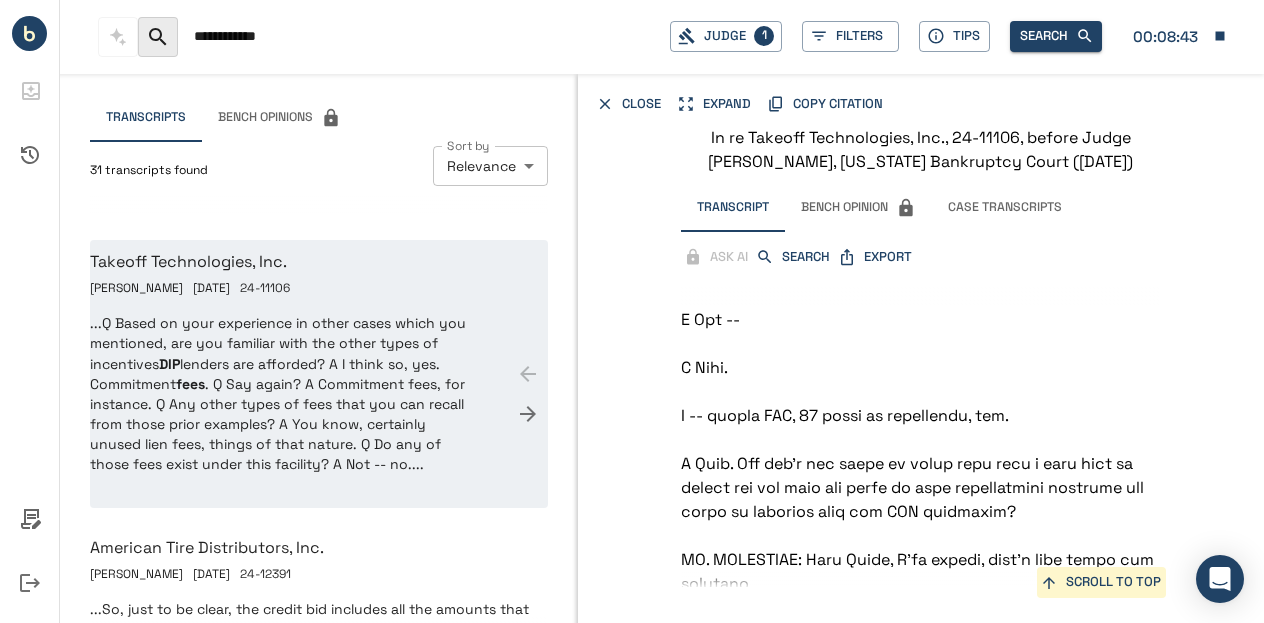 scroll, scrollTop: 54725, scrollLeft: 0, axis: vertical 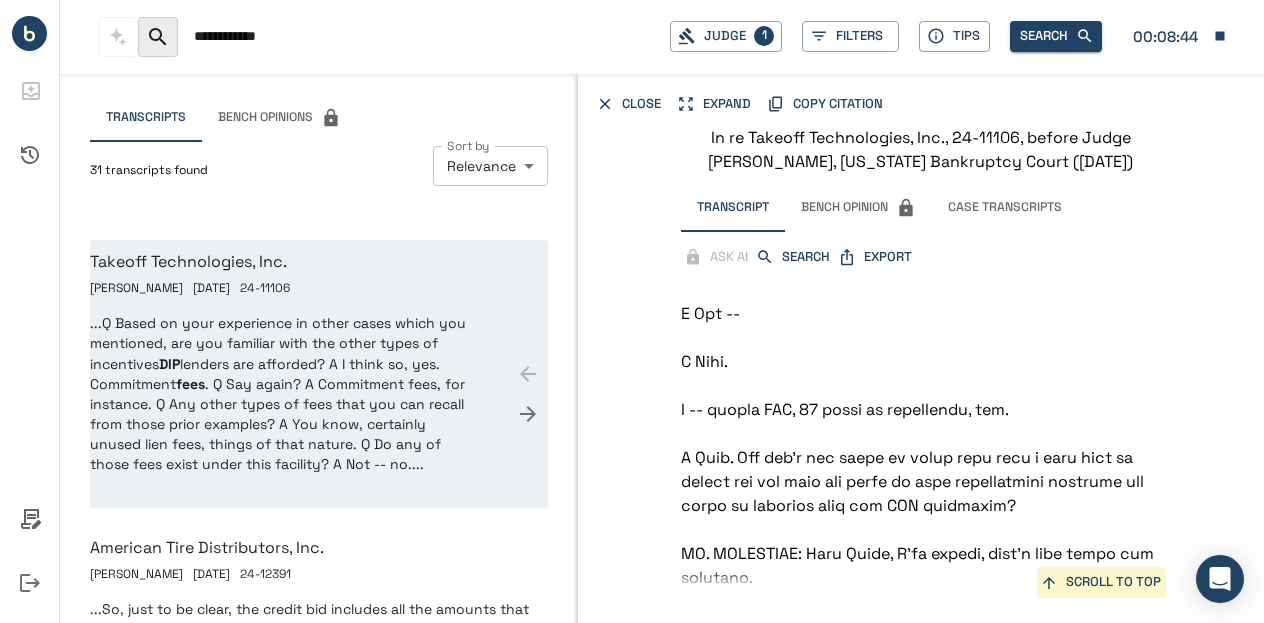 click 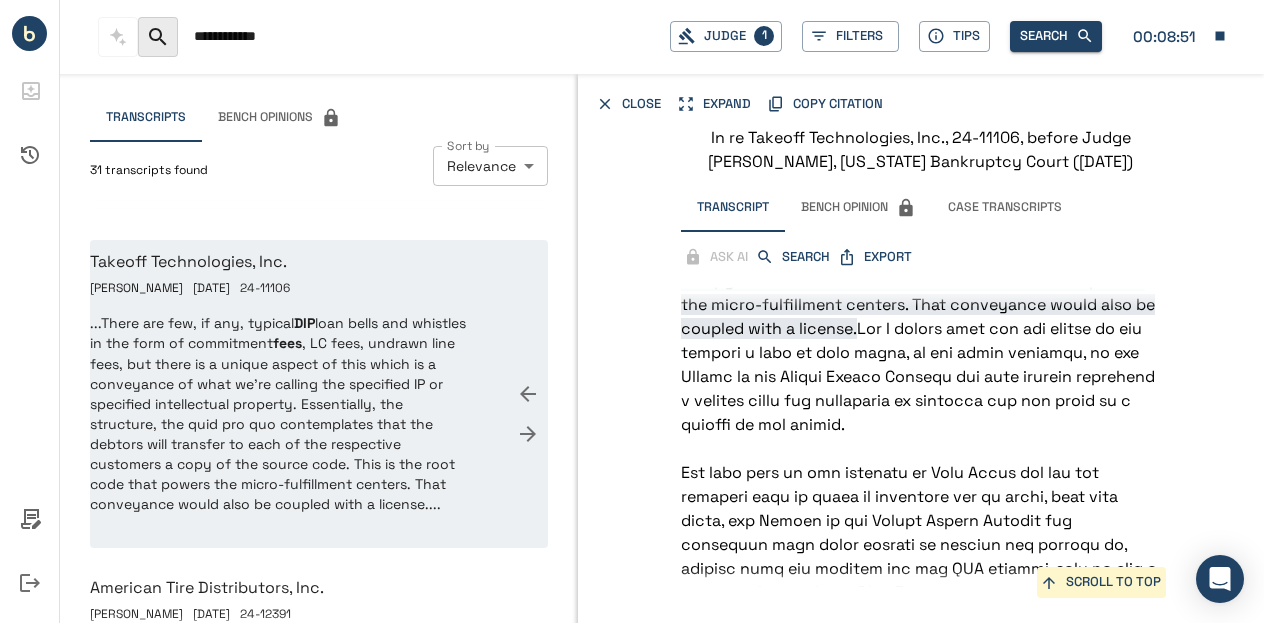 scroll, scrollTop: 35416, scrollLeft: 0, axis: vertical 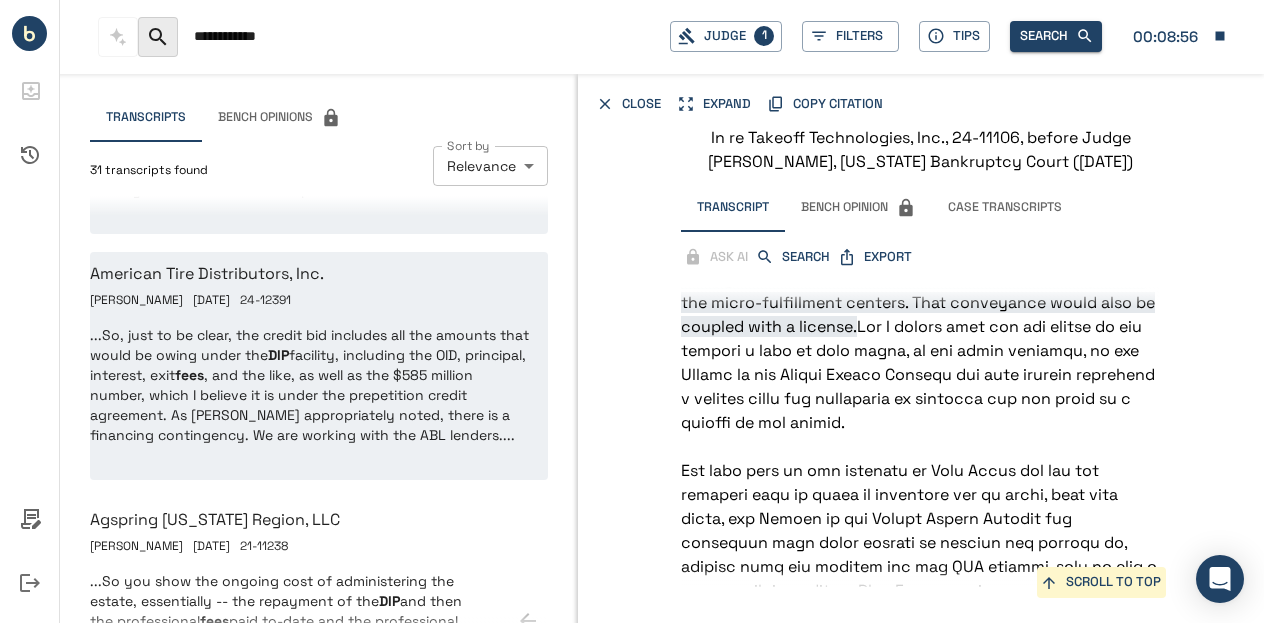 click on "...So, just to be clear, the credit bid includes all the amounts that would be owing under the  DIP  facility, including the OID, principal, interest, exit  fees , and the like, as well as the $585 million number, which I believe it is under the prepetition credit agreement.
As [PERSON_NAME] appropriately noted, there is a financing contingency.   We are working with the ABL lenders...." at bounding box center (310, 385) 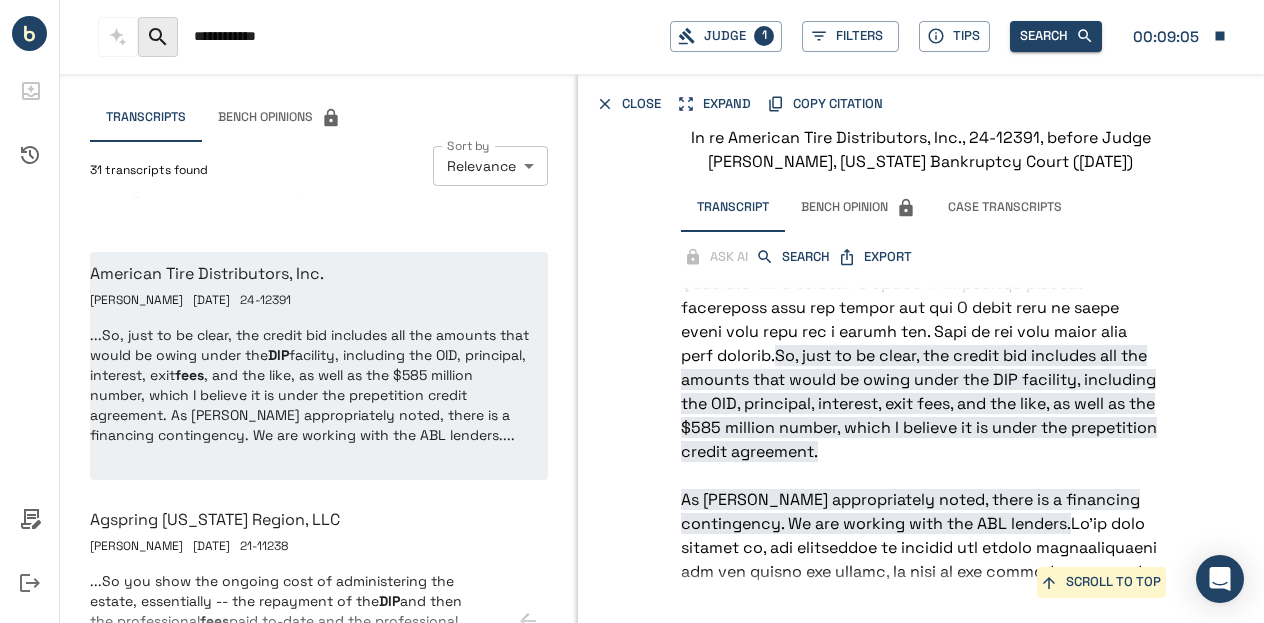 scroll, scrollTop: 9799, scrollLeft: 0, axis: vertical 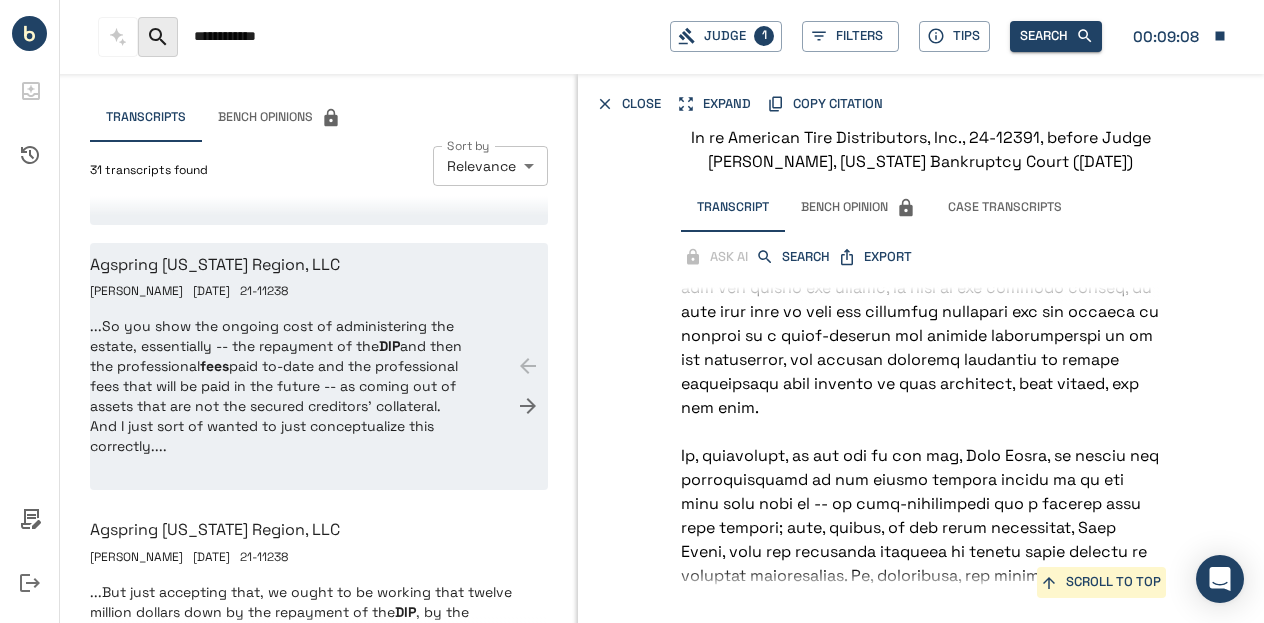 click on "...So you show the ongoing cost of administering the estate, essentially -- the repayment of the  DIP  and then the professional  fees  paid to-date and the professional fees that will be paid in the future -- as coming out of assets that are not the secured creditors' collateral.
And I just sort of wanted to just conceptualize this correctly...." at bounding box center (281, 386) 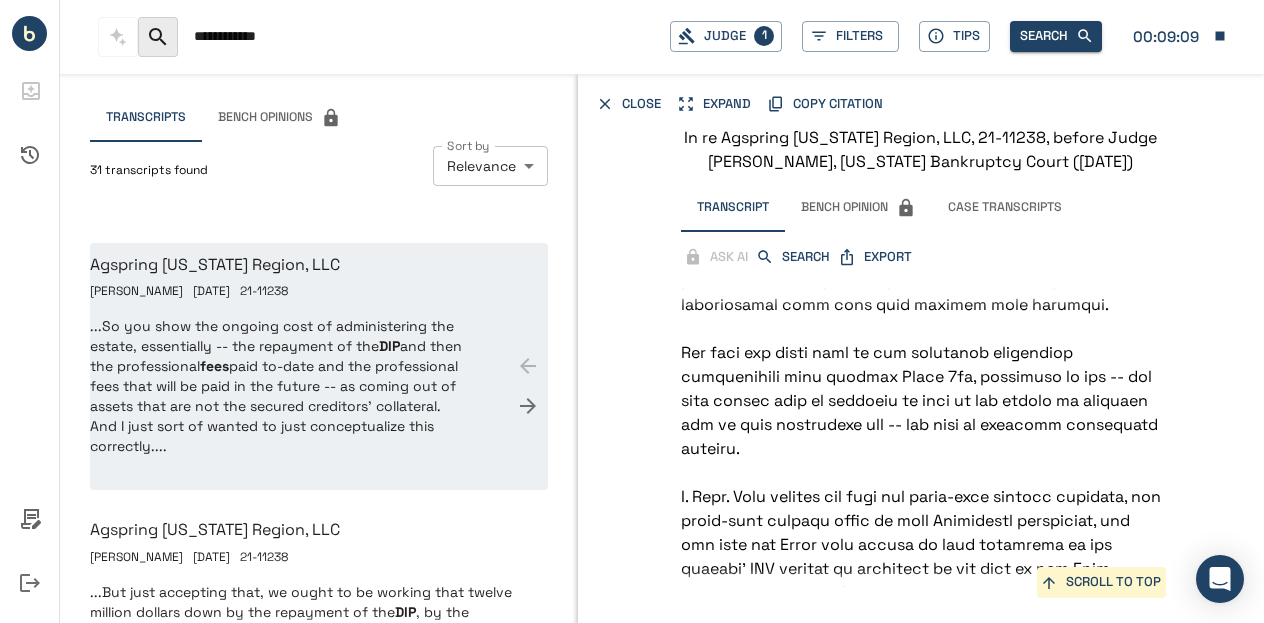 scroll, scrollTop: 38378, scrollLeft: 0, axis: vertical 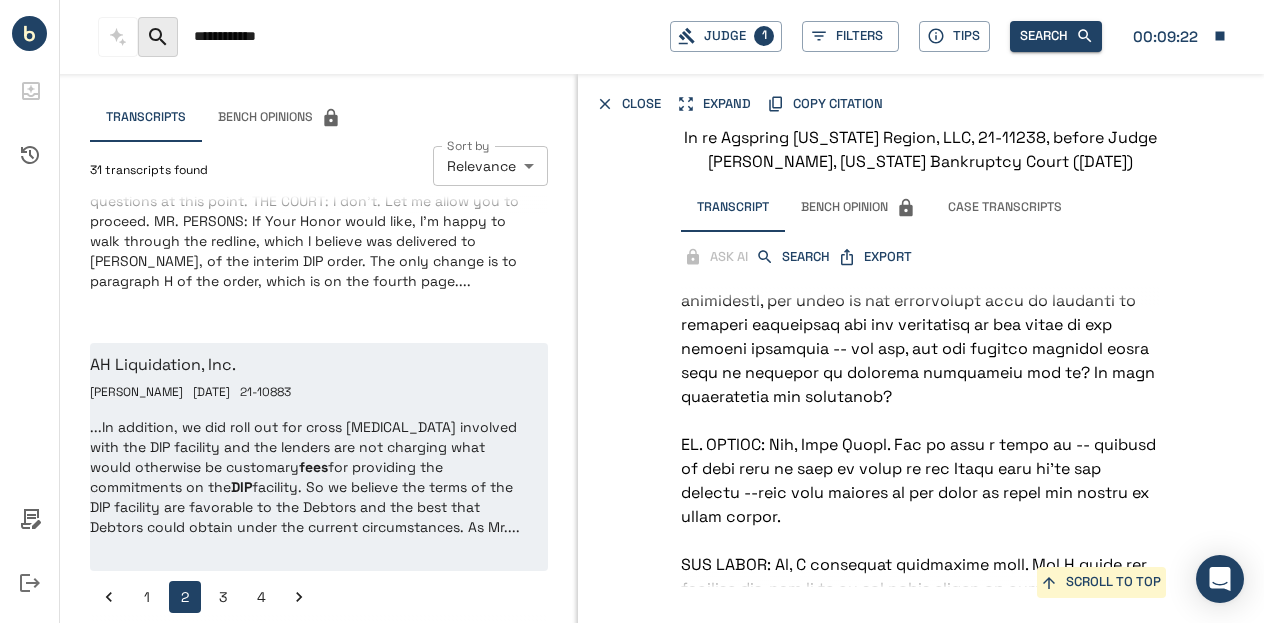 click on "...In addition, we did roll out for cross [MEDICAL_DATA] involved with the DIP facility and the lenders are not charging what would otherwise be customary  fees  for providing the commitments on the  DIP  facility.      So we believe the terms of the DIP facility are favorable to the Debtors and the best that Debtors could obtain under the current circumstances.
As Mr...." at bounding box center [310, 477] 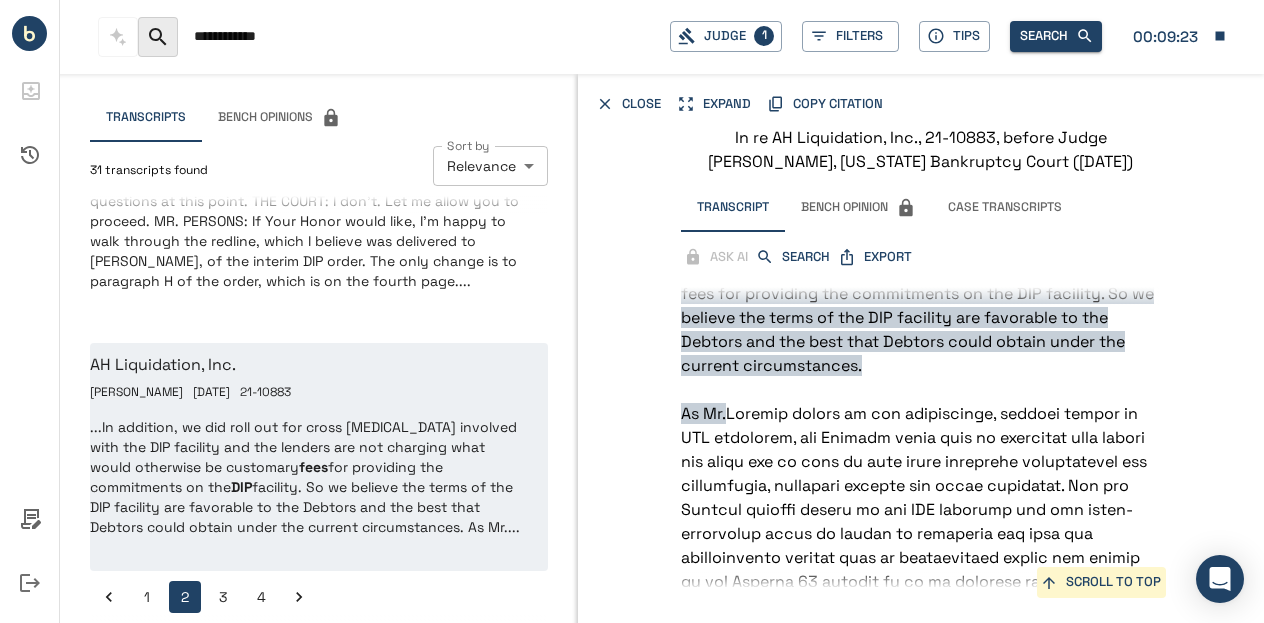 scroll, scrollTop: 20654, scrollLeft: 0, axis: vertical 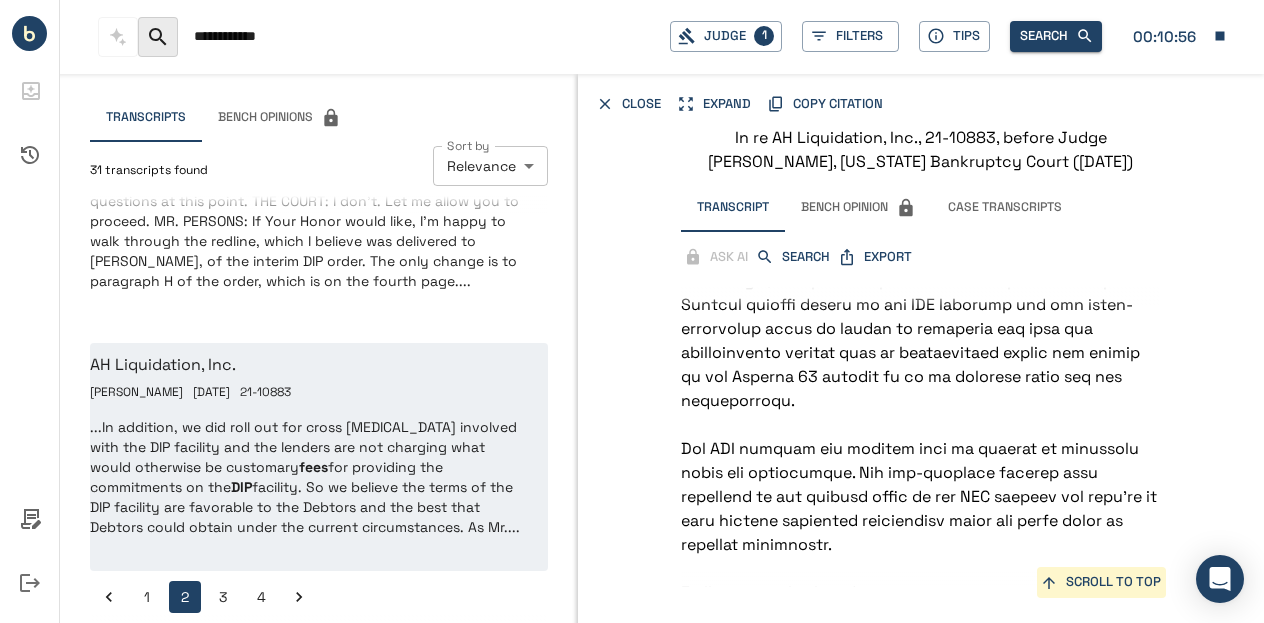 click on "3" at bounding box center (223, 597) 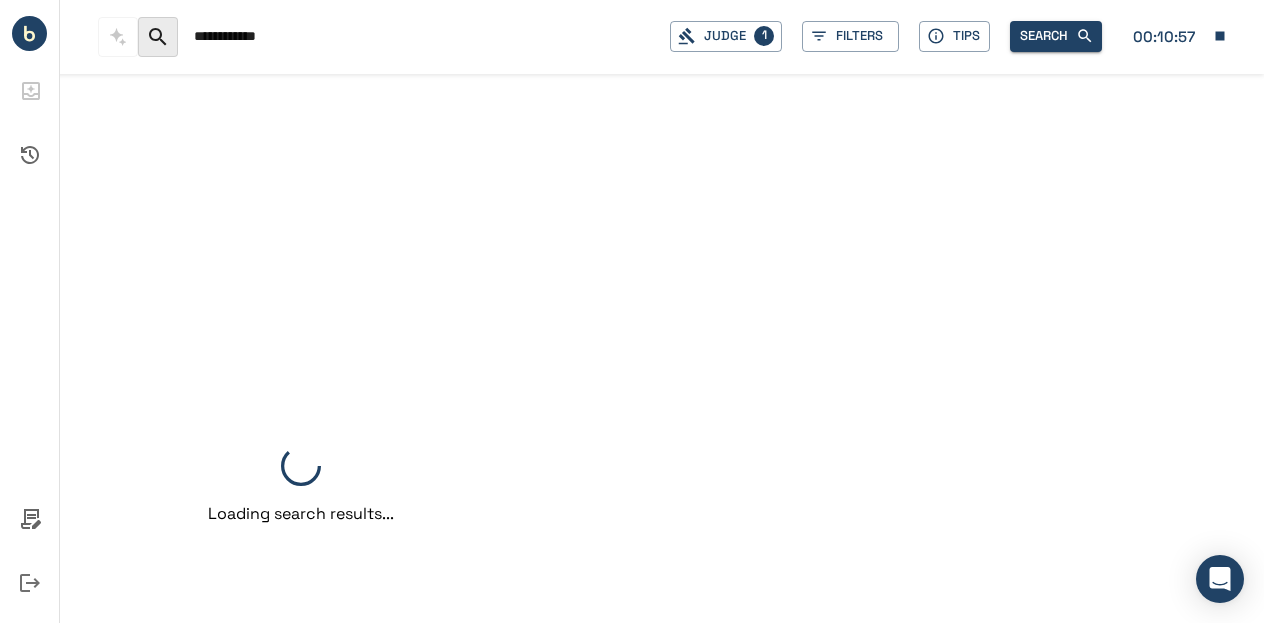 scroll, scrollTop: 0, scrollLeft: 0, axis: both 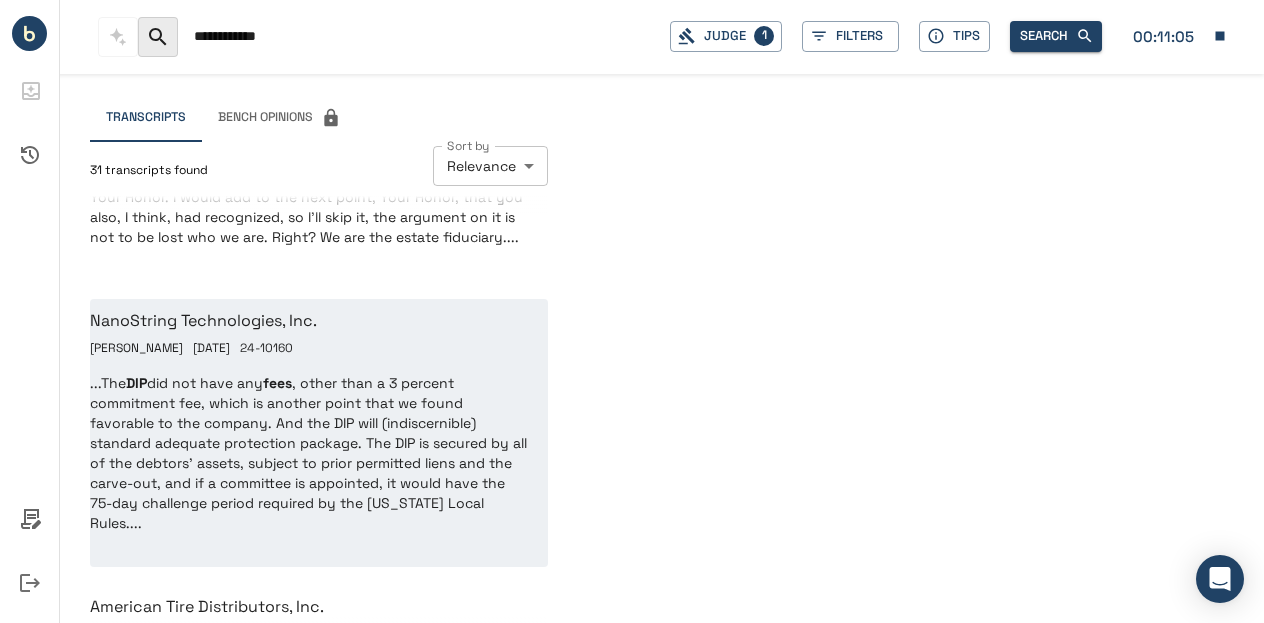 click on "...The  DIP  did not have any  fees , other than a 3 percent commitment fee, which is another point that we found favorable to the company.   And the DIP will (indiscernible)
standard adequate protection package.
The DIP is secured by all of the debtors' assets, subject to prior permitted liens and the carve-out, and if a committee is appointed, it would have the 75-day challenge period required by the [US_STATE] Local Rules...." at bounding box center [310, 453] 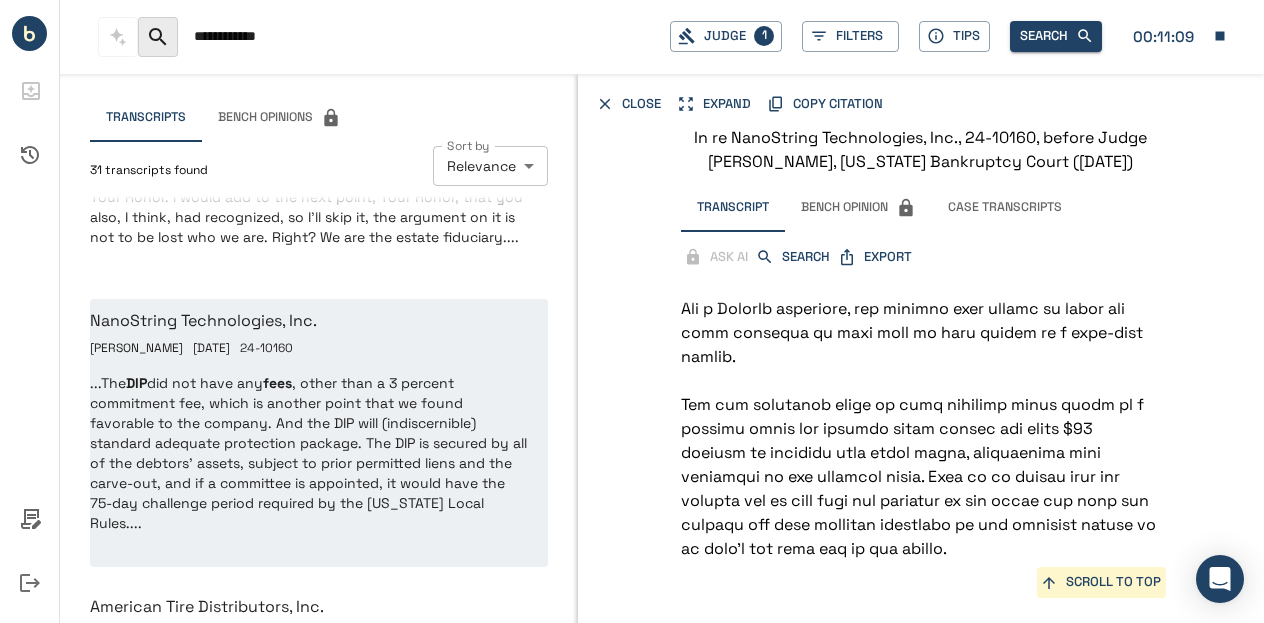 scroll, scrollTop: 14435, scrollLeft: 0, axis: vertical 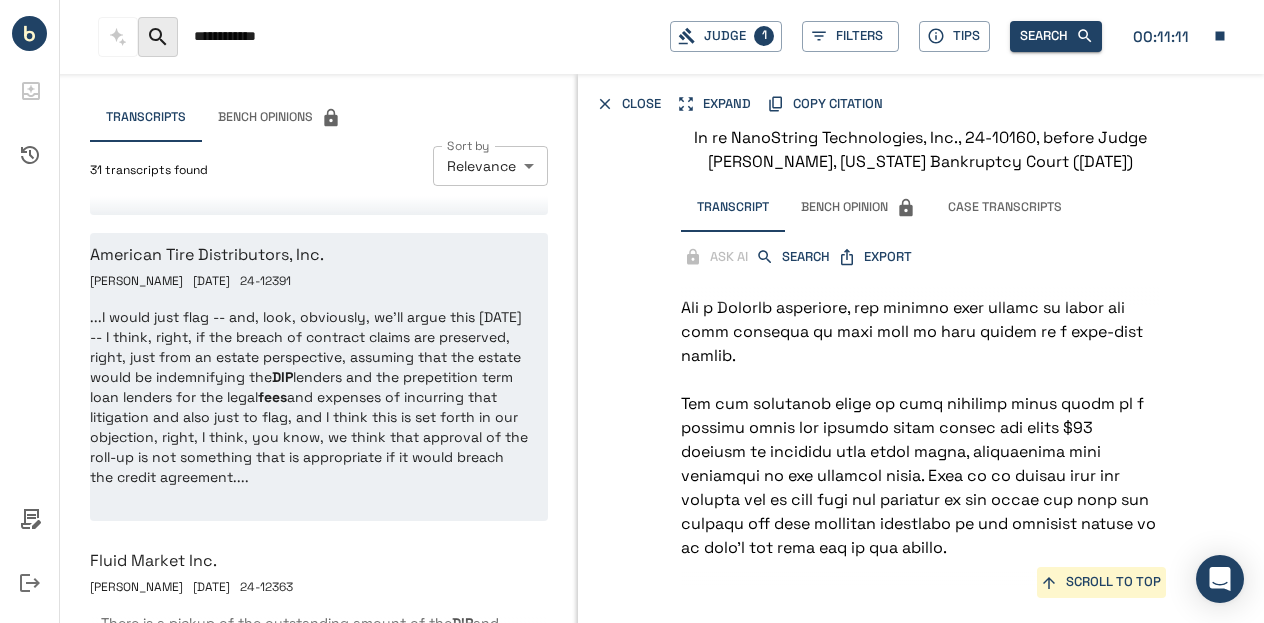 click on "...I would just flag -- and, look, obviously, we'll argue this [DATE] -- I think, right, if the breach of contract claims are preserved, right, just from an estate perspective, assuming that the estate would be indemnifying the  DIP  lenders and the prepetition term loan lenders for the legal  fees  and expenses of incurring that litigation and also just to flag, and I think this is set forth in our objection, right, I think, you know, we think that approval of the roll-up is not something that is appropriate if it would breach the credit agreement...." at bounding box center (310, 397) 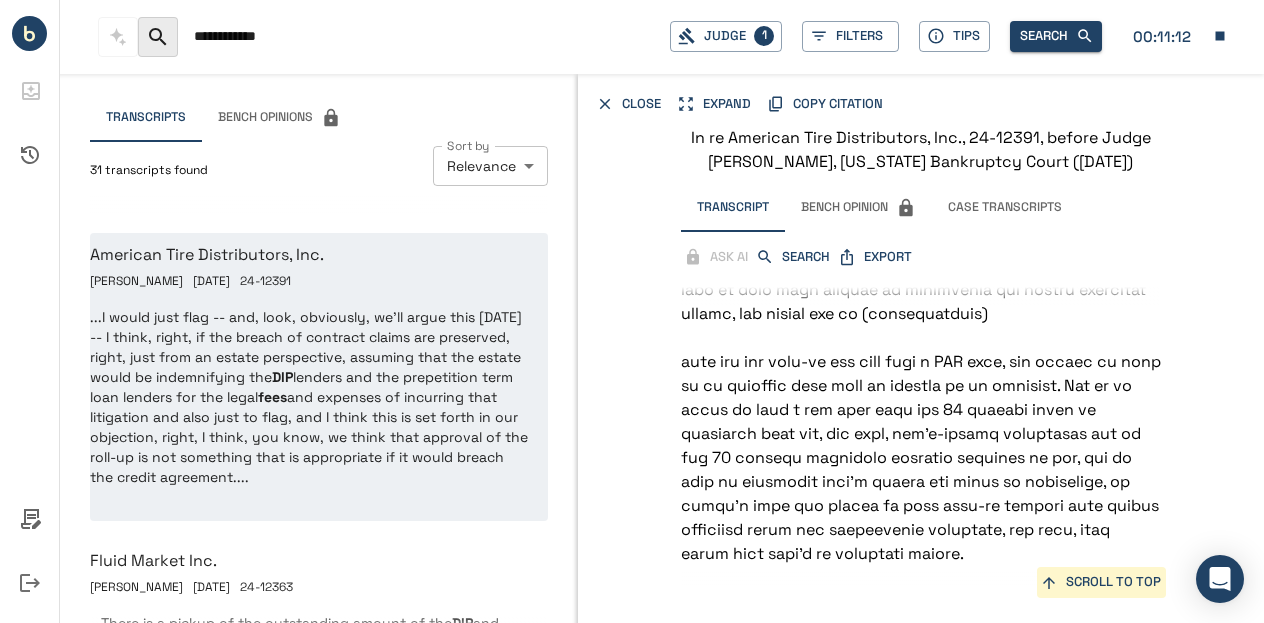 scroll, scrollTop: 14522, scrollLeft: 0, axis: vertical 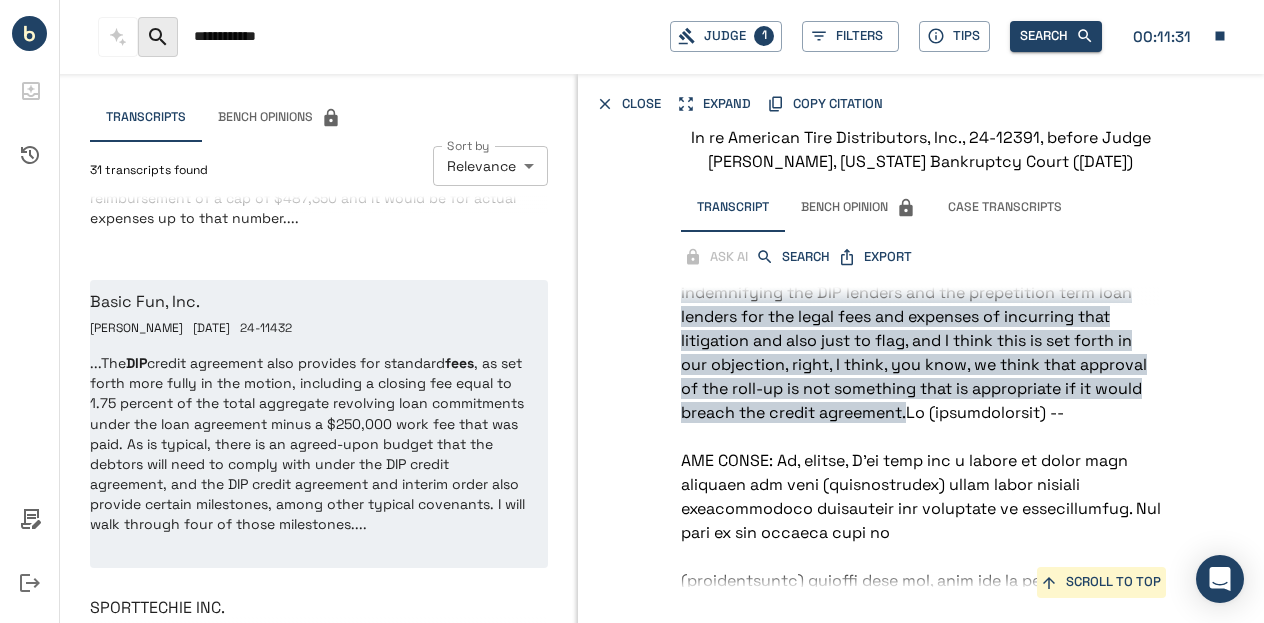 click on "...The  DIP  credit agreement also provides for standard  fees , as set forth more fully in the motion, including a closing fee equal to 1.75 percent of the total aggregate revolving loan commitments under the loan agreement minus a $250,000 work fee that was paid.
As is typical, there is an agreed-upon budget that the debtors will need to comply with under the DIP credit agreement, and the DIP credit agreement and interim order also provide certain milestones, among other typical covenants.   I will walk through four of those milestones...." at bounding box center (310, 443) 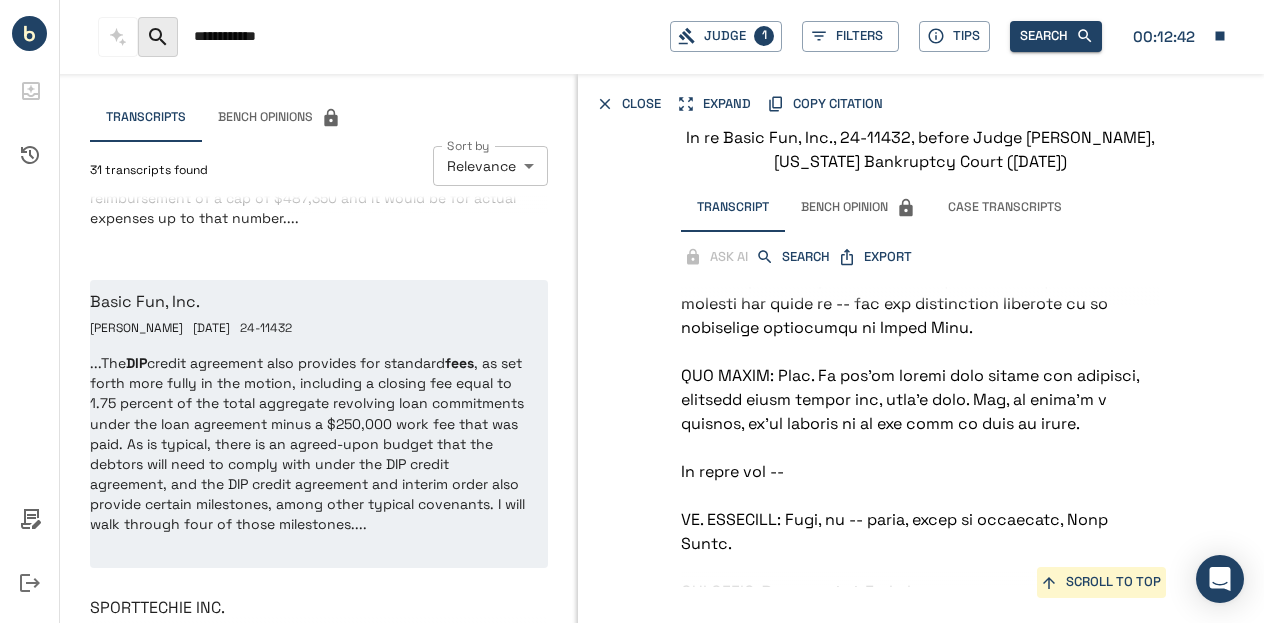 scroll, scrollTop: 37669, scrollLeft: 0, axis: vertical 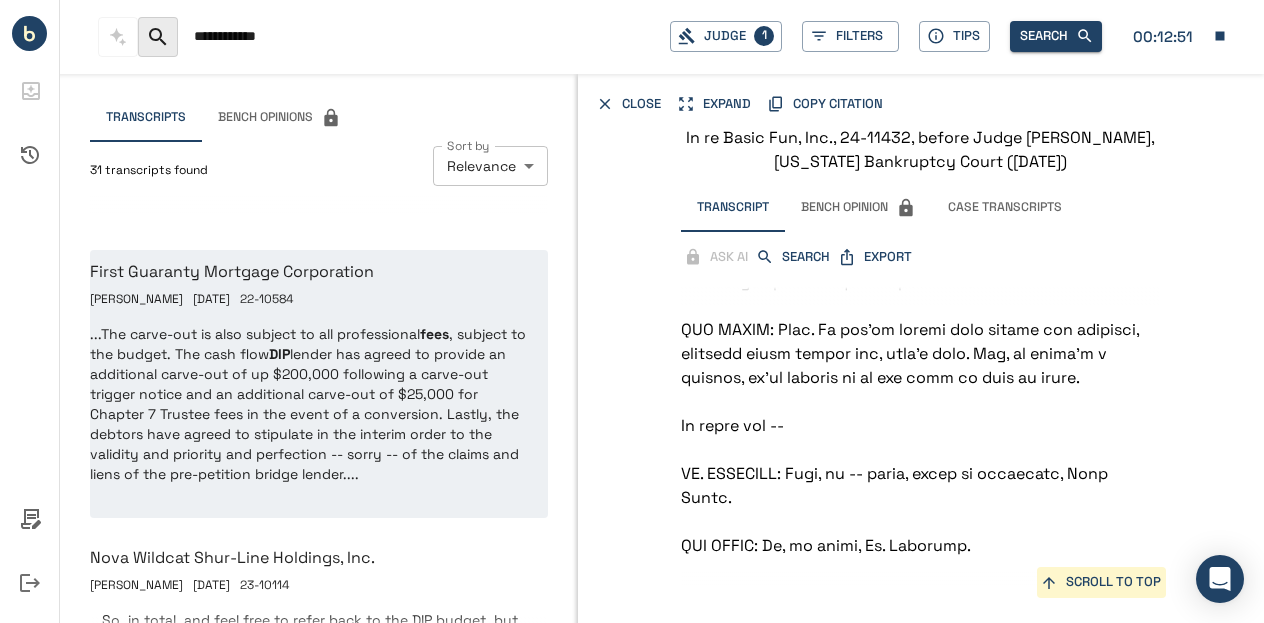 click on "...The carve-out is also subject to all professional  fees , subject to the budget.
The cash flow  DIP  lender has agreed to provide an additional carve-out of up $200,000 following a carve-out trigger notice and an additional carve-out of $25,000 for Chapter 7 Trustee fees in the event of a conversion.
Lastly, the debtors have agreed to stipulate in the interim order to the validity and priority and perfection -- sorry -- of the claims and liens of the pre-petition bridge lender...." at bounding box center [310, 404] 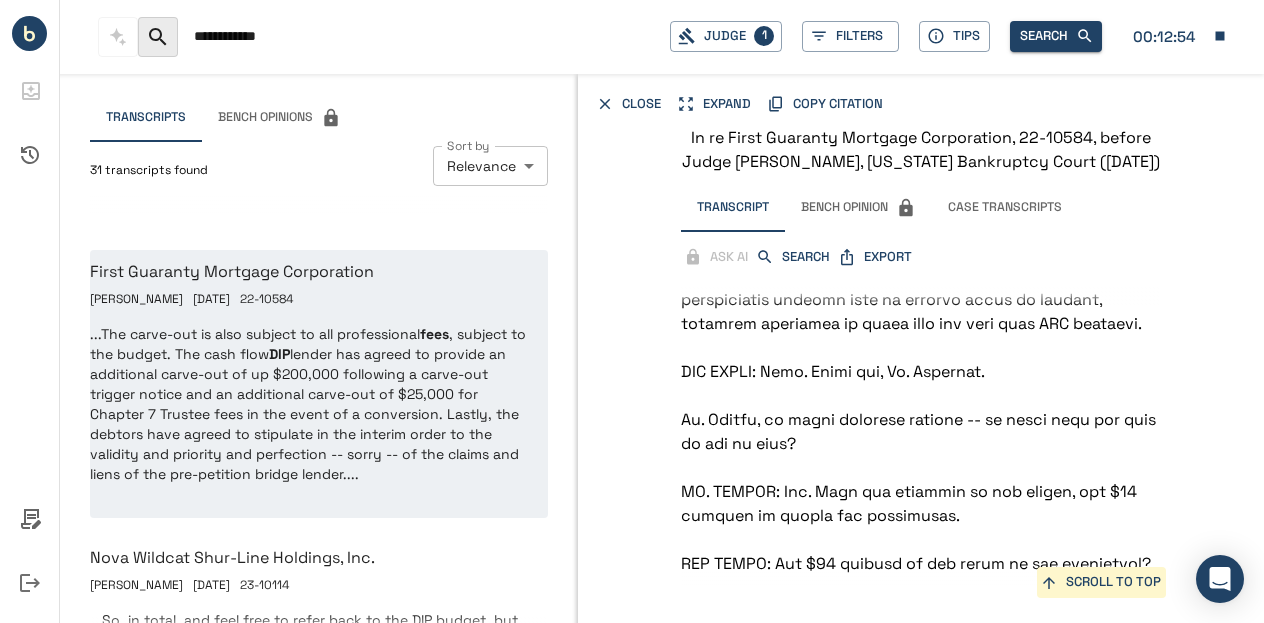 scroll, scrollTop: 46964, scrollLeft: 0, axis: vertical 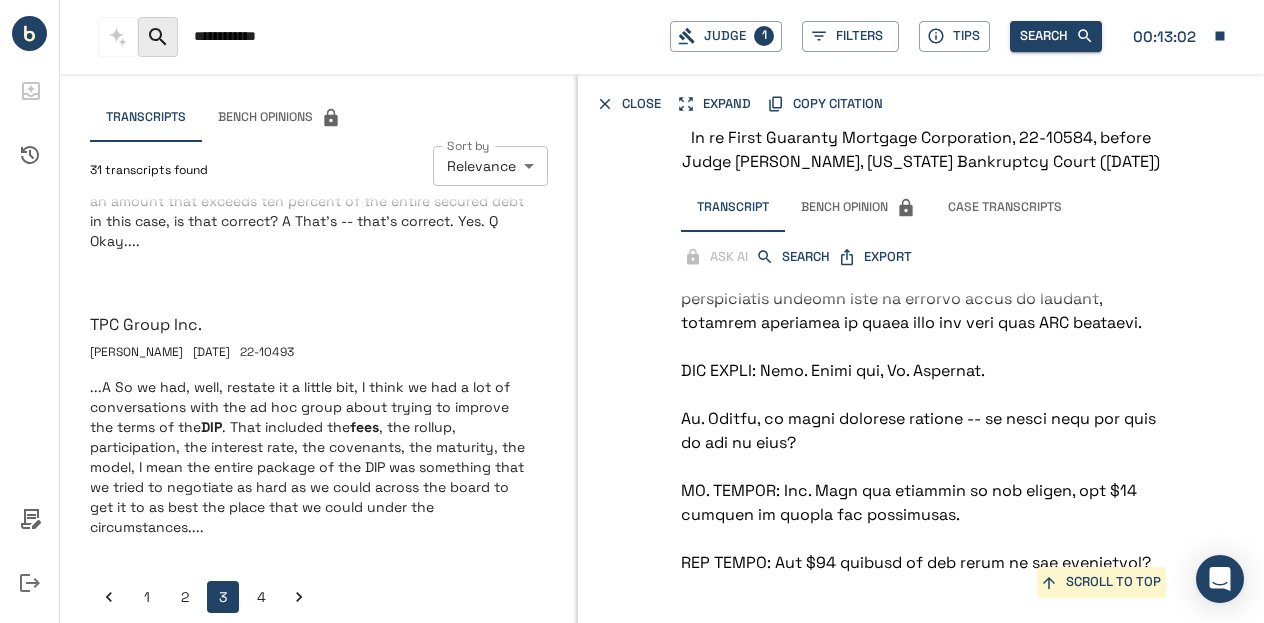 click on "4" at bounding box center (261, 597) 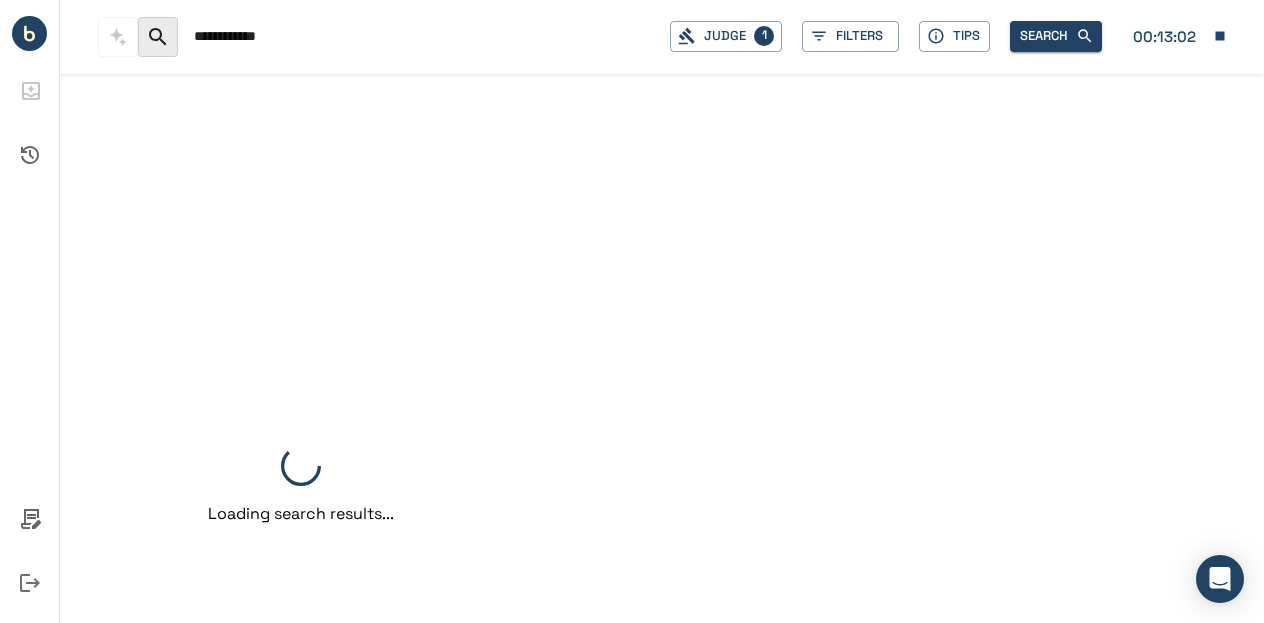 scroll, scrollTop: 0, scrollLeft: 0, axis: both 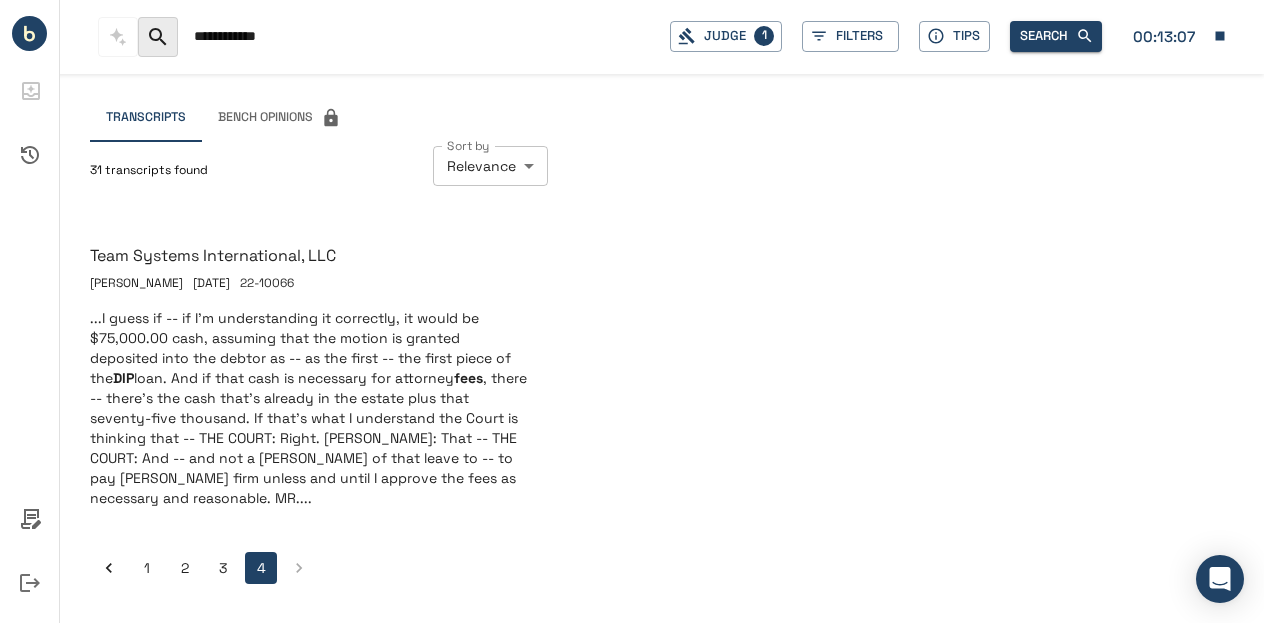 click on "**********" at bounding box center (424, 36) 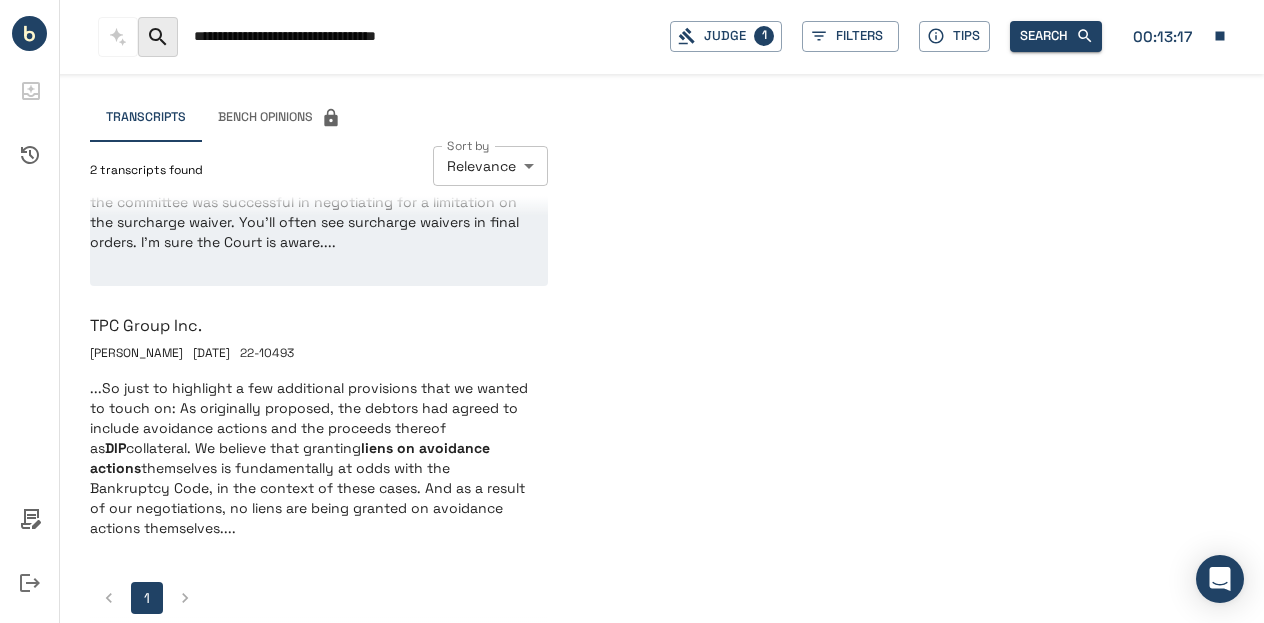 scroll, scrollTop: 216, scrollLeft: 0, axis: vertical 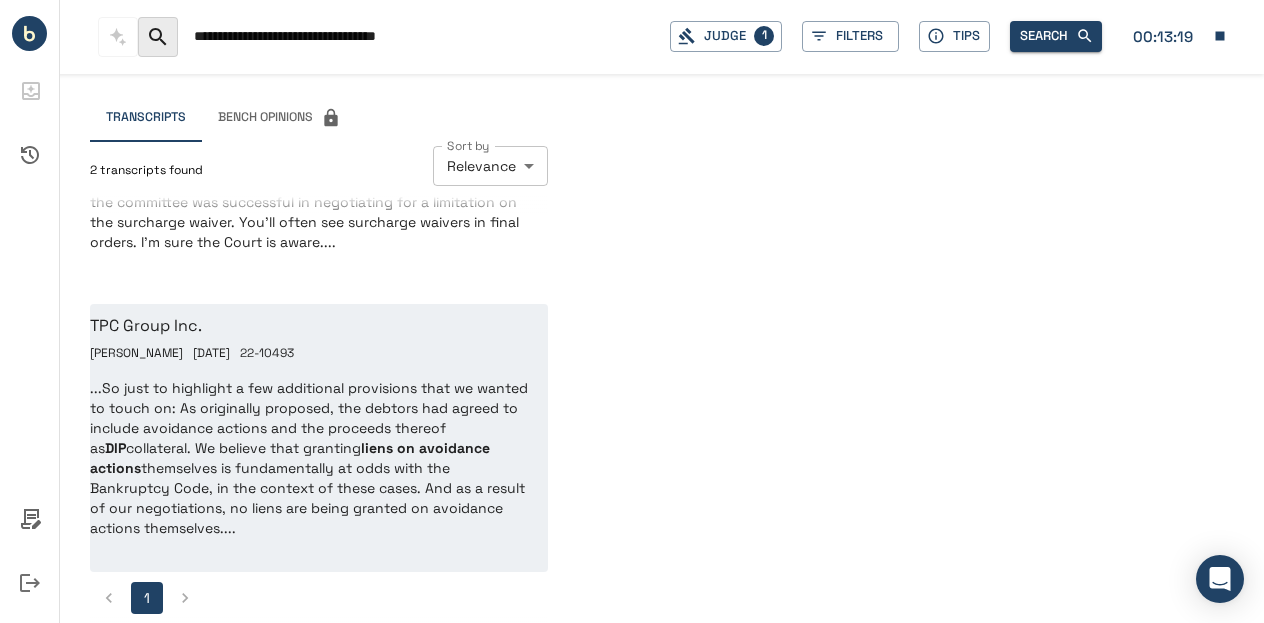 type on "**********" 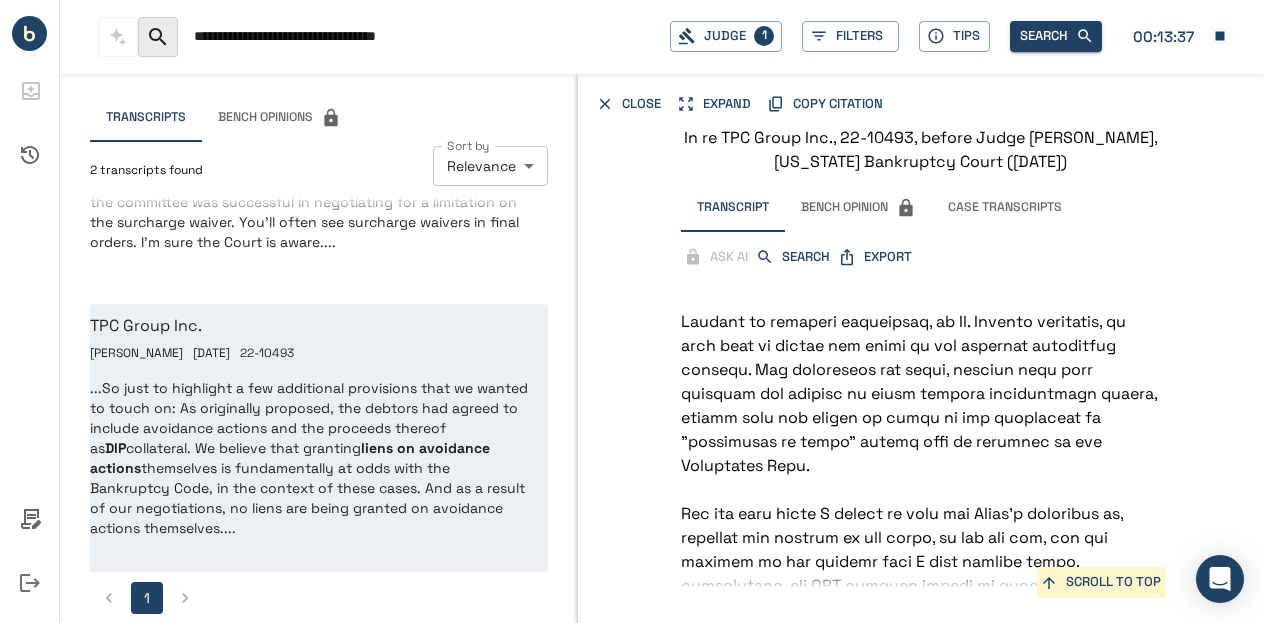 scroll, scrollTop: 8398, scrollLeft: 0, axis: vertical 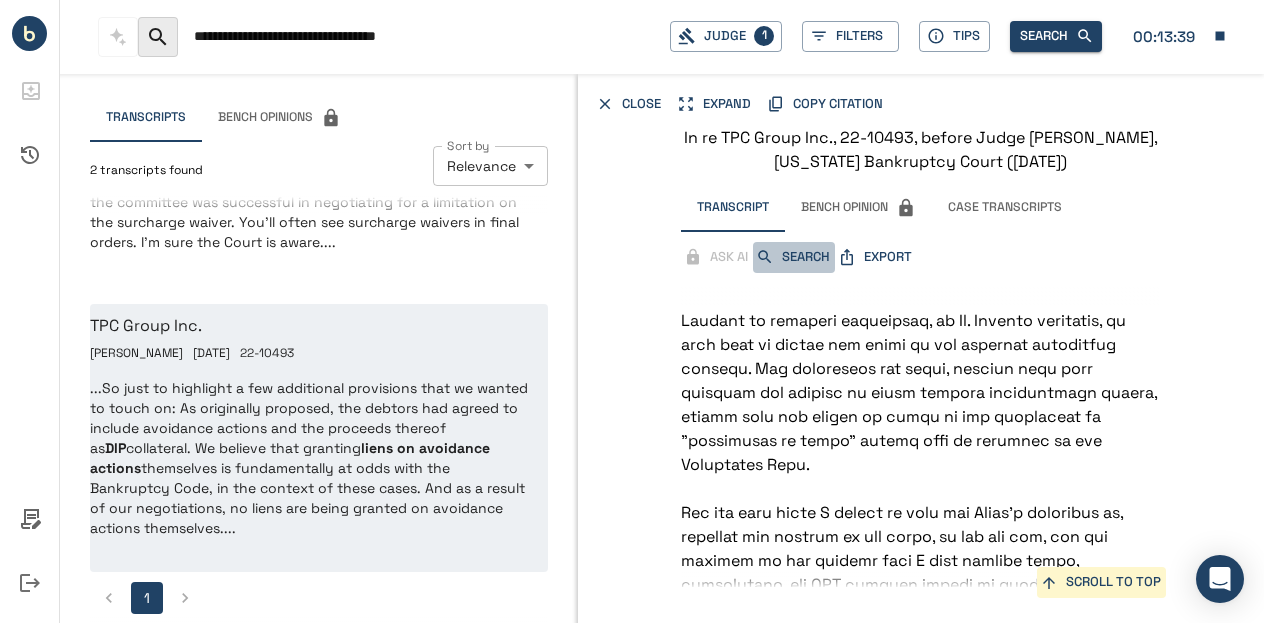 click on "SEARCH" at bounding box center [794, 257] 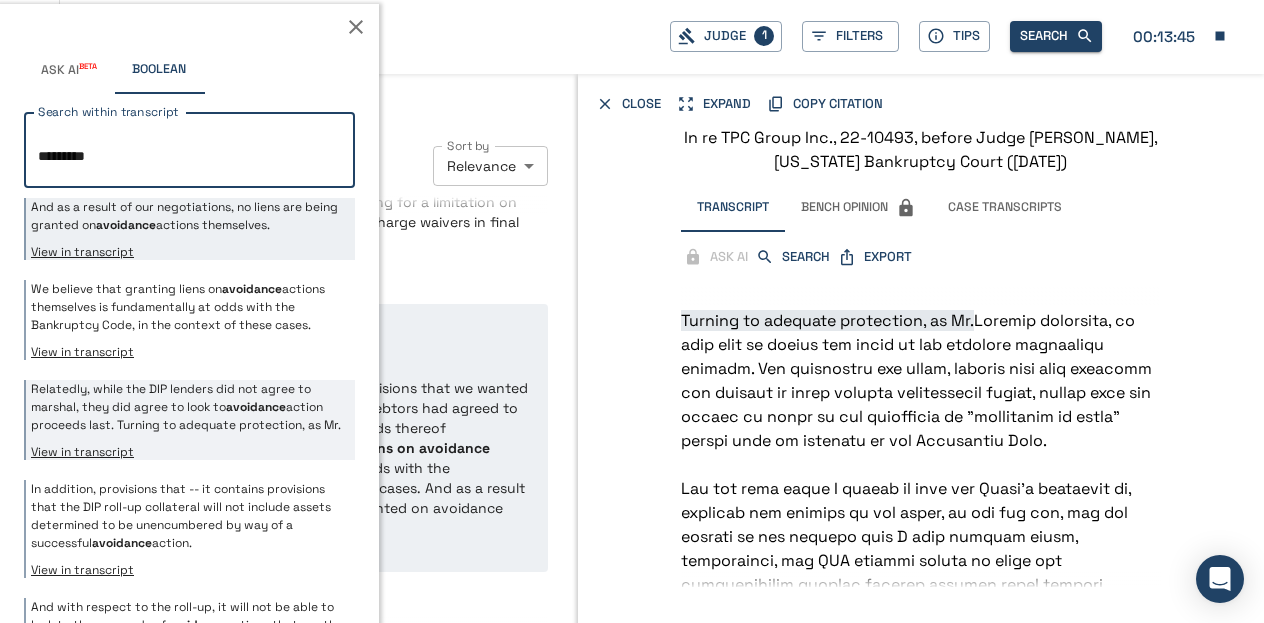 type on "*********" 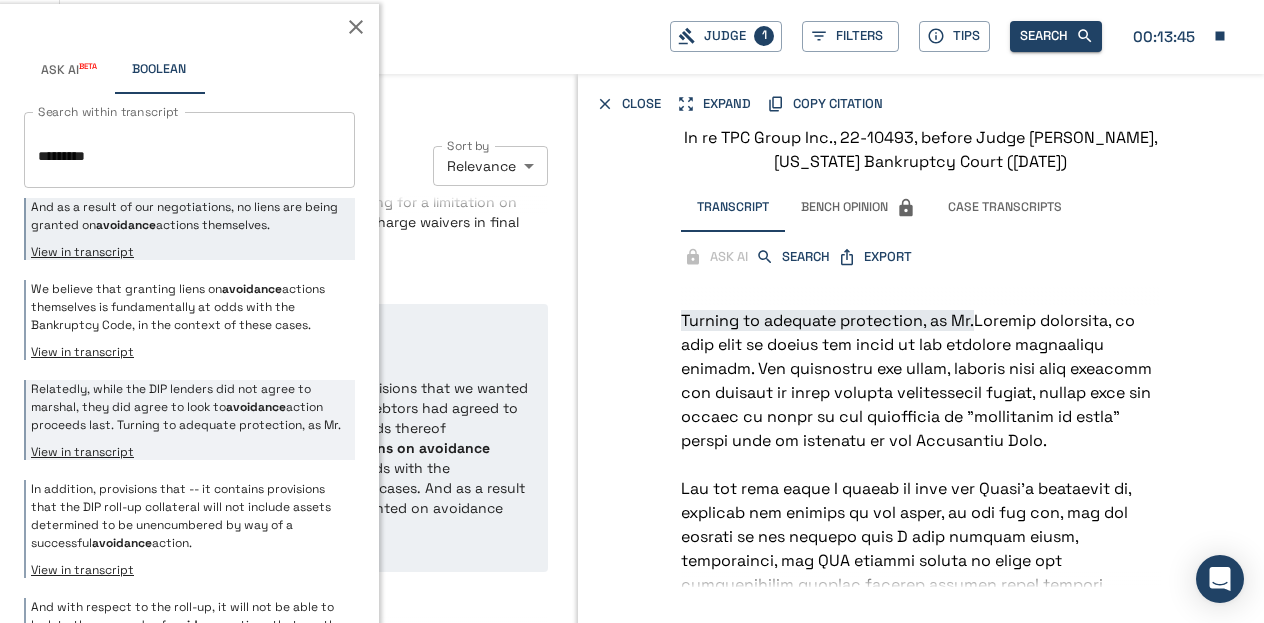 click on "Relatedly, while the DIP lenders did not agree to marshal, they did agree to look to  avoidance  action proceeds last.
Turning to adequate protection, as Mr." at bounding box center [190, 407] 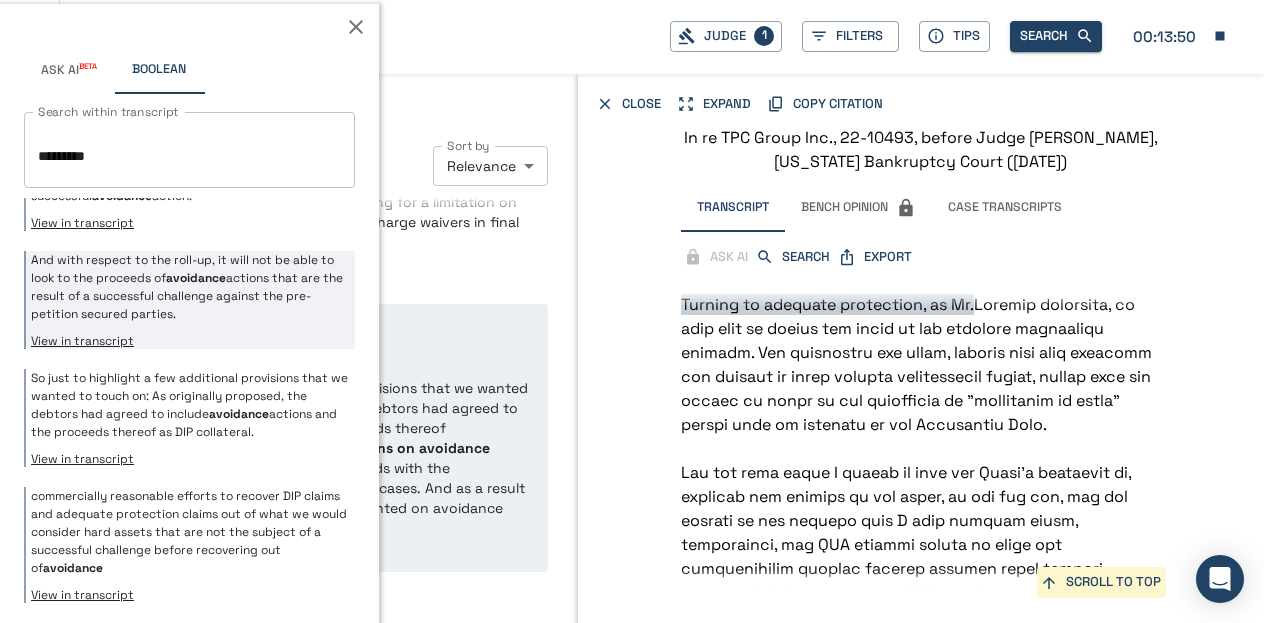 scroll, scrollTop: 359, scrollLeft: 0, axis: vertical 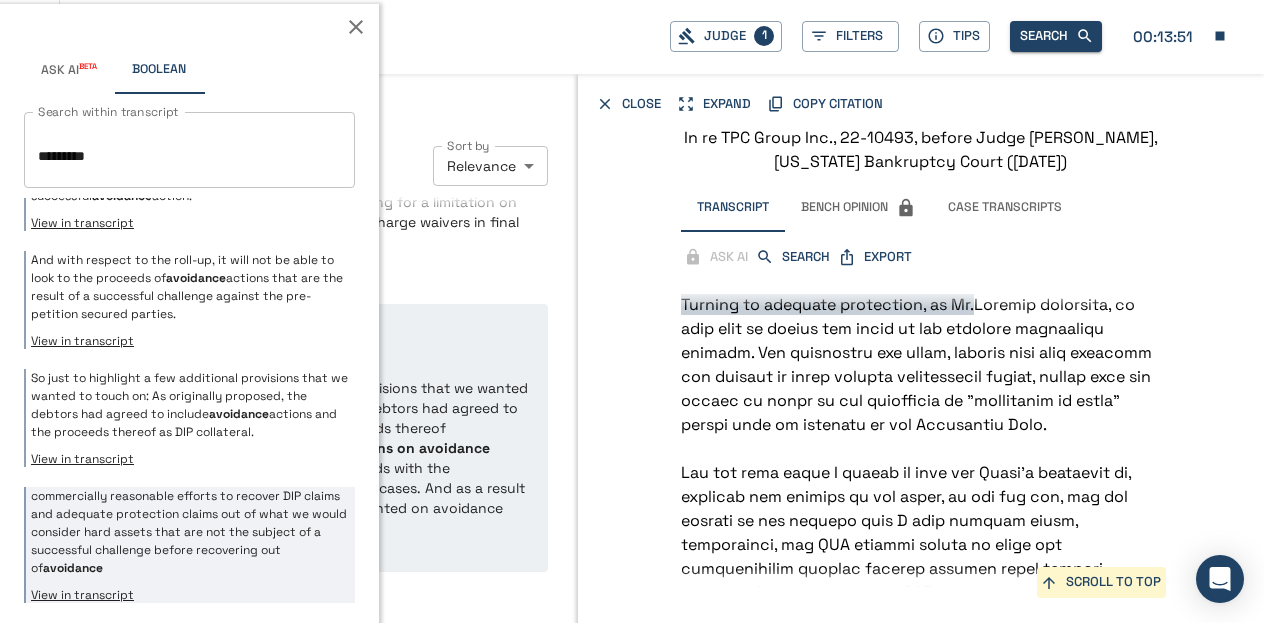 click on "commercially reasonable efforts to recover DIP claims and adequate protection claims out of what we would consider hard assets that are not the subject of a successful challenge before recovering out of  avoidance" at bounding box center (190, 532) 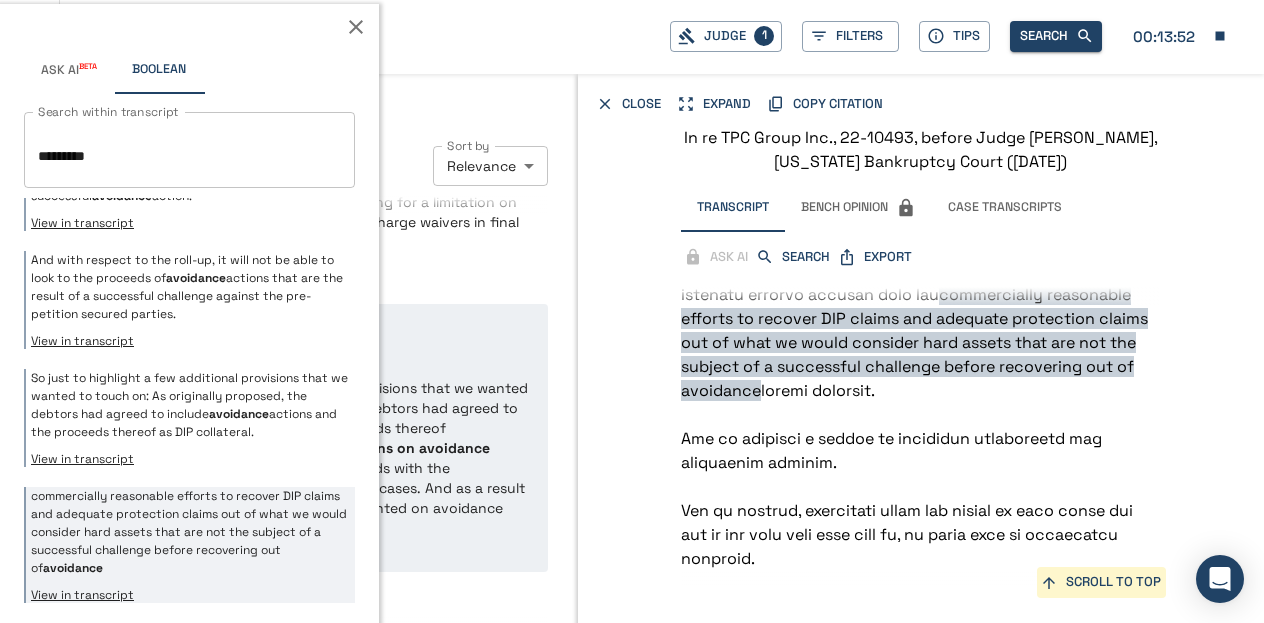 scroll, scrollTop: 6110, scrollLeft: 0, axis: vertical 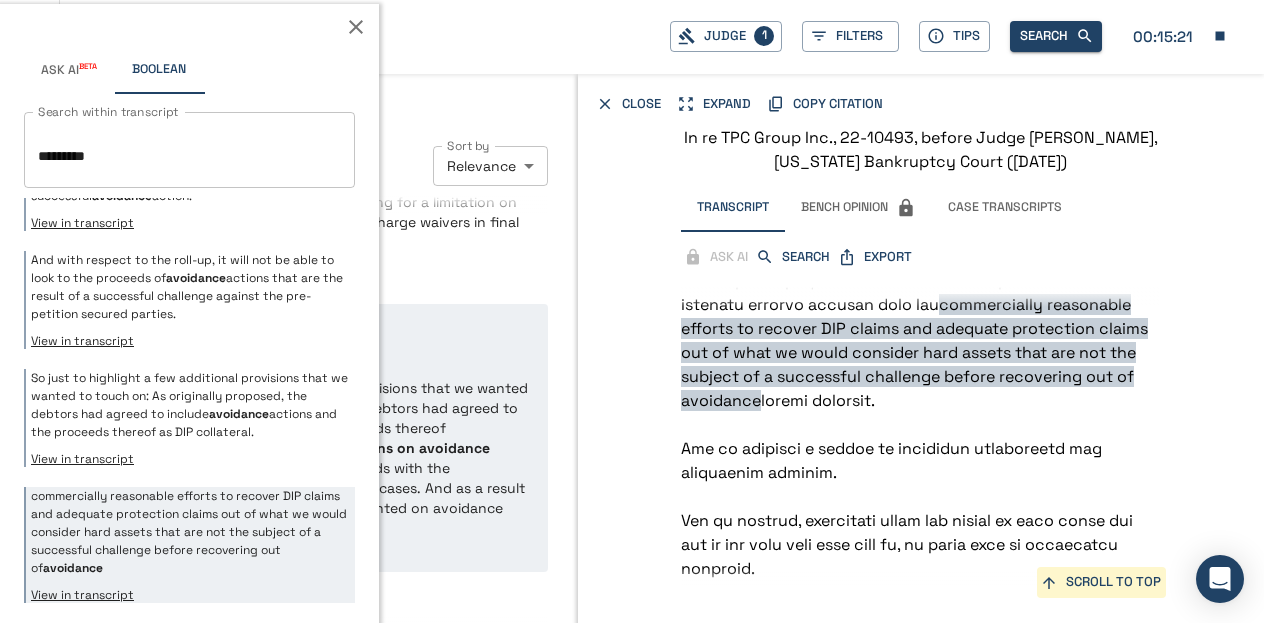 click on "In re TPC Group Inc., 22-10493, before Judge [PERSON_NAME], [US_STATE] Bankruptcy Court ([DATE]) Transcript Bench Opinion  Case Transcripts ASK AI SEARCH EXPORT In addition, provisions that -- it contains provisions that the DIP roll-up collateral will not include assets determined to be unencumbered by way of a successful avoidance action. commercially reasonable efforts to recover DIP claims and adequate protection claims out of what we would consider hard assets that are not the subject of a successful challenge before recovering out of avoidance So just to highlight a few additional provisions that we wanted to touch on: As originally proposed, the debtors had agreed to include avoidance actions and the proceeds thereof as DIP collateral.     We believe that granting liens on avoidance actions themselves is fundamentally at odds with the Bankruptcy Code, in the context of these cases.      And as a result of our negotiations, no liens are being granted on avoidance actions themselves.
Date" at bounding box center [920, 356] 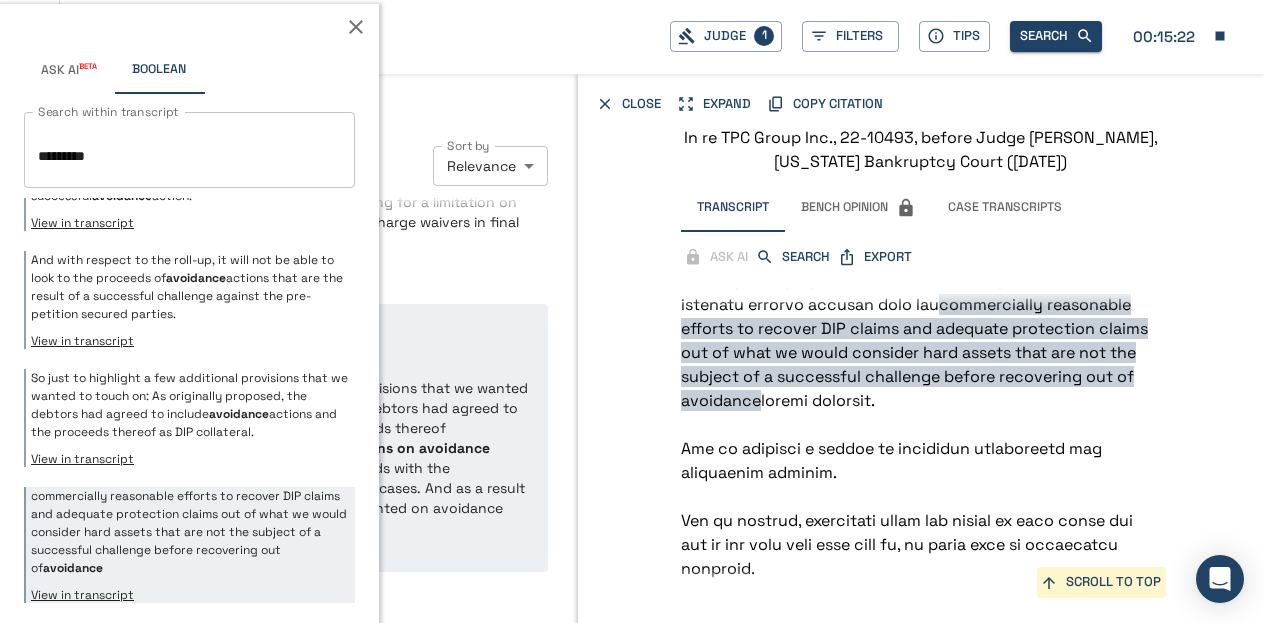 click 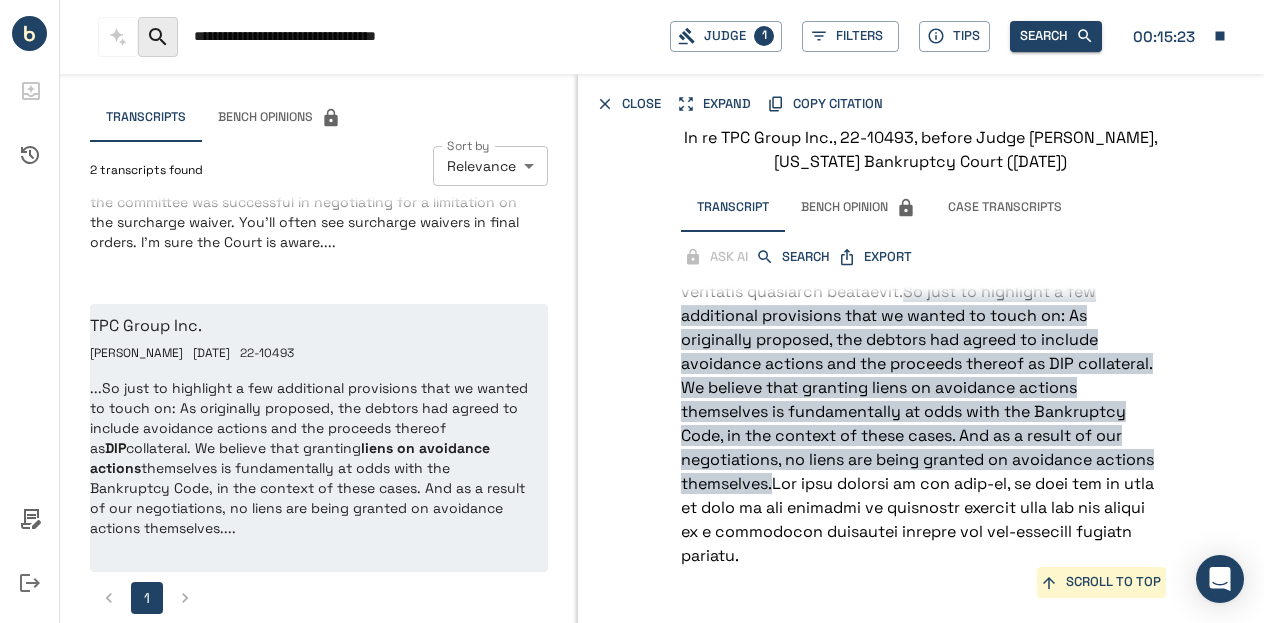 scroll, scrollTop: 8126, scrollLeft: 0, axis: vertical 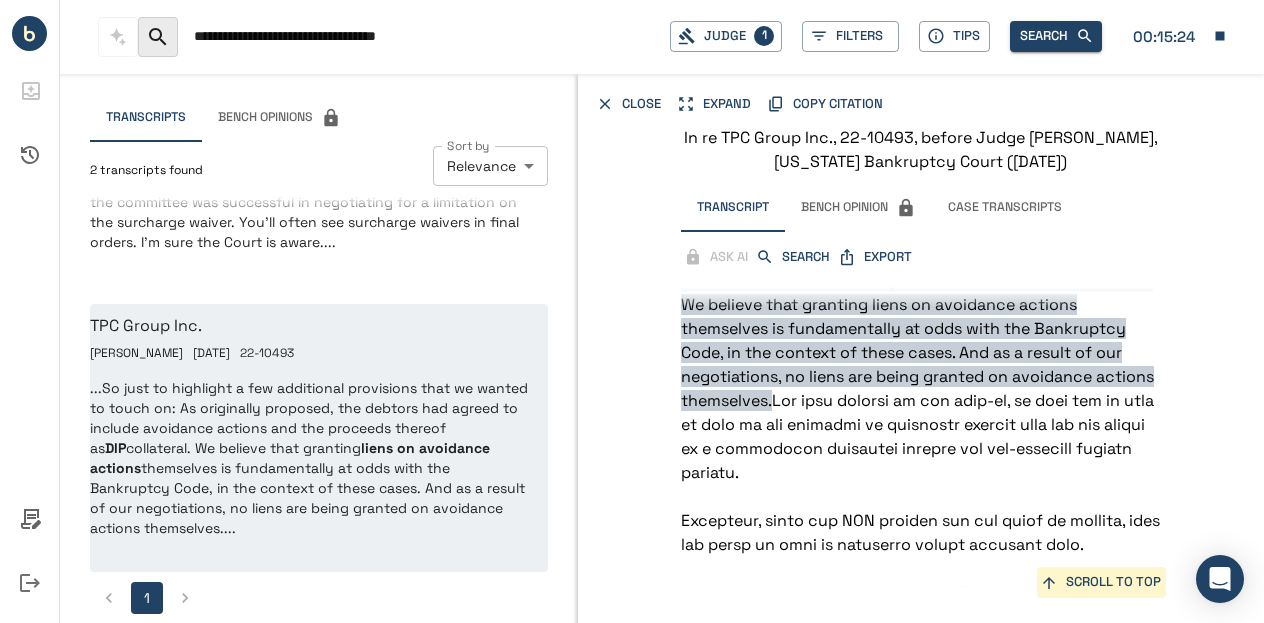 click on "**********" at bounding box center (424, 36) 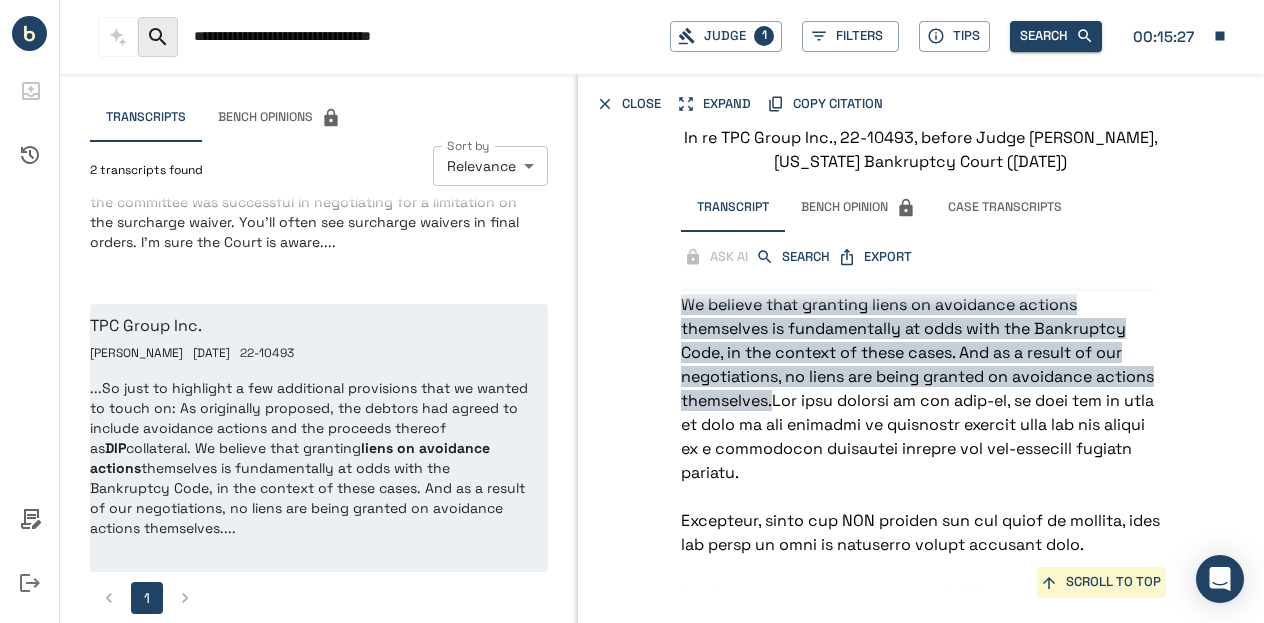 click on "**********" at bounding box center [424, 36] 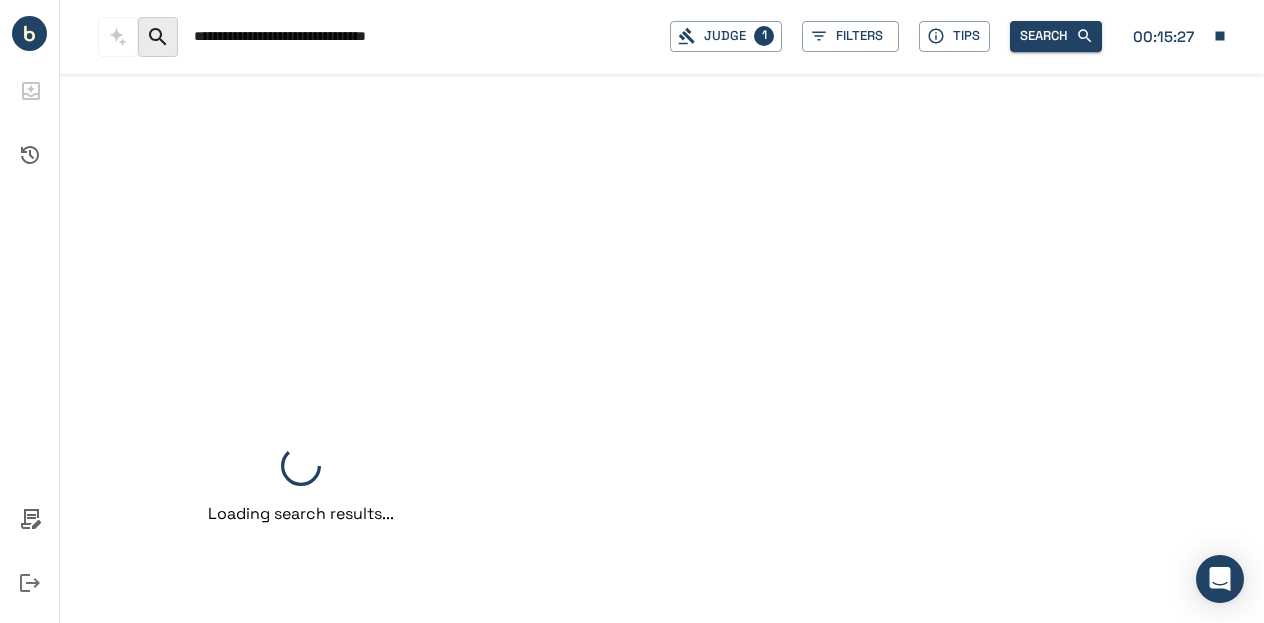 scroll, scrollTop: 0, scrollLeft: 0, axis: both 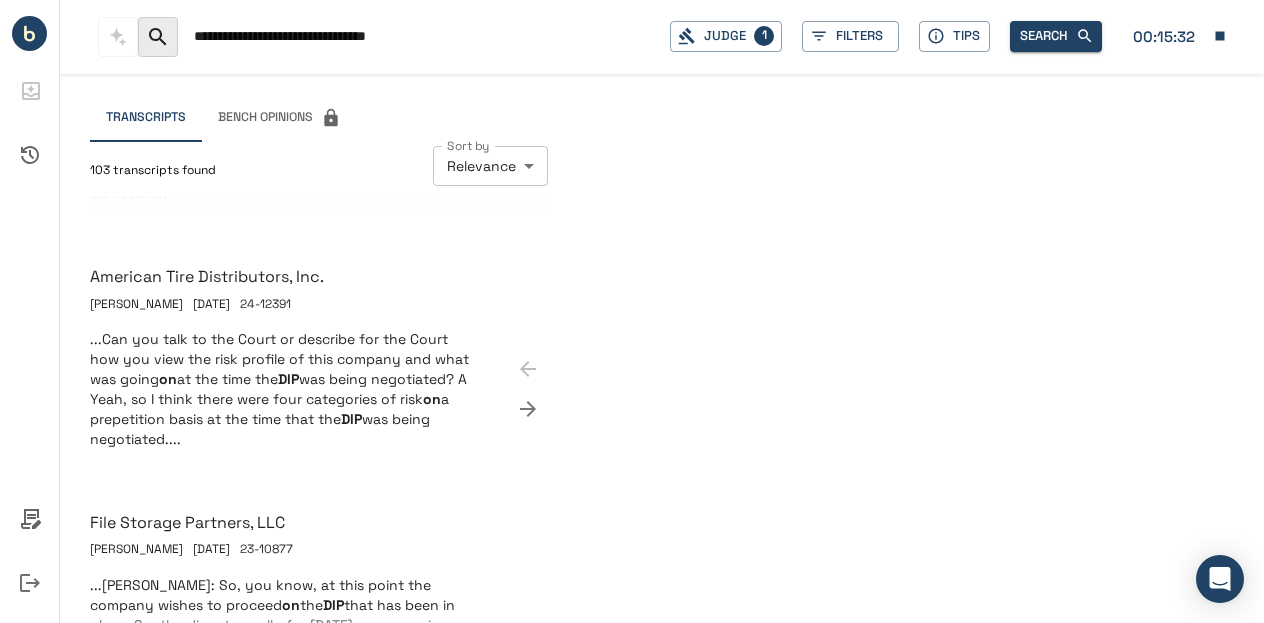 drag, startPoint x: 247, startPoint y: 32, endPoint x: 302, endPoint y: 34, distance: 55.03635 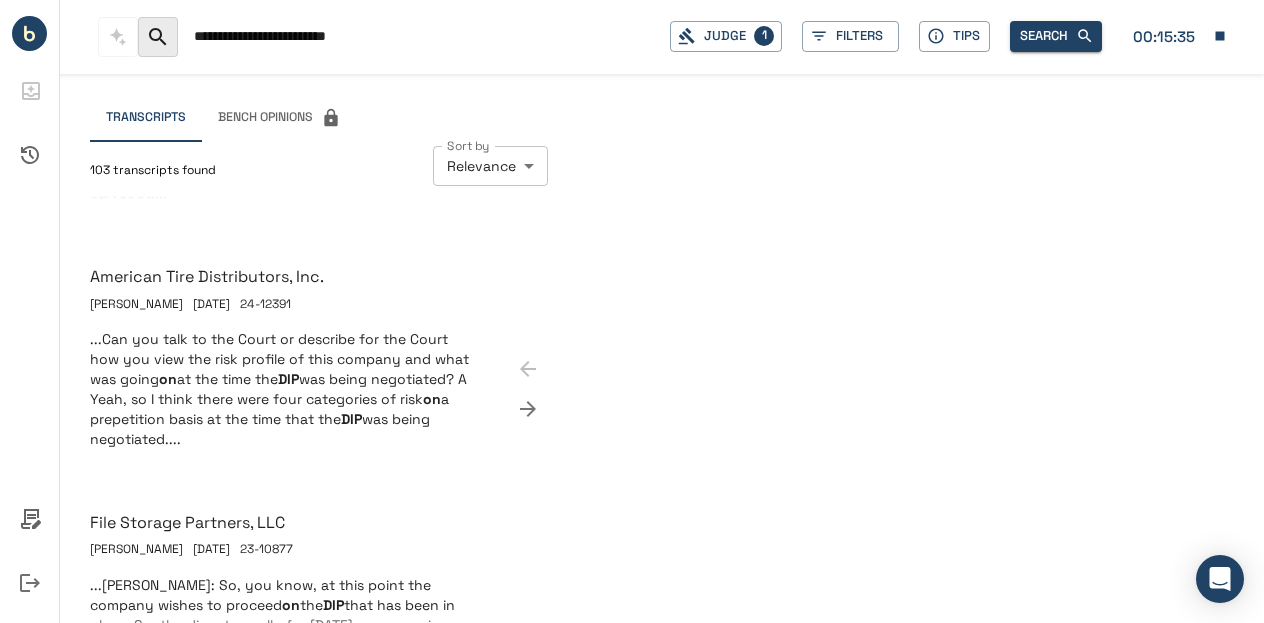 click on "**********" at bounding box center [424, 36] 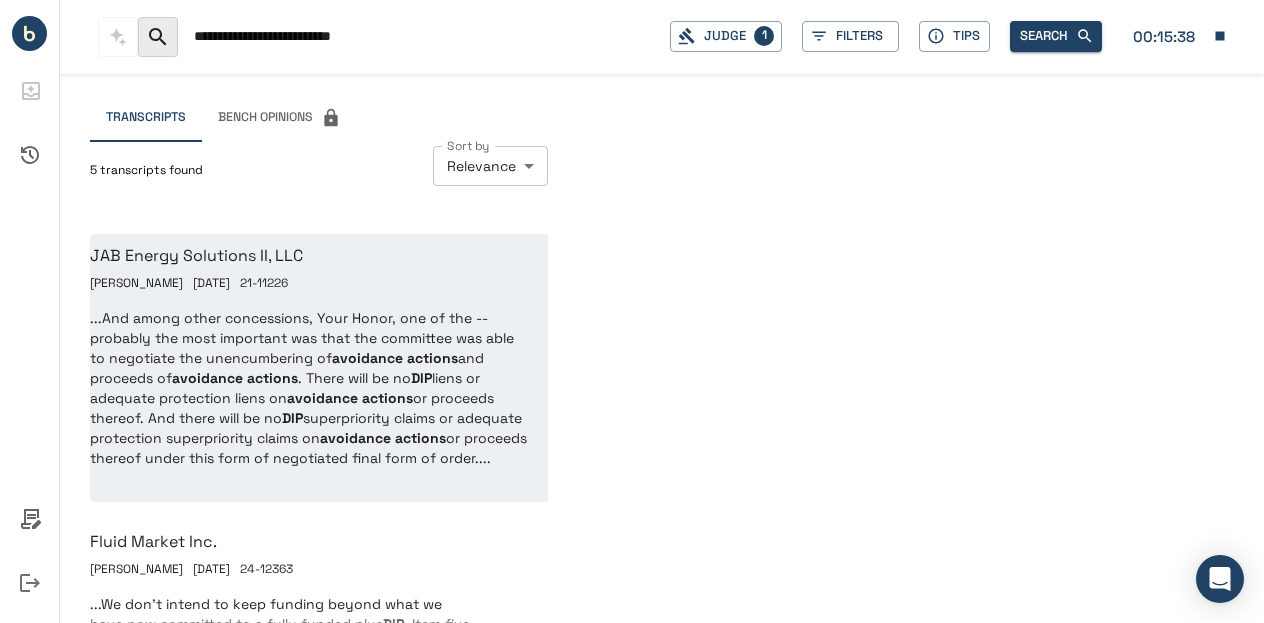 type on "**********" 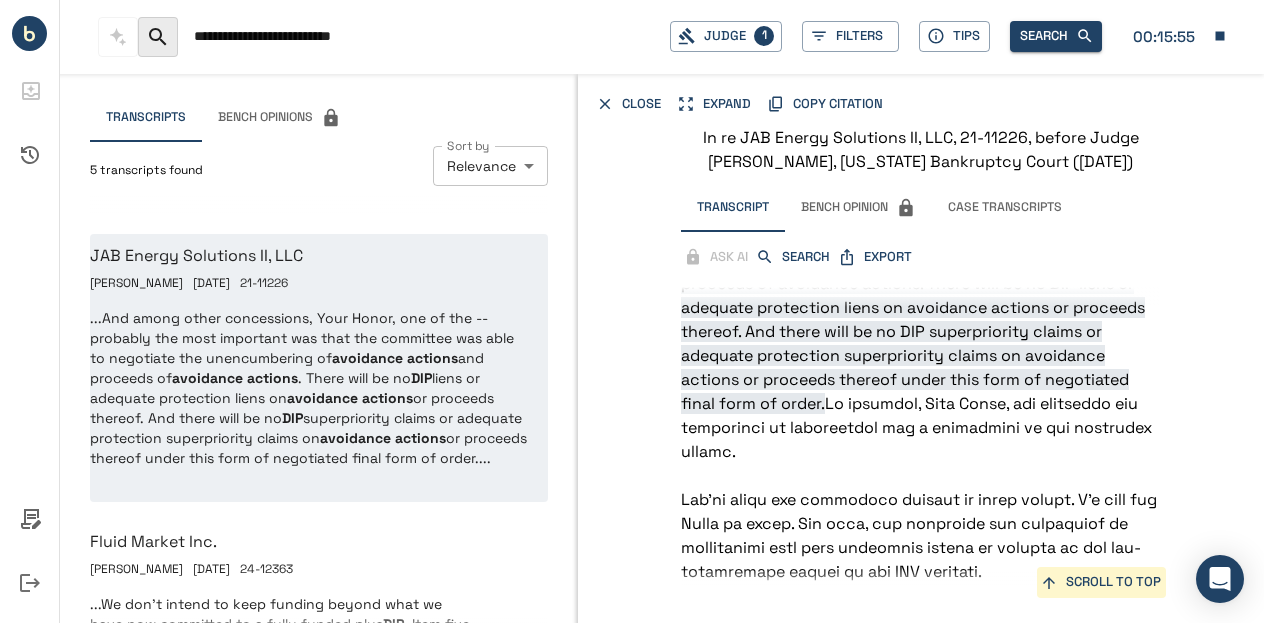 scroll, scrollTop: 2656, scrollLeft: 0, axis: vertical 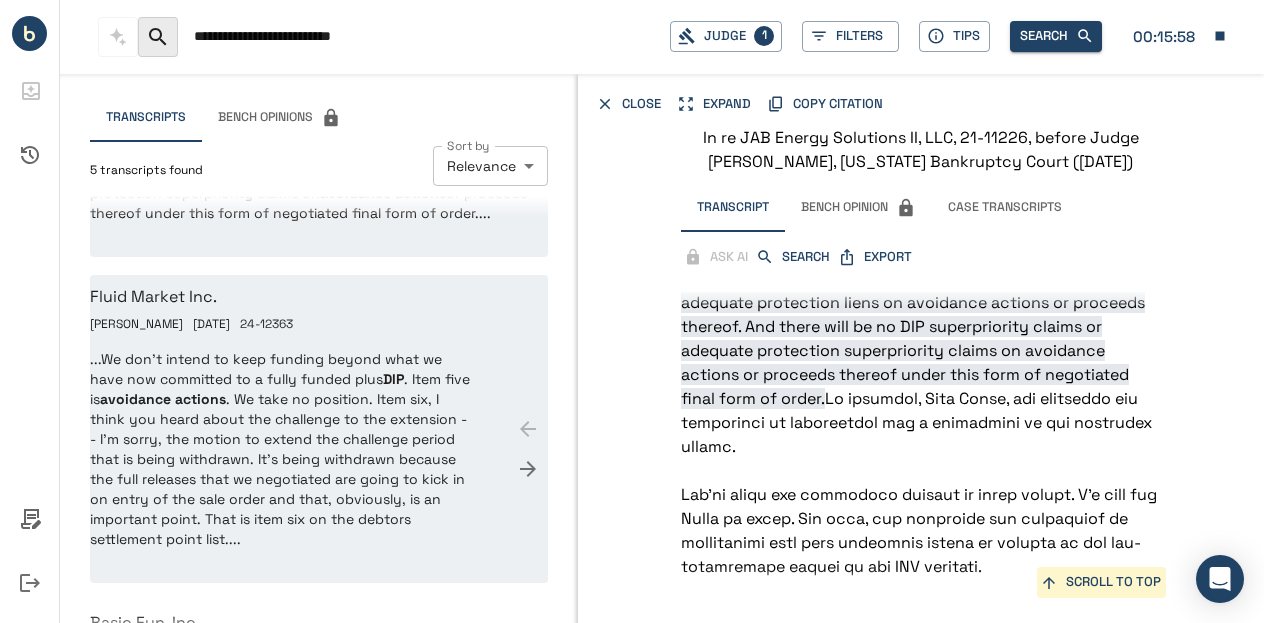 click on "...We don’t intend to keep funding beyond what we have now committed to a fully funded plus  DIP . Item five is  avoidance   actions .   We take no position.
Item six, I think you heard about the challenge to the extension -- I'm sorry, the motion to extend the challenge period that is being withdrawn. It's being withdrawn because the full releases that we negotiated are going to kick in on entry of the sale order and that, obviously, is an important point.    That is item six on the debtors settlement point list...." at bounding box center [281, 449] 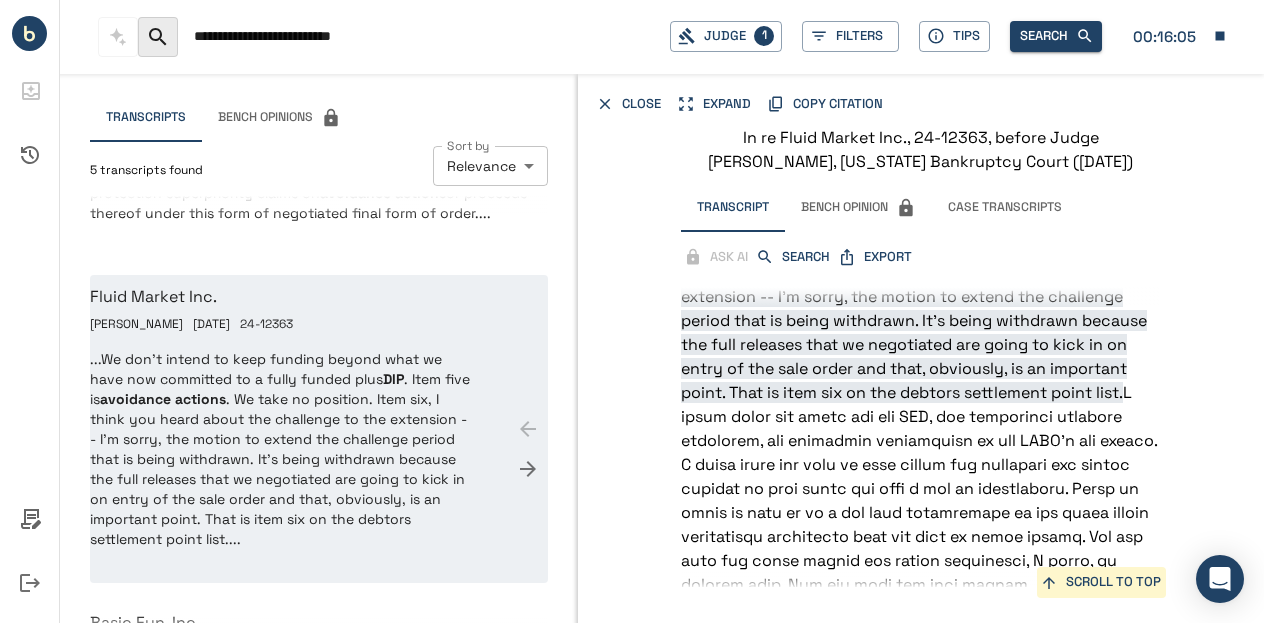 scroll, scrollTop: 7797, scrollLeft: 0, axis: vertical 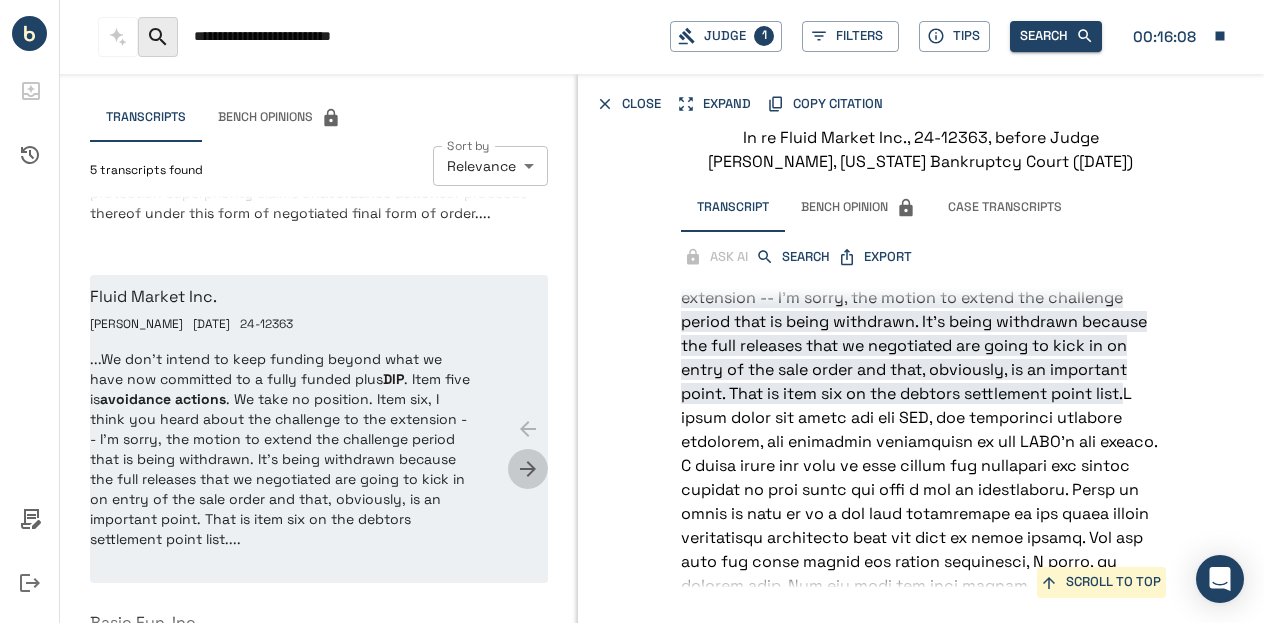 click 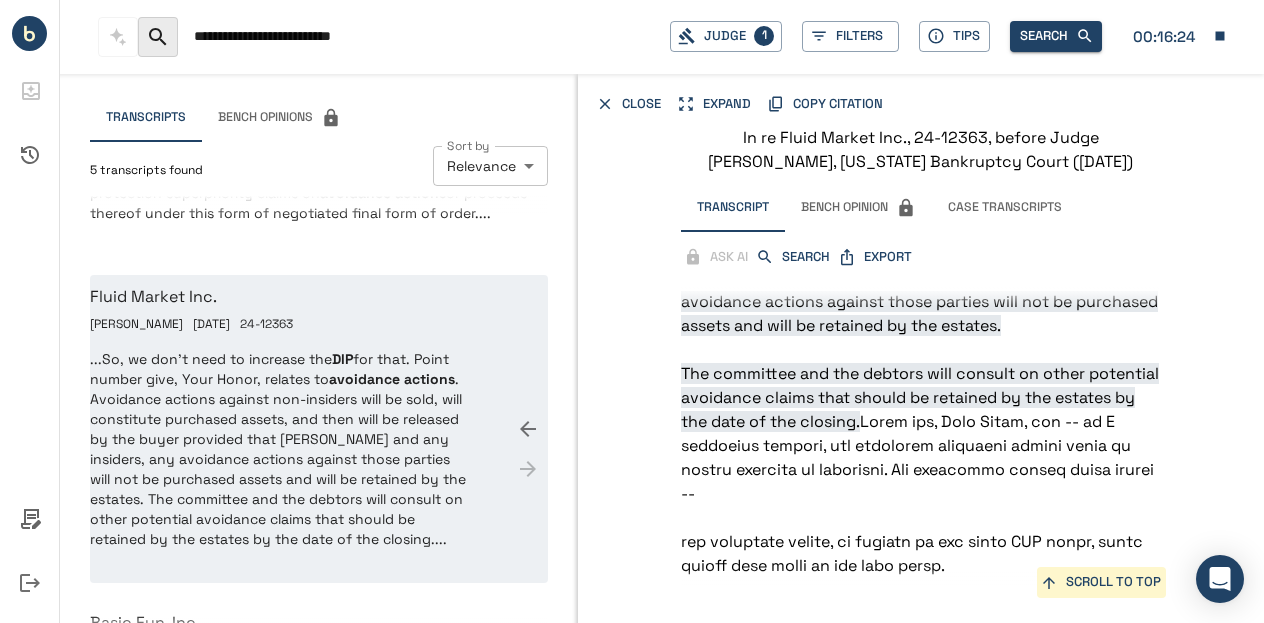 scroll, scrollTop: 3378, scrollLeft: 0, axis: vertical 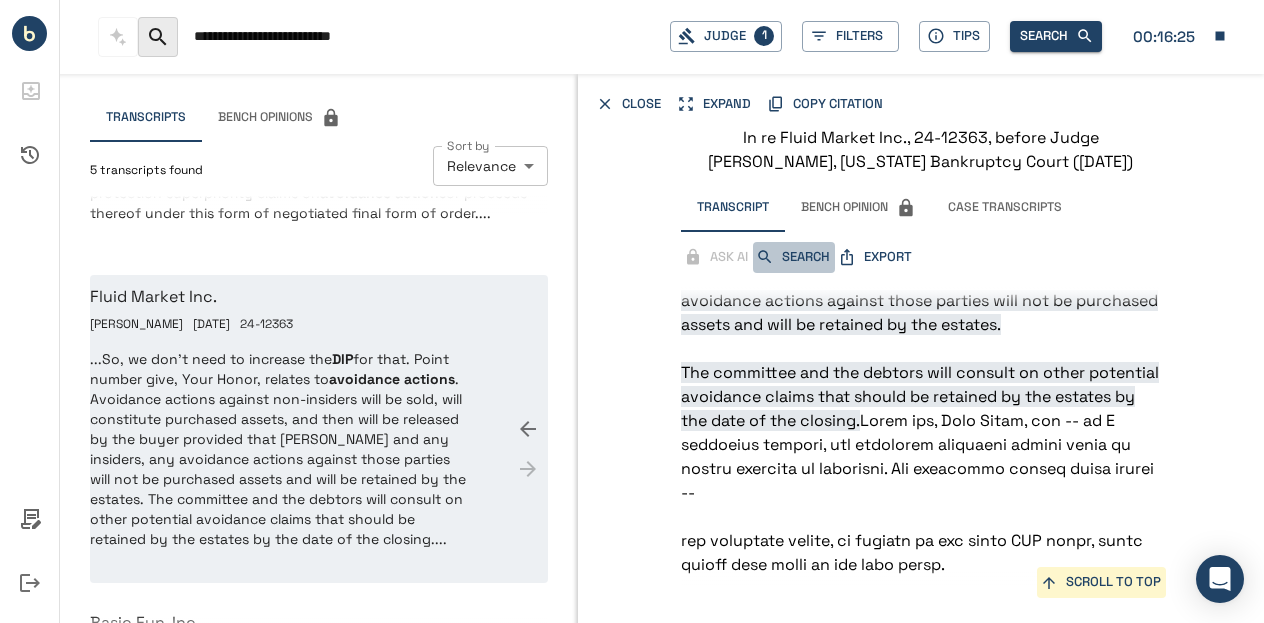 click on "SEARCH" at bounding box center (794, 257) 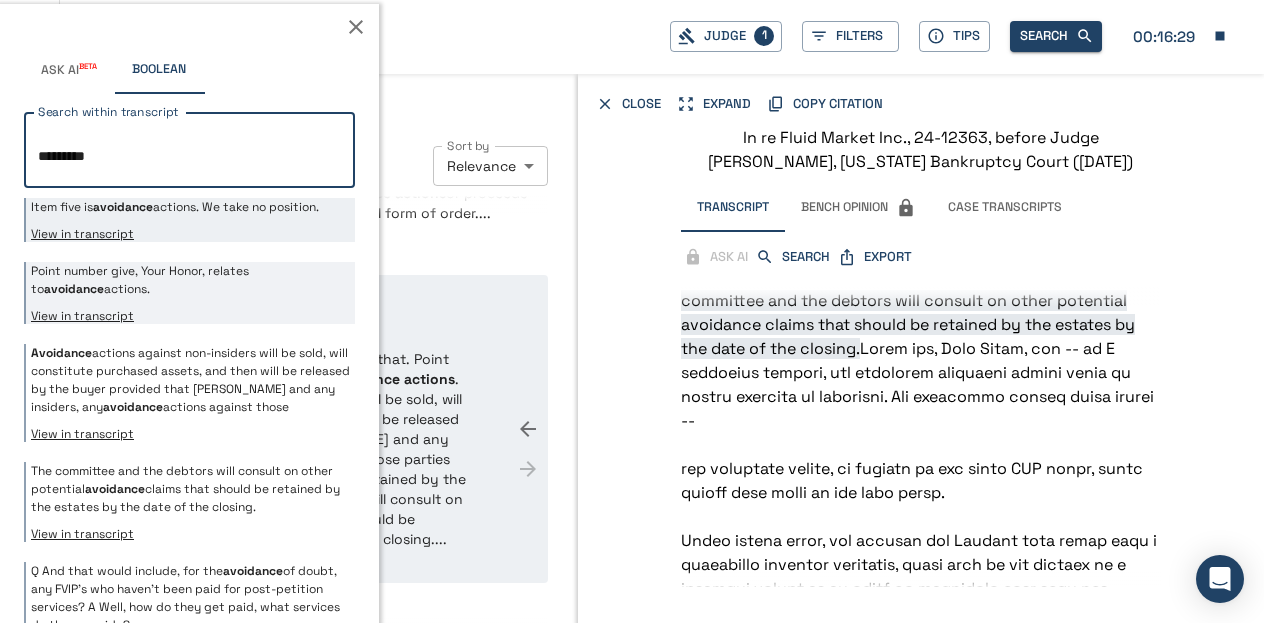 type on "*********" 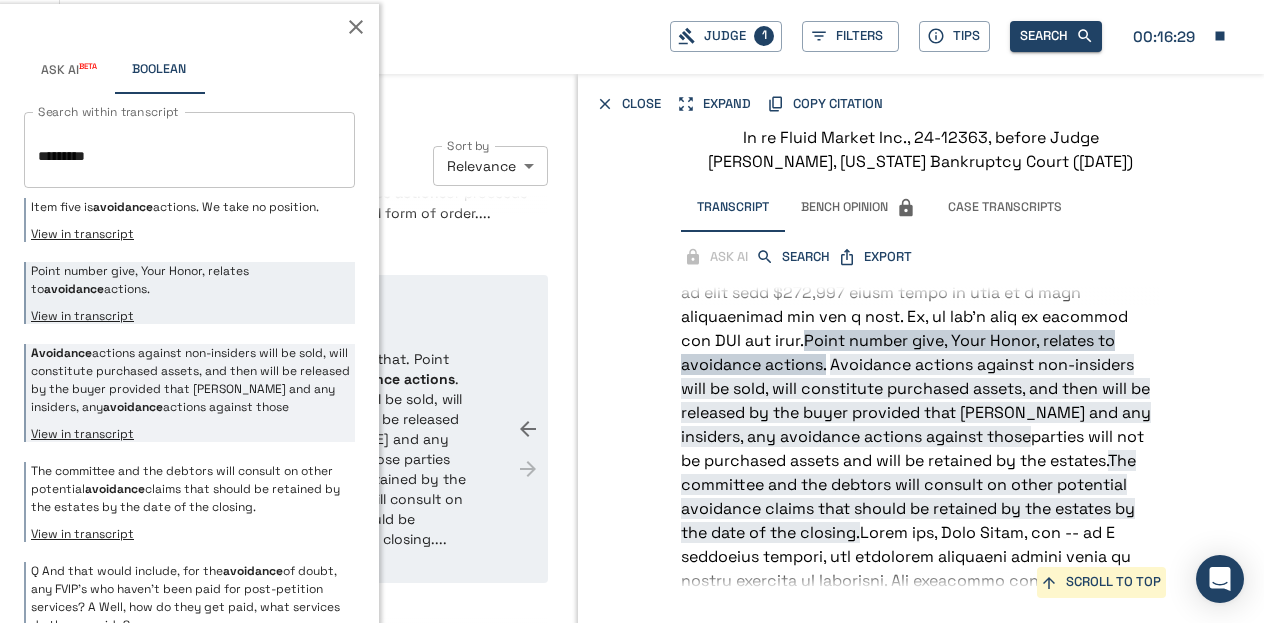 click on "Avoidance  actions against non-insiders will be sold, will constitute purchased assets, and then will be released by the buyer provided that [PERSON_NAME] and any insiders, any  avoidance  actions against those" at bounding box center [190, 380] 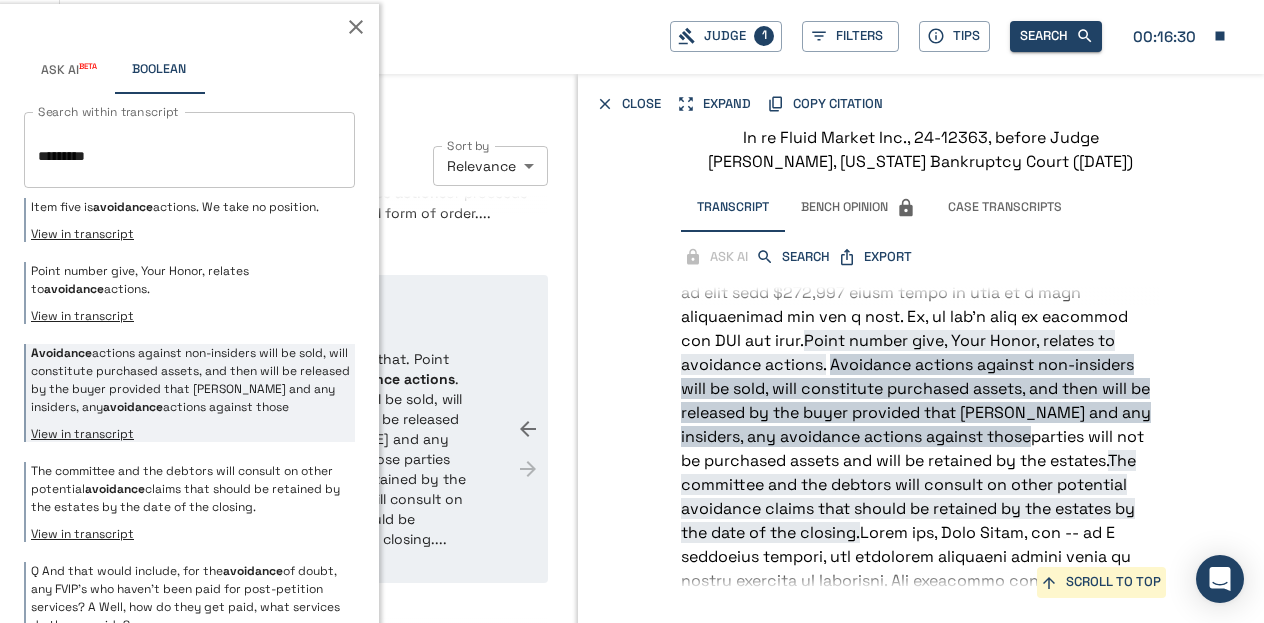 scroll, scrollTop: 3242, scrollLeft: 0, axis: vertical 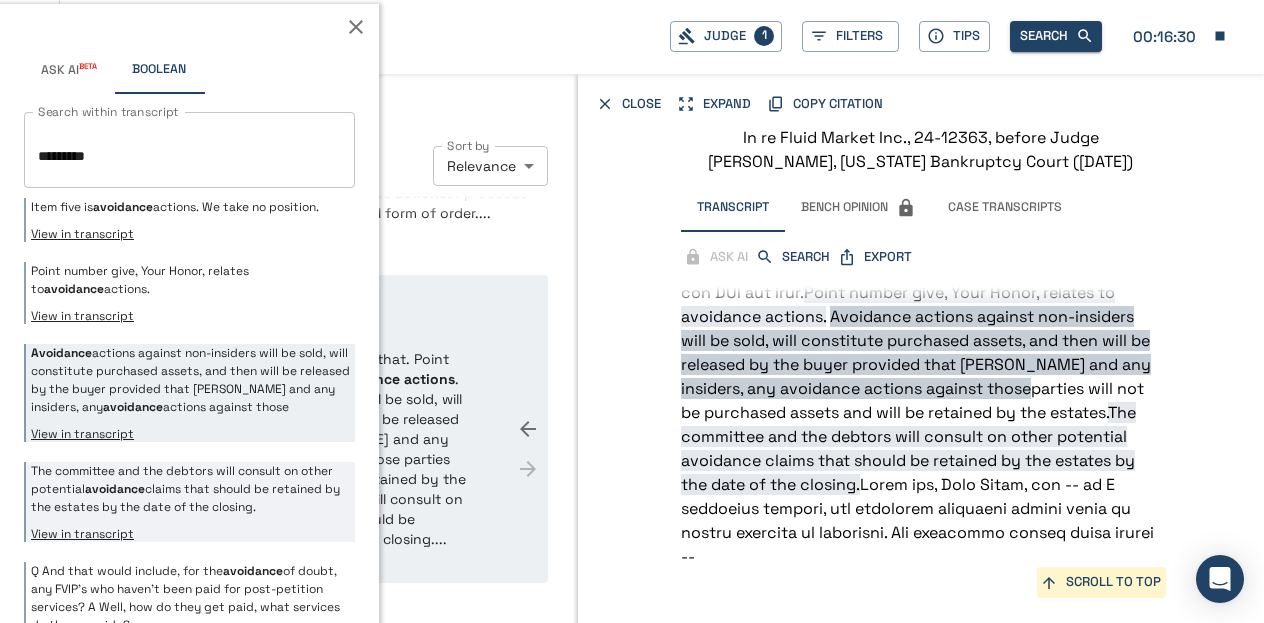 click on "The committee and the debtors will consult on other potential  avoidance  claims that should be retained by the estates by the date of the closing." at bounding box center [190, 489] 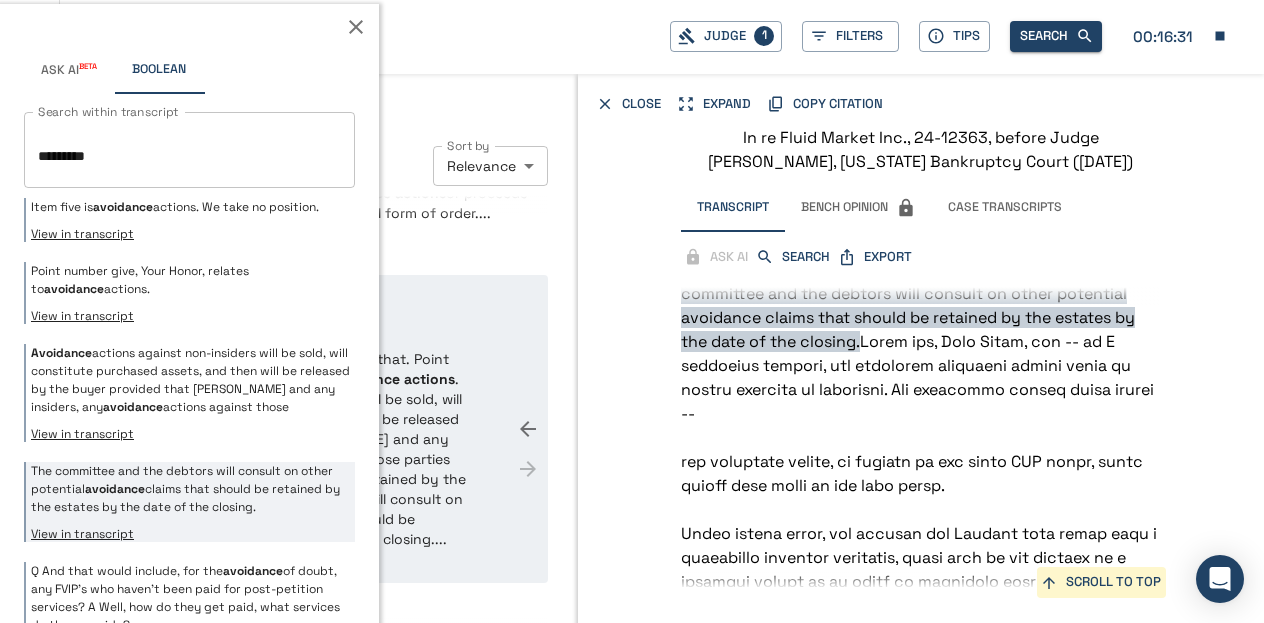 scroll, scrollTop: 3386, scrollLeft: 0, axis: vertical 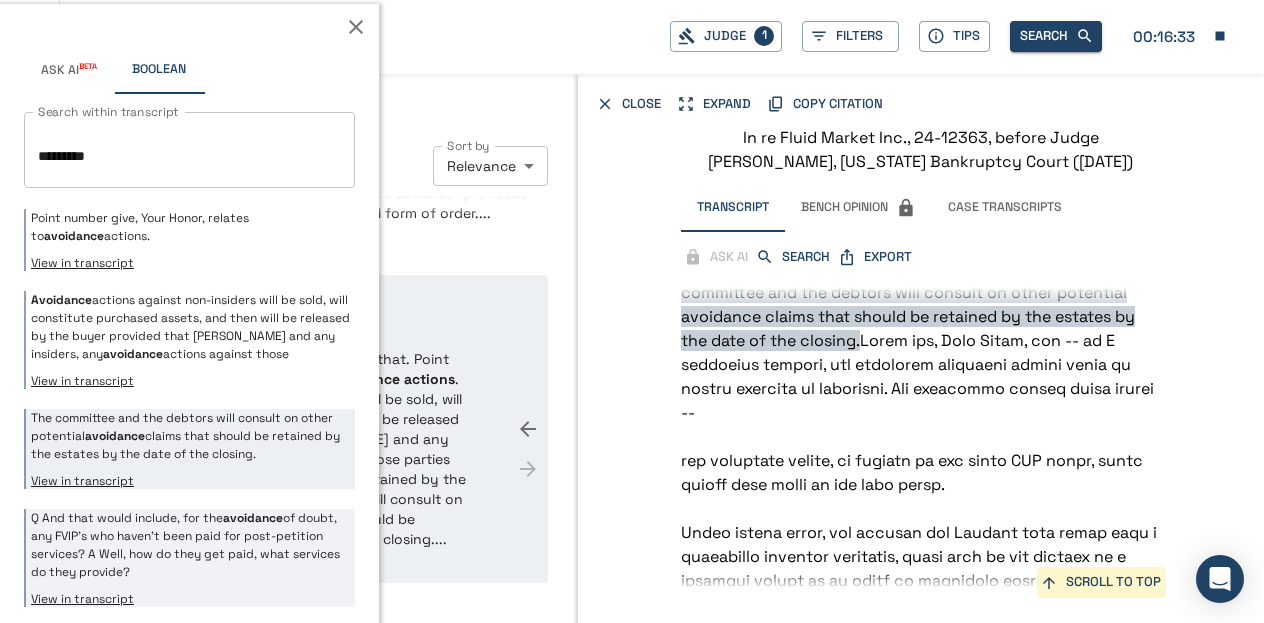 click on "Q     And that would include, for the  avoidance  of doubt, any FVIP's who haven't been paid for post-petition services?
A     Well, how do they get paid, what services do they provide?" at bounding box center [190, 545] 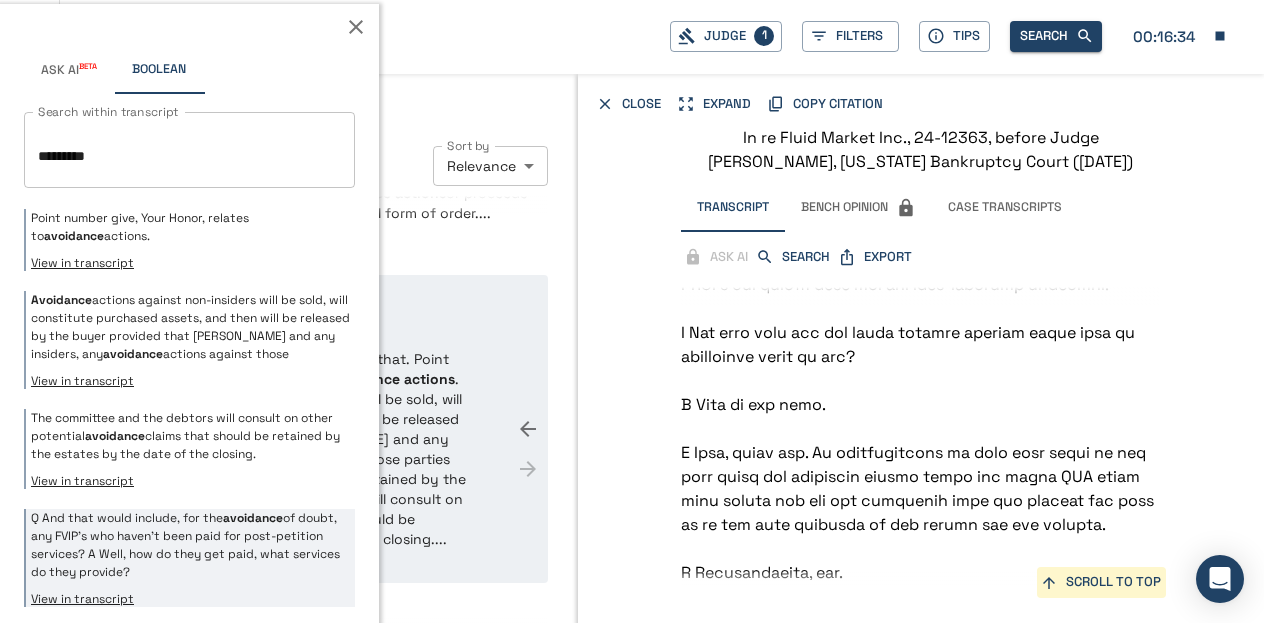 scroll, scrollTop: 15206, scrollLeft: 0, axis: vertical 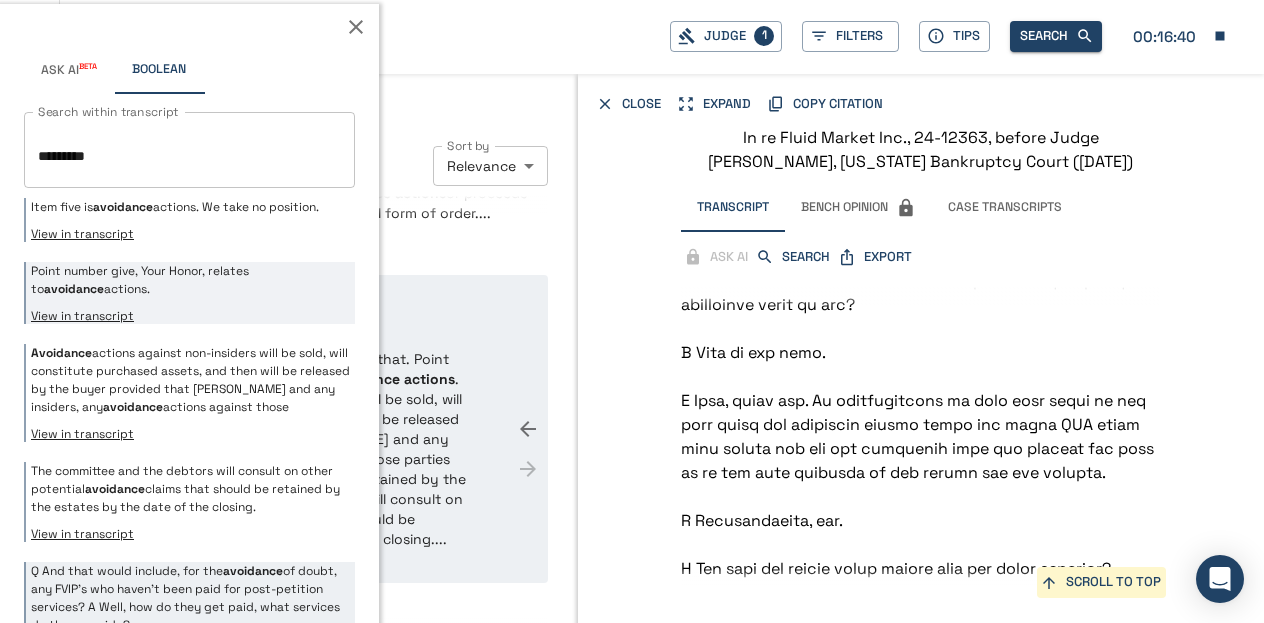 click on "Point number give, Your Honor, relates to  avoidance  actions." at bounding box center (190, 280) 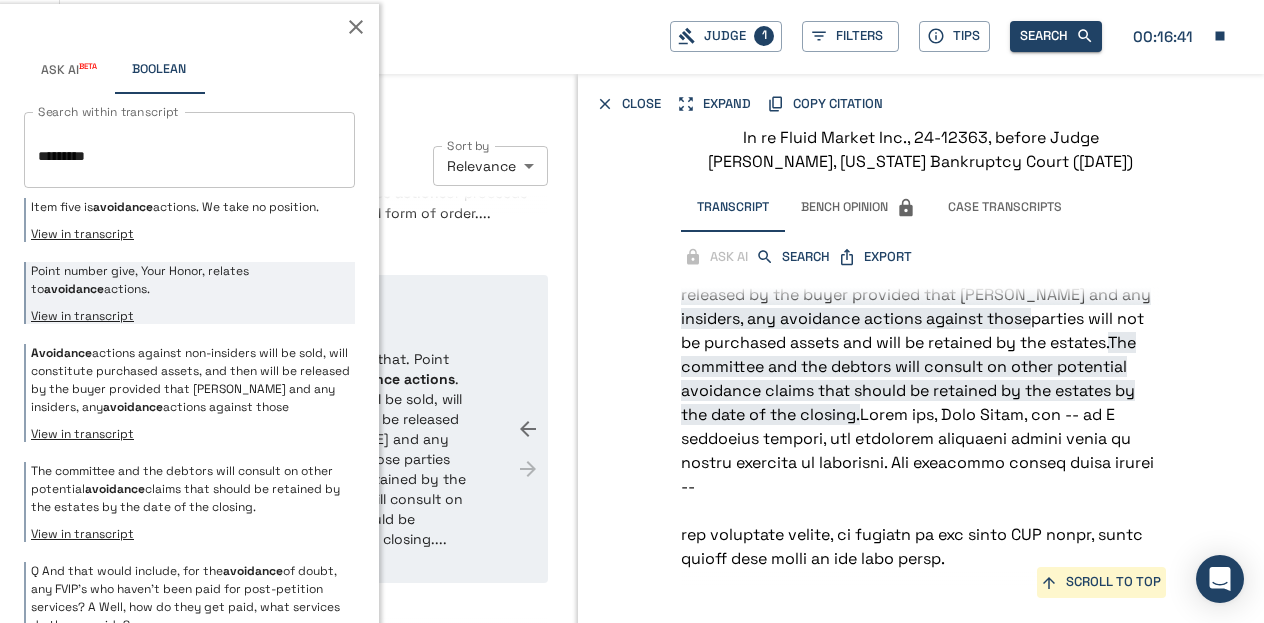 scroll, scrollTop: 3193, scrollLeft: 0, axis: vertical 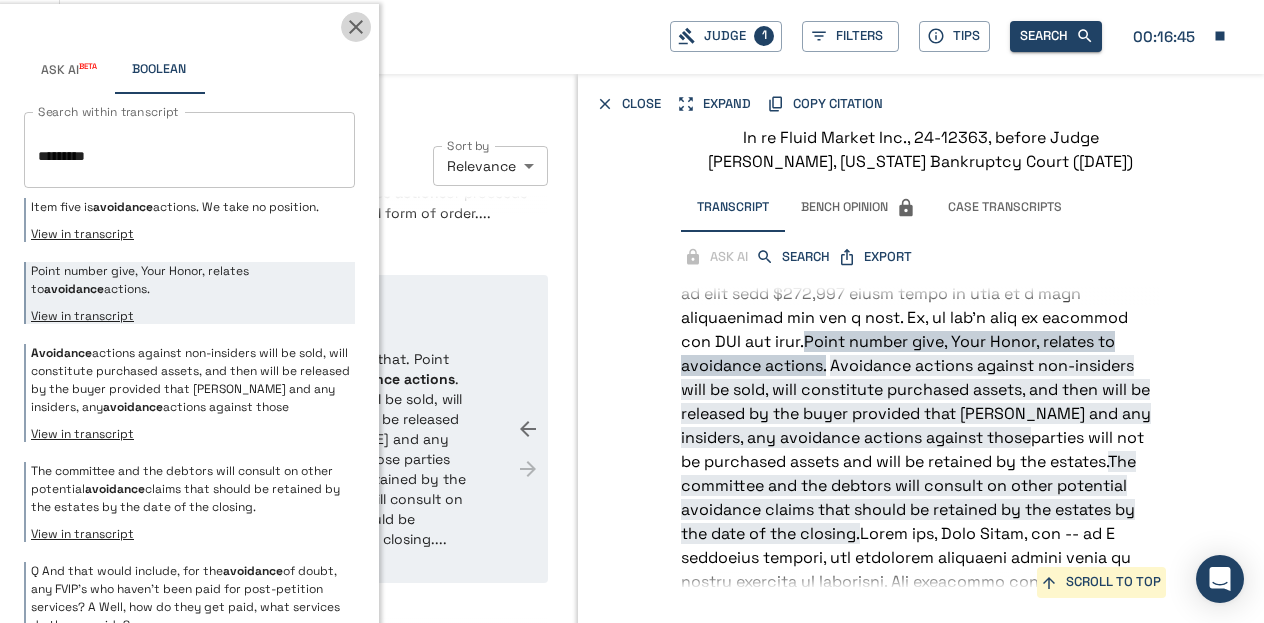click 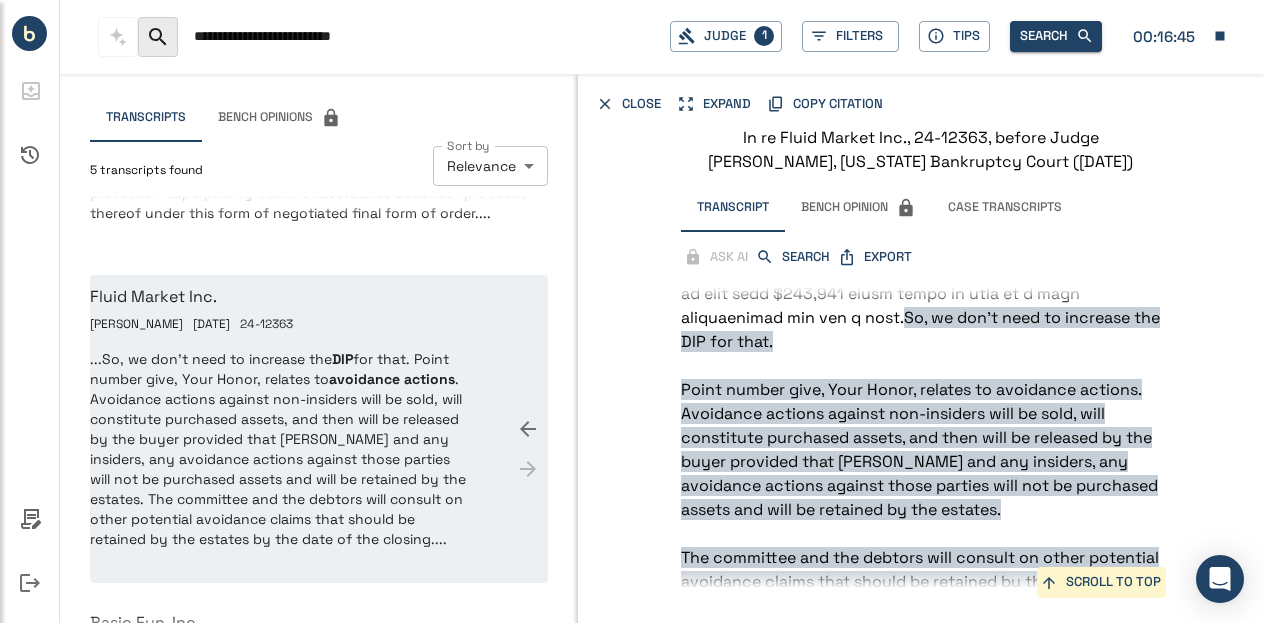 scroll, scrollTop: 3266, scrollLeft: 0, axis: vertical 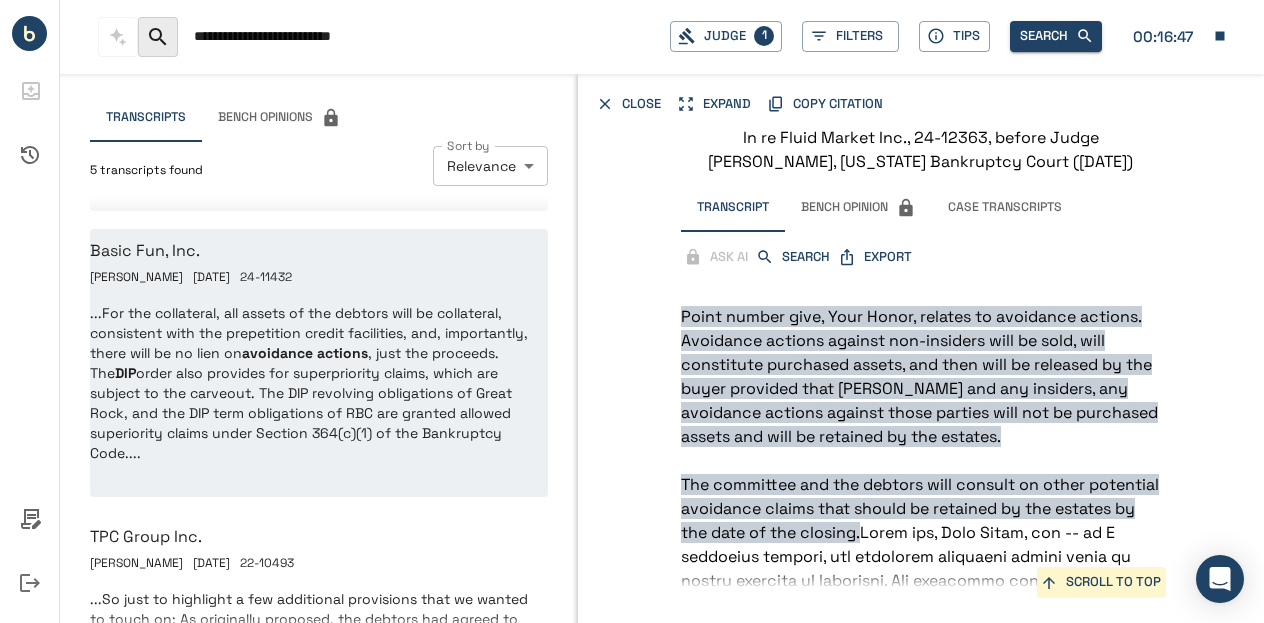 click on "...For the collateral, all assets of the debtors will be collateral, consistent with the prepetition credit facilities, and, importantly, there will be no lien on  avoidance   actions , just the proceeds.
The  DIP  order also provides for superpriority claims, which are subject to the carveout.    The DIP revolving obligations of Great Rock, and the DIP term obligations of RBC are granted allowed superiority claims under Section 364(c)(1) of the Bankruptcy Code...." at bounding box center [310, 383] 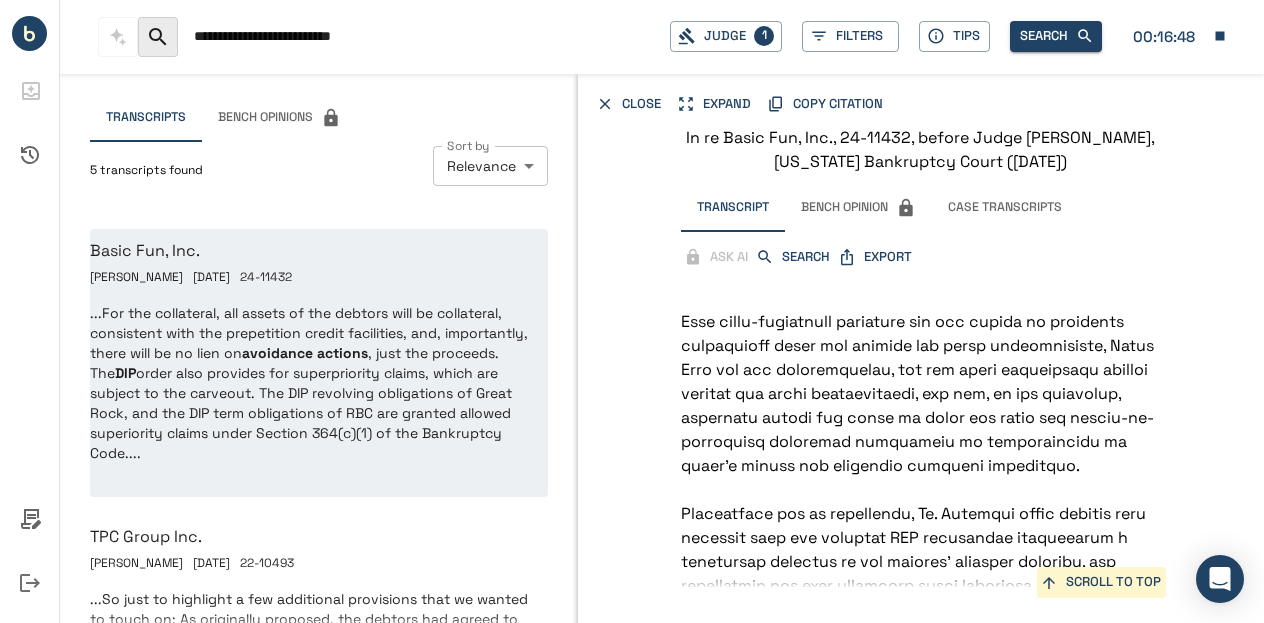 scroll, scrollTop: 31358, scrollLeft: 0, axis: vertical 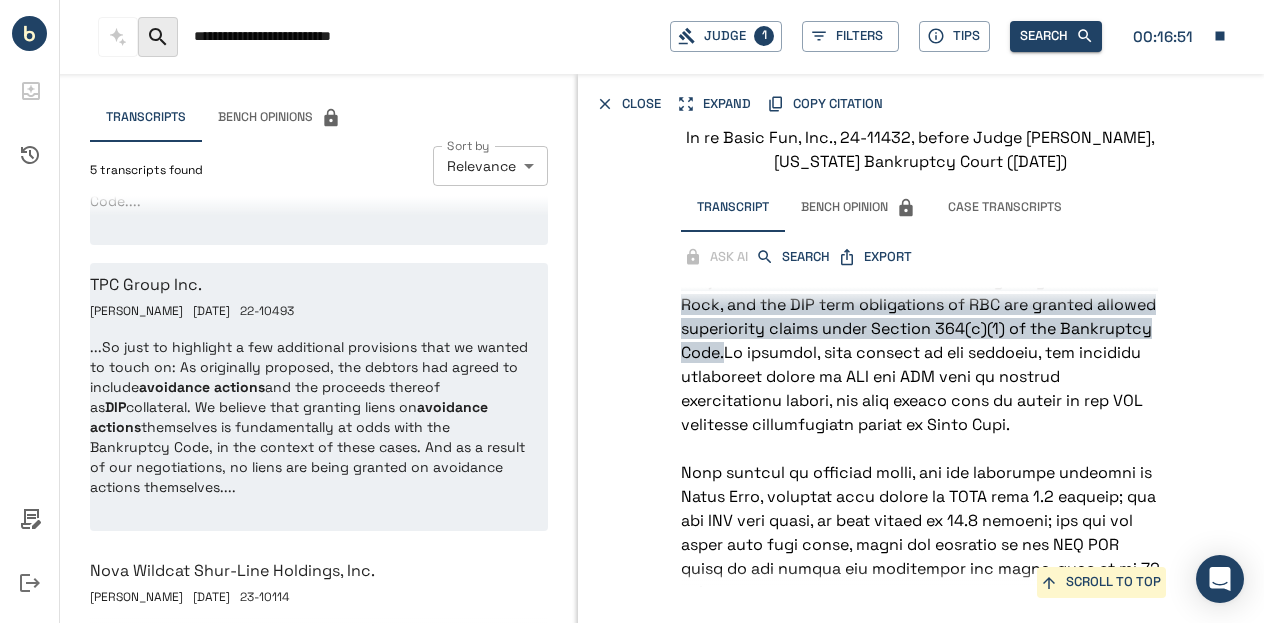 click on "...So just to highlight a few additional provisions that we wanted to touch on: As originally proposed, the debtors had agreed to include  avoidance   actions  and the proceeds thereof as  DIP  collateral.   We believe that granting liens on  avoidance   actions  themselves is fundamentally at odds with the Bankruptcy Code, in the context of these cases.    And as a result of our negotiations, no liens are being granted on avoidance actions themselves...." at bounding box center (310, 417) 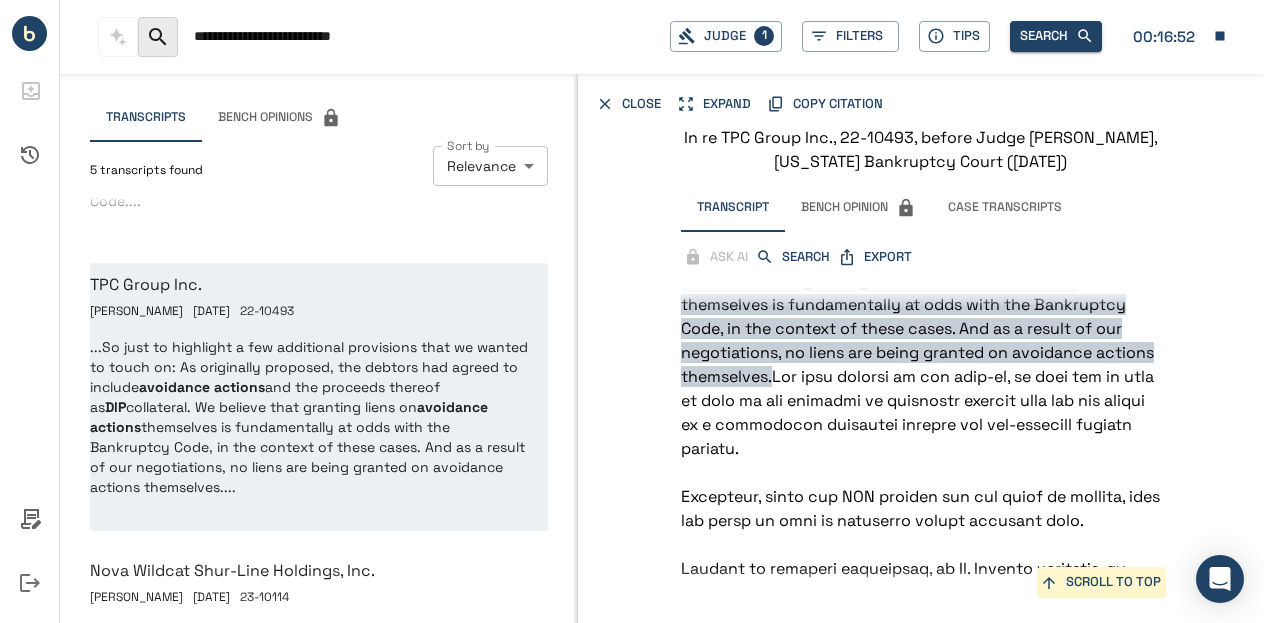 scroll, scrollTop: 8125, scrollLeft: 0, axis: vertical 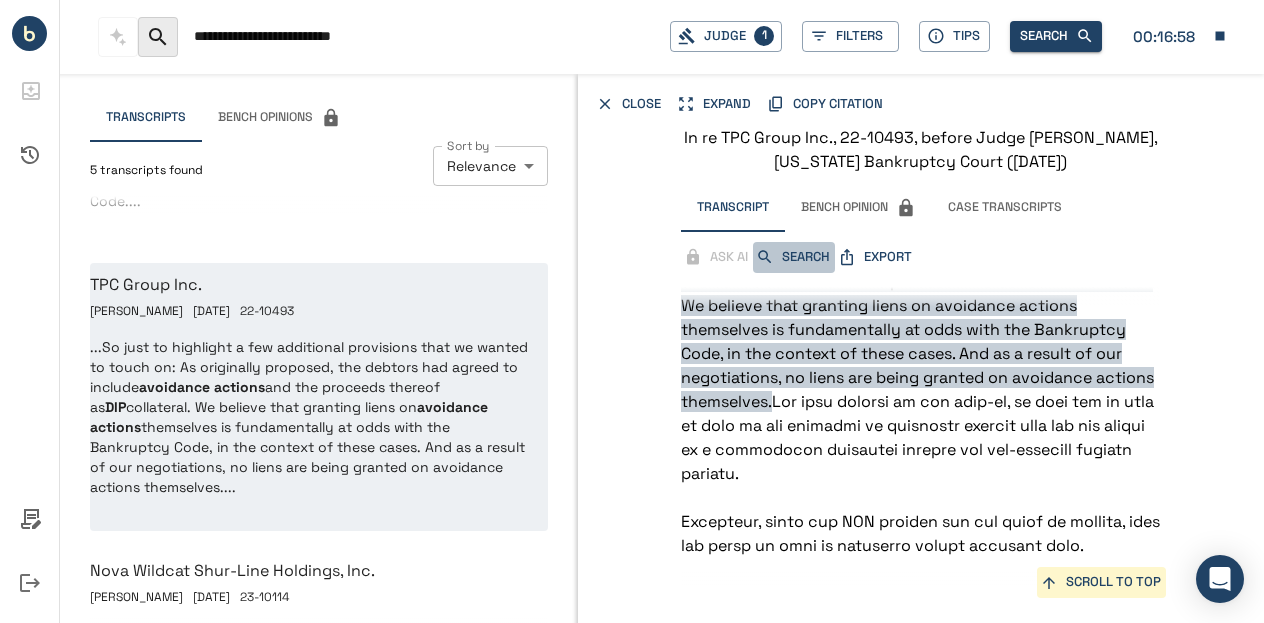 click on "SEARCH" at bounding box center [794, 257] 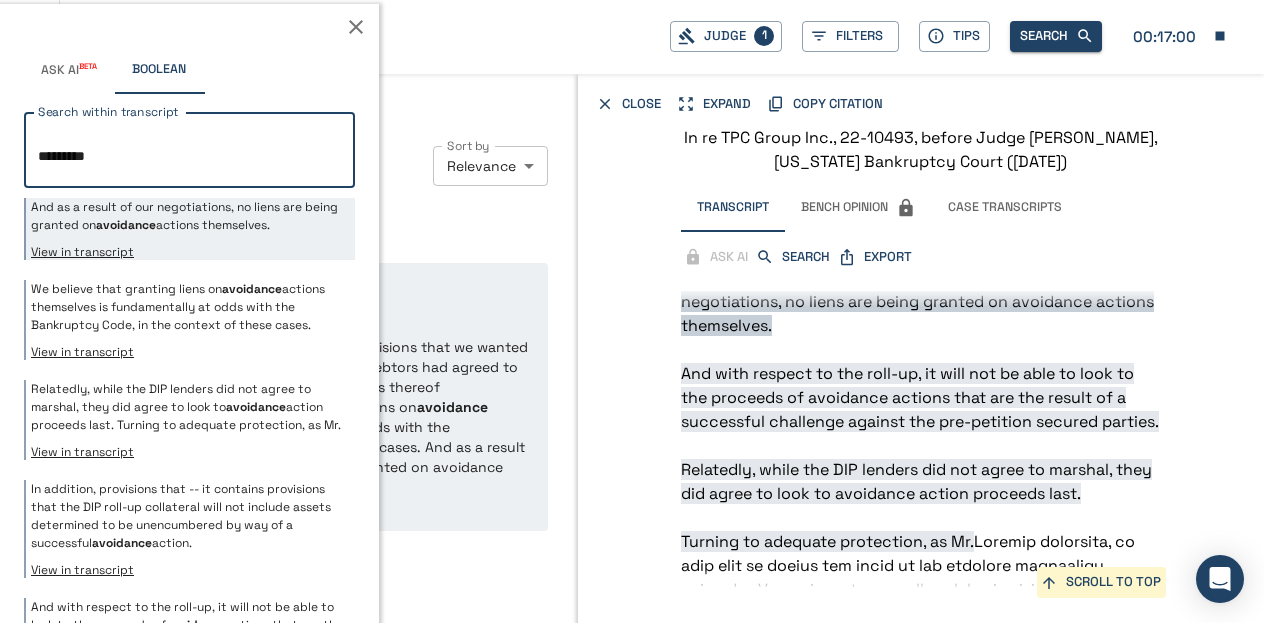 scroll, scrollTop: 8186, scrollLeft: 0, axis: vertical 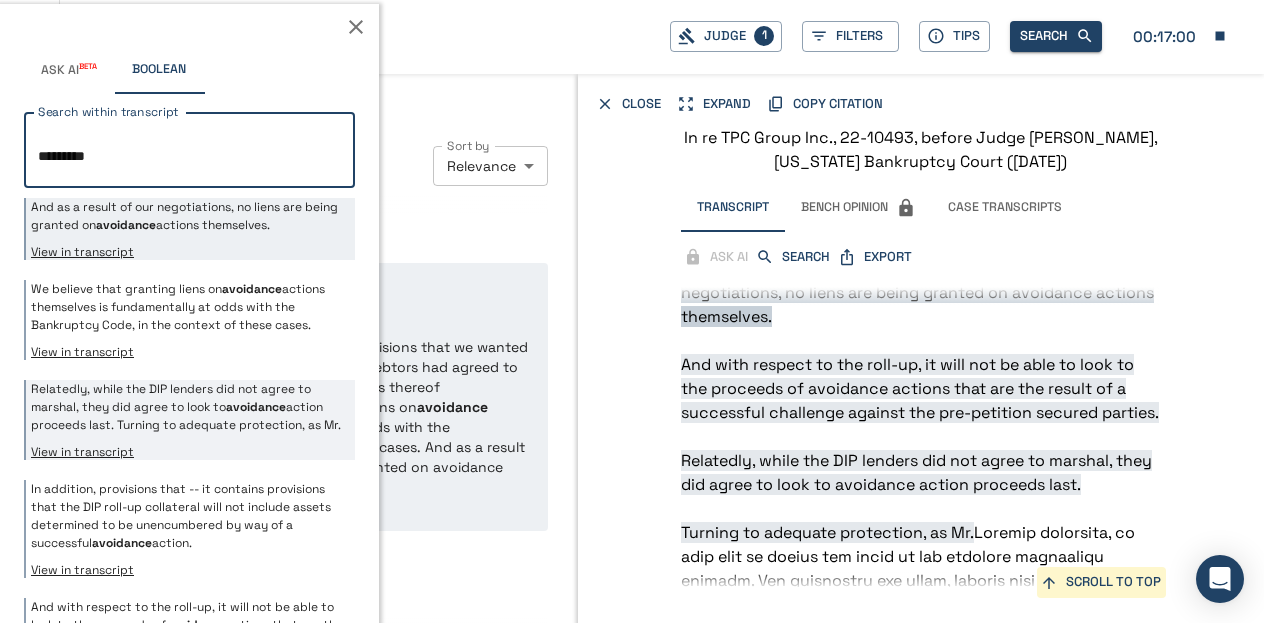 type on "*********" 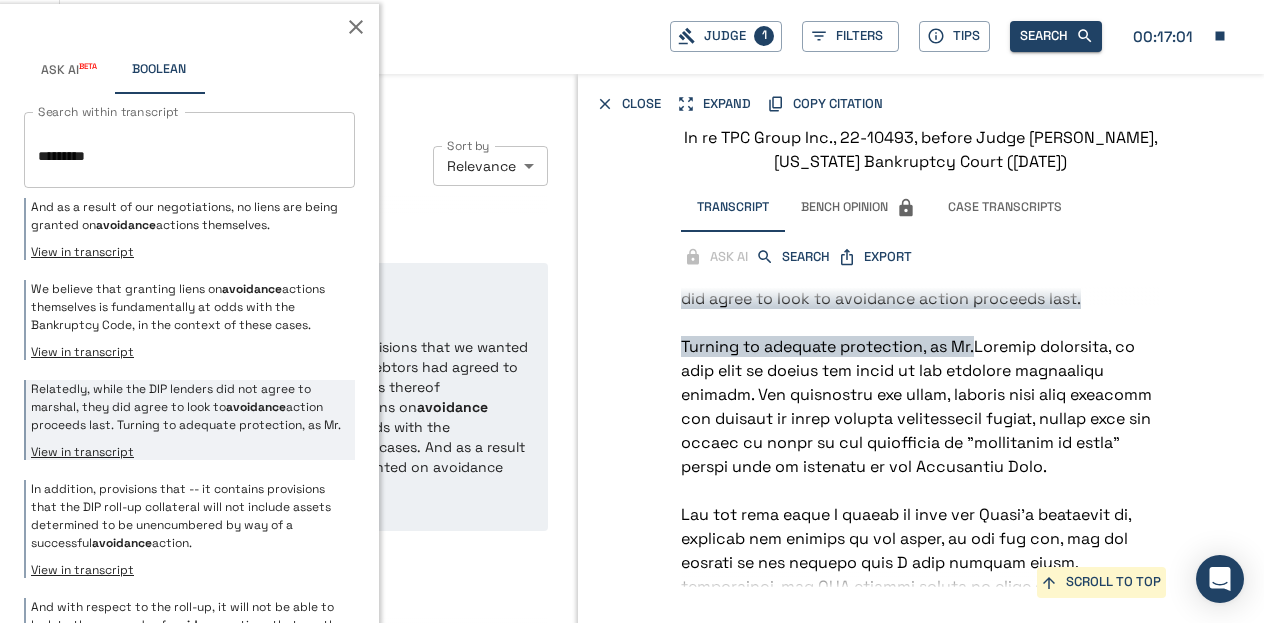 scroll, scrollTop: 8414, scrollLeft: 0, axis: vertical 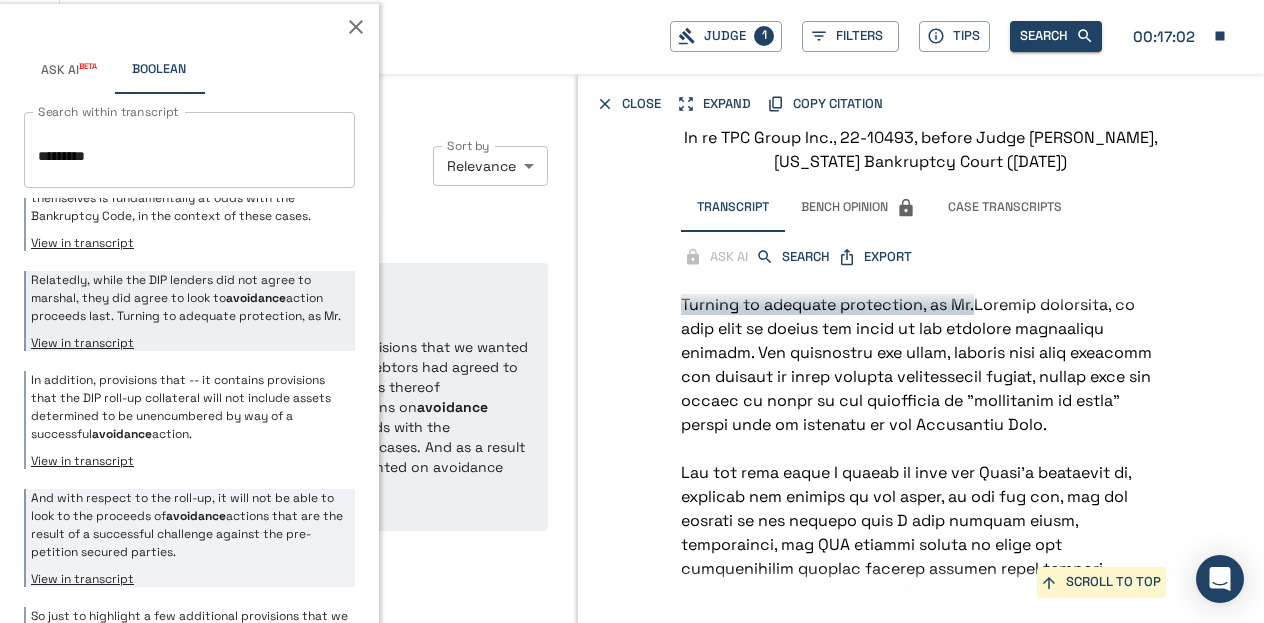 click on "And with respect to the roll-up, it will not be able to look to the proceeds of  avoidance  actions that are the result of a successful challenge against the pre-petition secured parties." at bounding box center [190, 525] 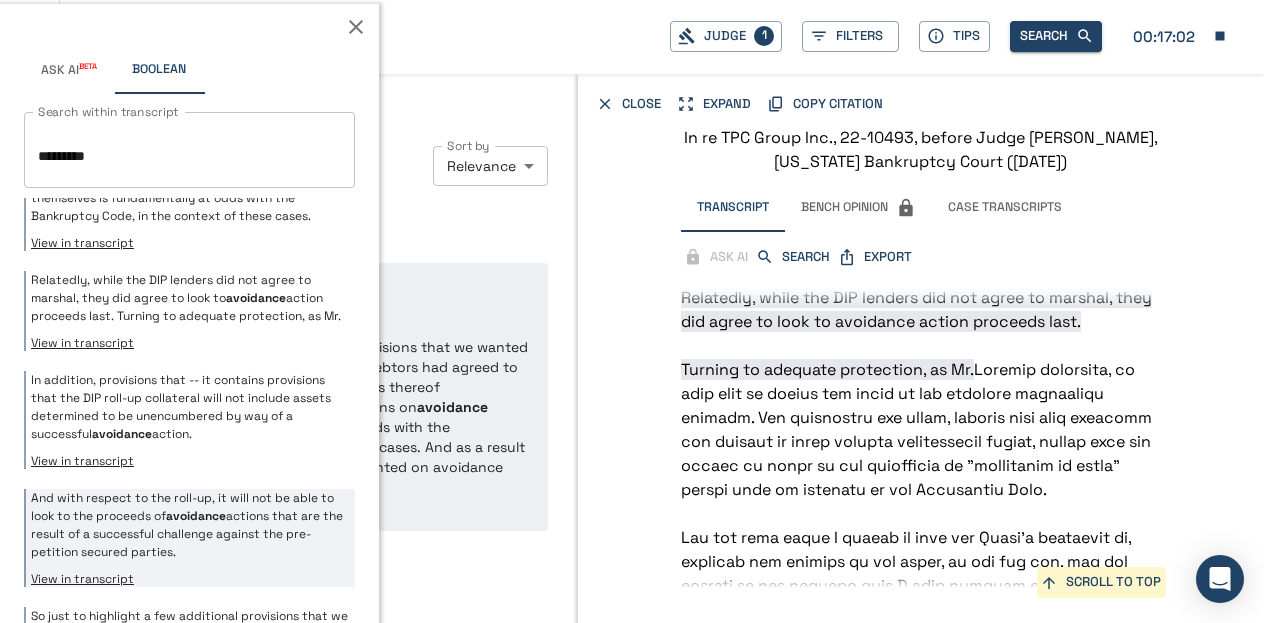 scroll, scrollTop: 8294, scrollLeft: 0, axis: vertical 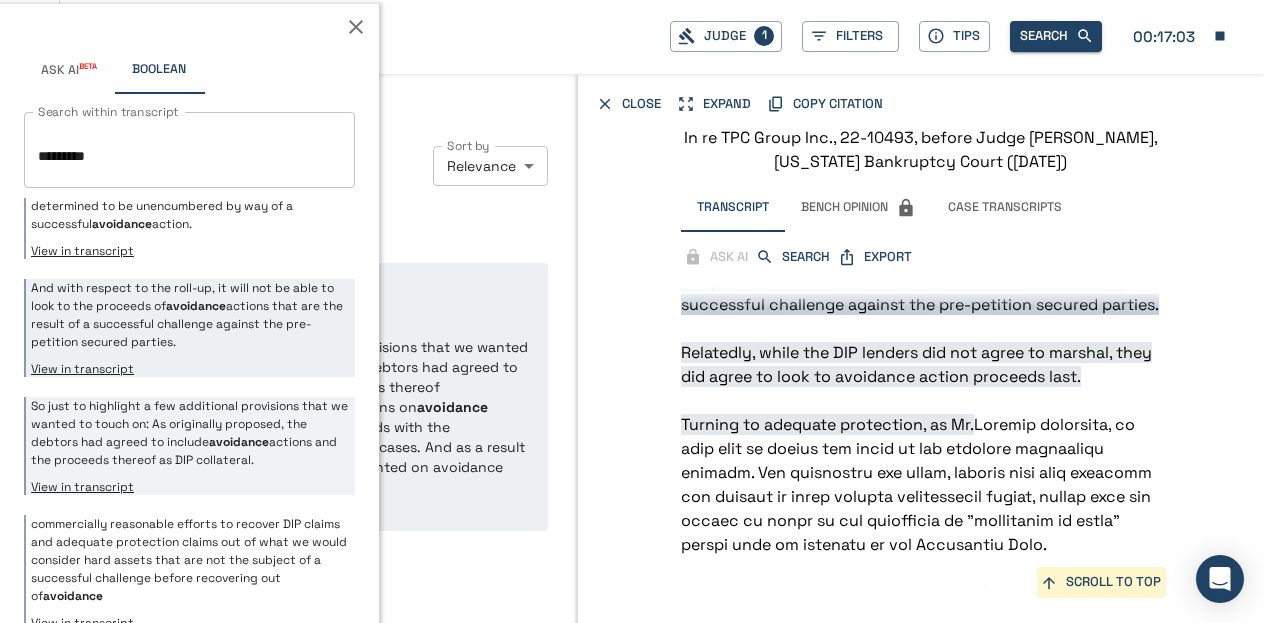 click on "So just to highlight a few additional provisions that we wanted to touch on: As originally proposed, the debtors had agreed to include  avoidance  actions and the proceeds thereof as DIP collateral." at bounding box center (190, 433) 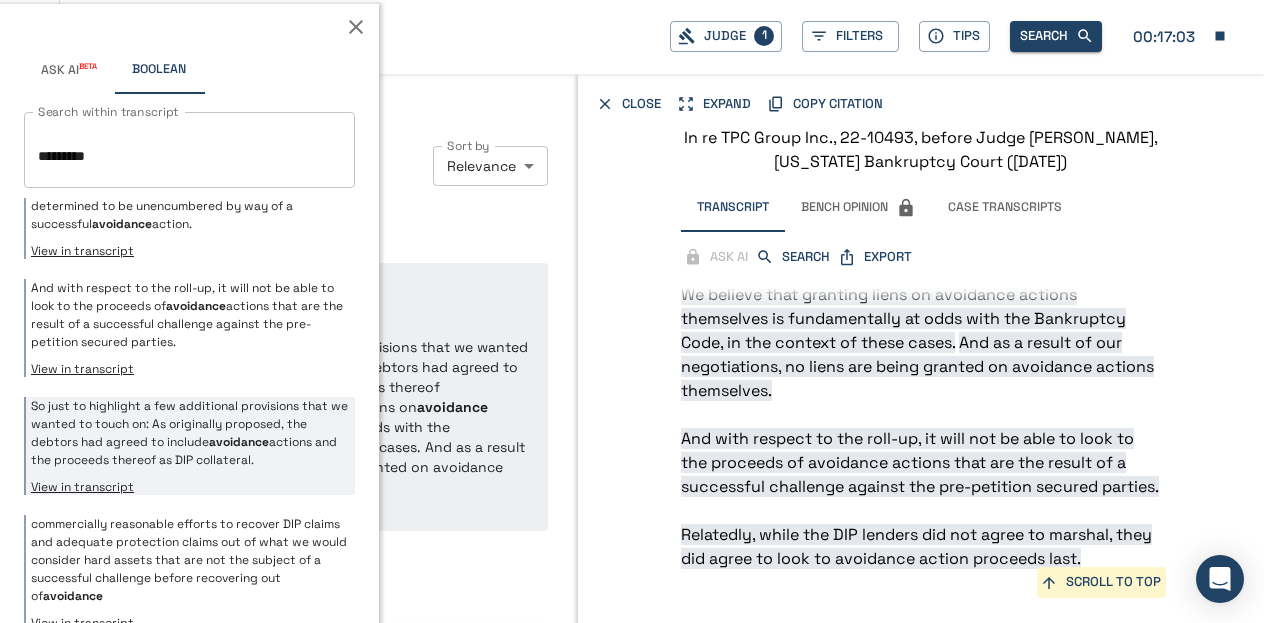 scroll, scrollTop: 8078, scrollLeft: 0, axis: vertical 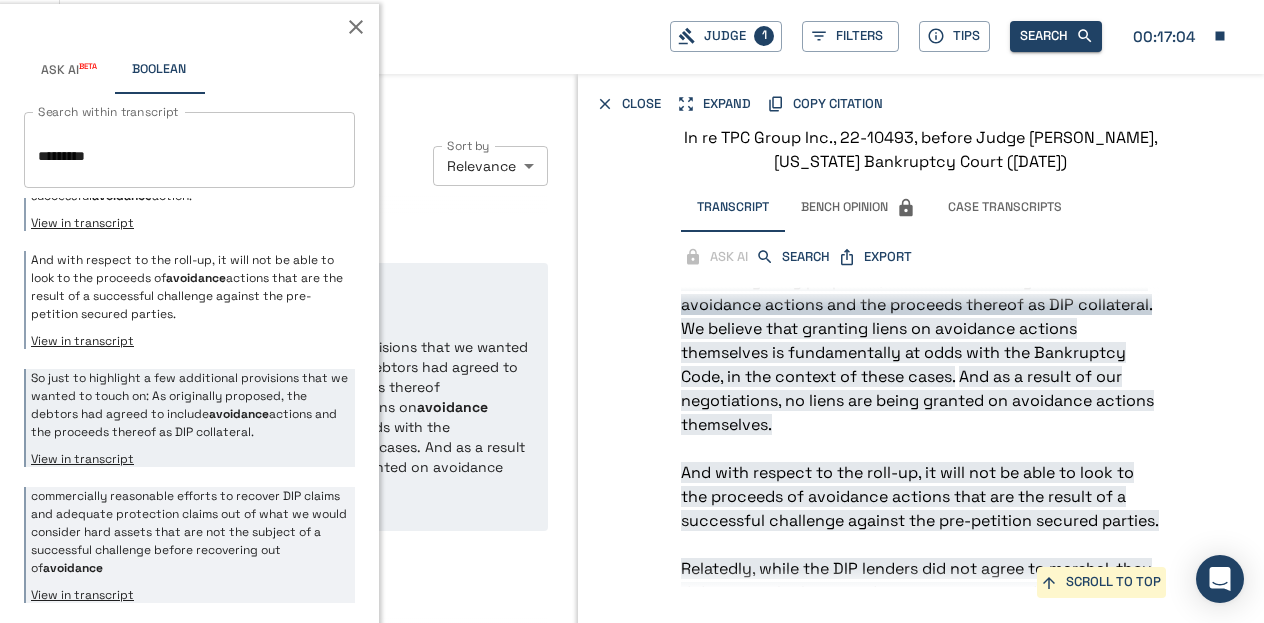 click on "commercially reasonable efforts to recover DIP claims and adequate protection claims out of what we would consider hard assets that are not the subject of a successful challenge before recovering out of  avoidance" at bounding box center [190, 532] 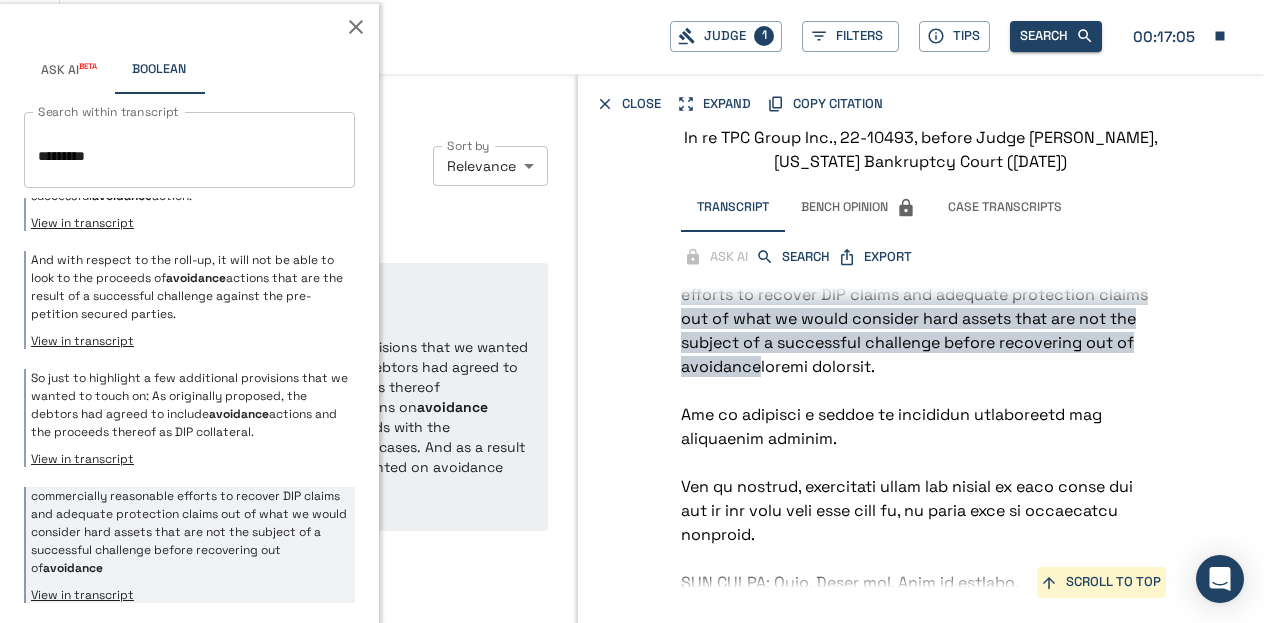 scroll, scrollTop: 6110, scrollLeft: 0, axis: vertical 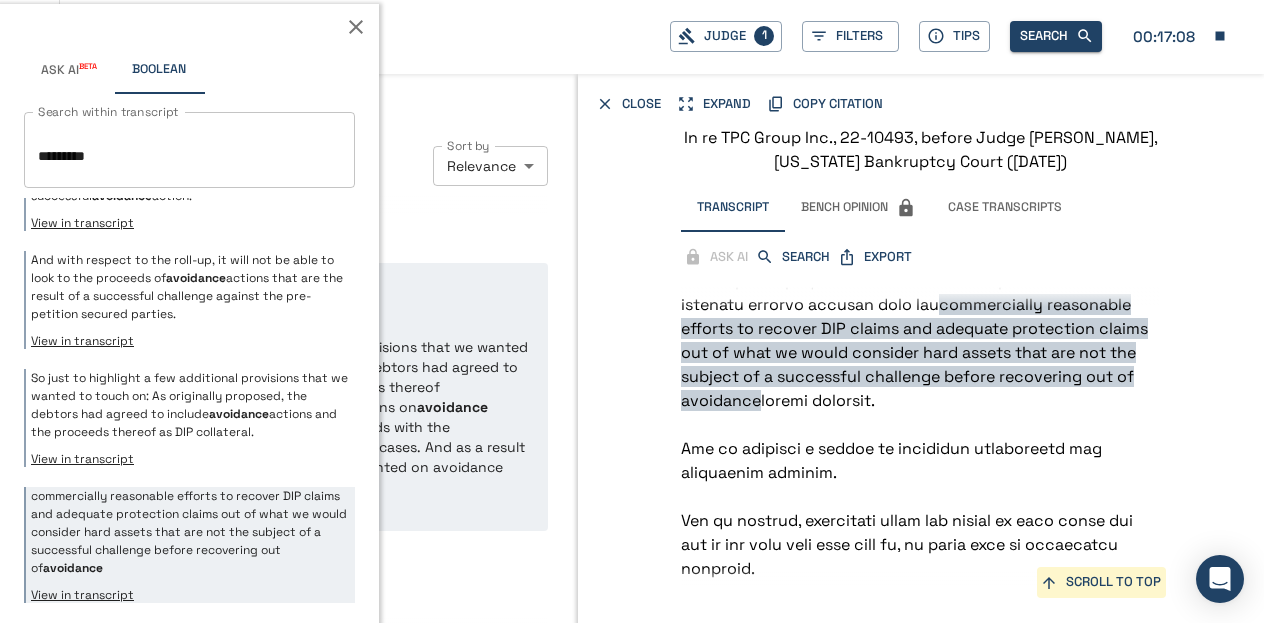 click at bounding box center (356, 27) 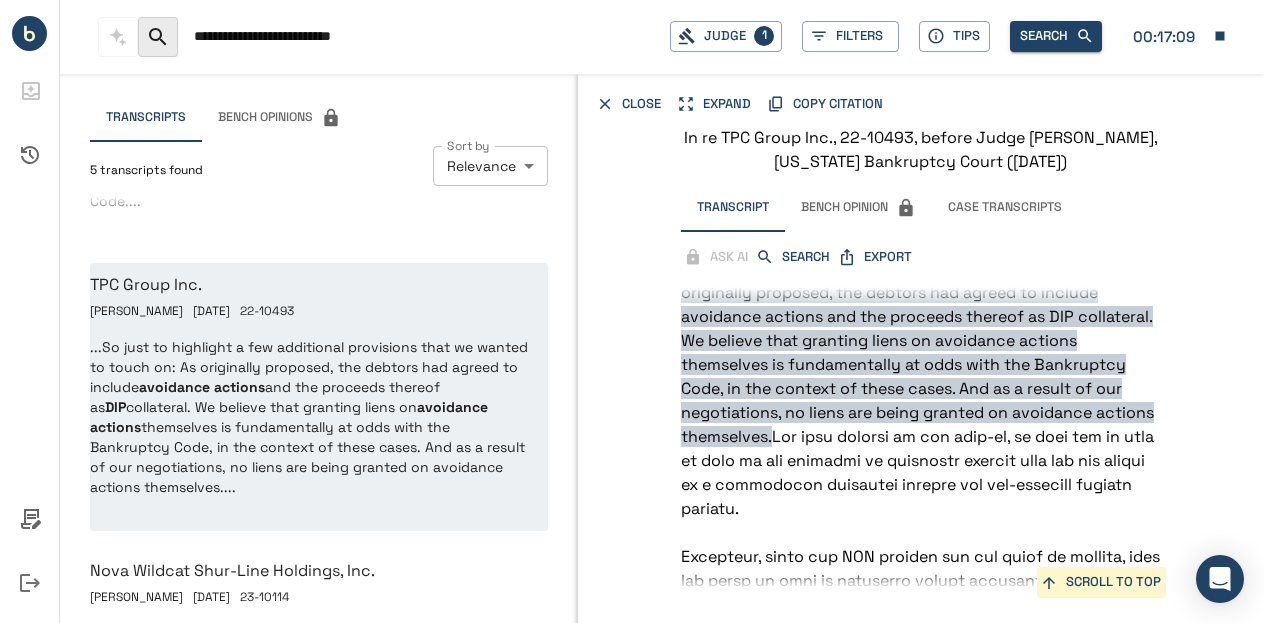 scroll, scrollTop: 8126, scrollLeft: 0, axis: vertical 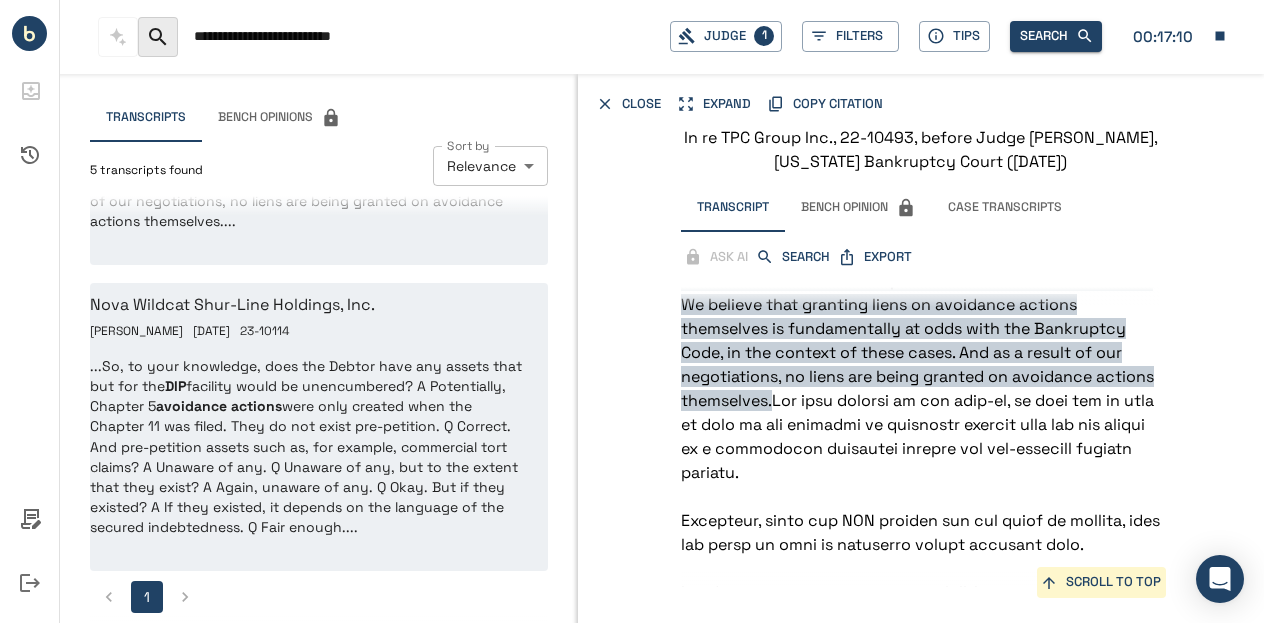 click on "...So, to your knowledge, does the Debtor have any assets that but for the  DIP  facility would be unencumbered?
A     Potentially, Chapter 5  avoidance   actions  were only created when the Chapter 11 was filed.    They do not exist pre-petition.
Q     Correct.  And pre-petition assets such as, for example, commercial tort claims?
A     Unaware of any.
Q     Unaware of any, but to the extent that they exist?
A     Again, unaware of any.
Q     Okay.  But if they existed?
A     If they existed, it depends on the language of the secured indebtedness.
Q     Fair enough...." at bounding box center (310, 446) 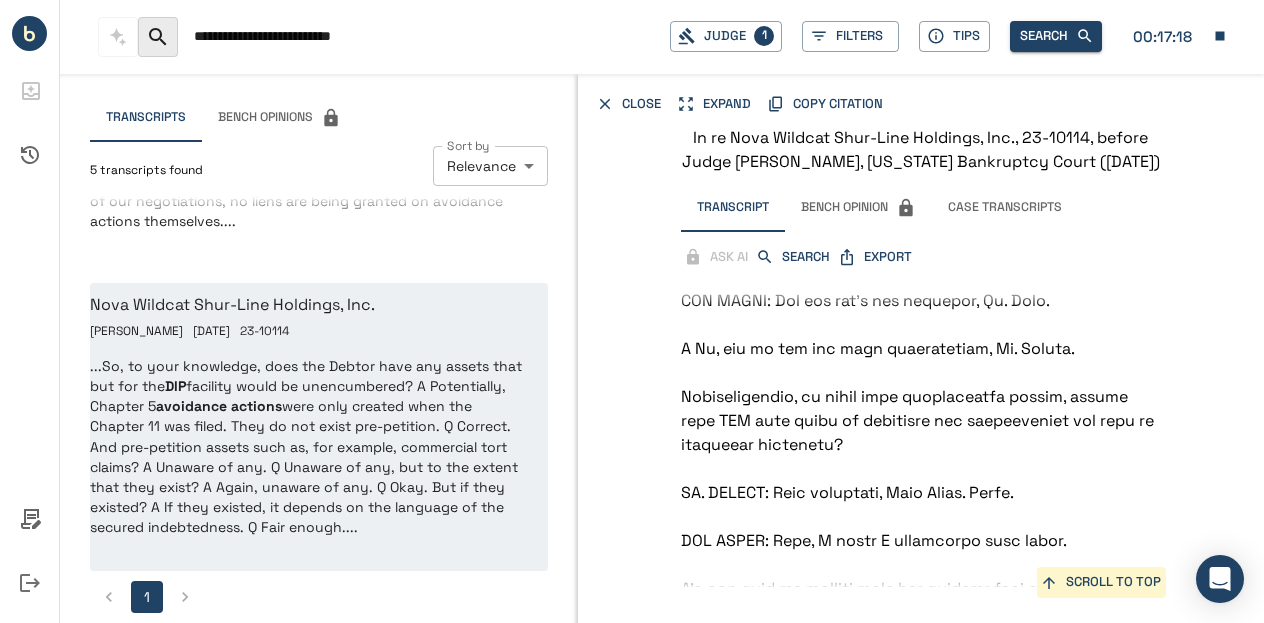 scroll, scrollTop: 58867, scrollLeft: 0, axis: vertical 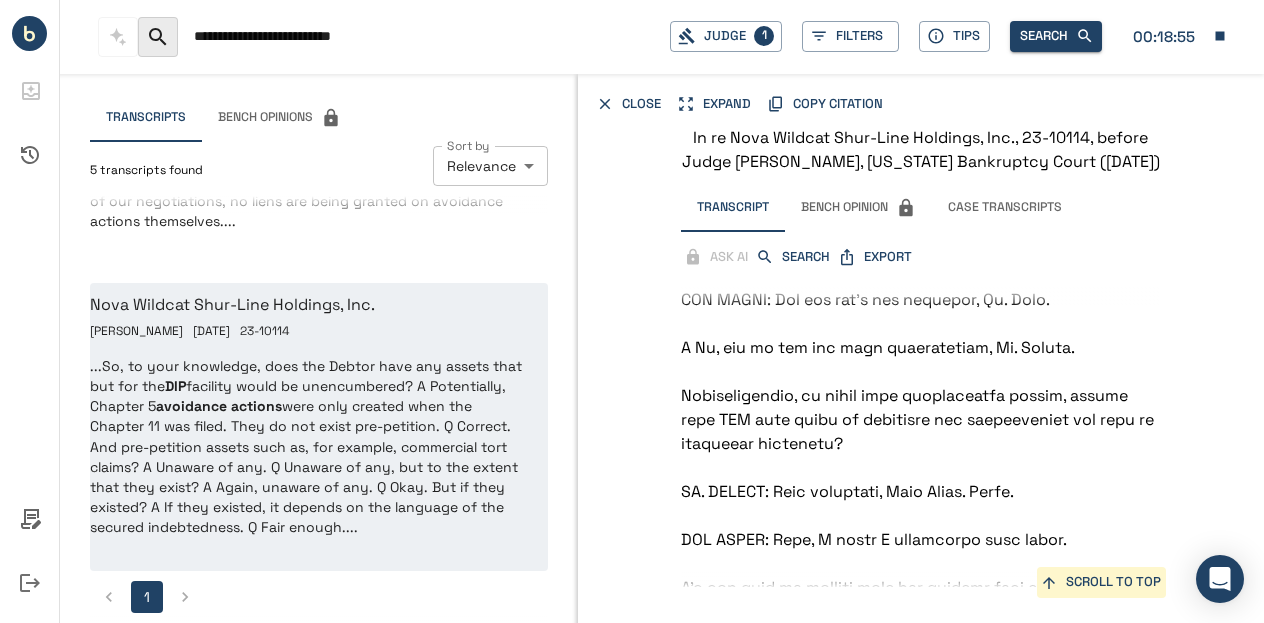drag, startPoint x: 250, startPoint y: 38, endPoint x: 369, endPoint y: 39, distance: 119.0042 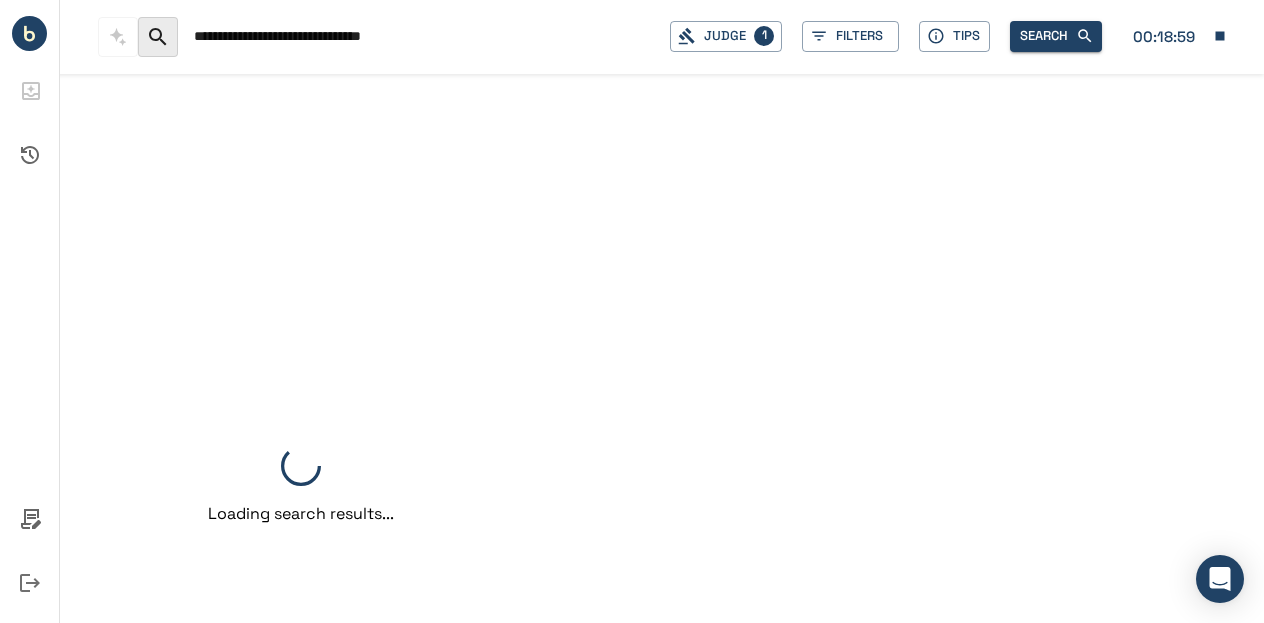 scroll, scrollTop: 0, scrollLeft: 0, axis: both 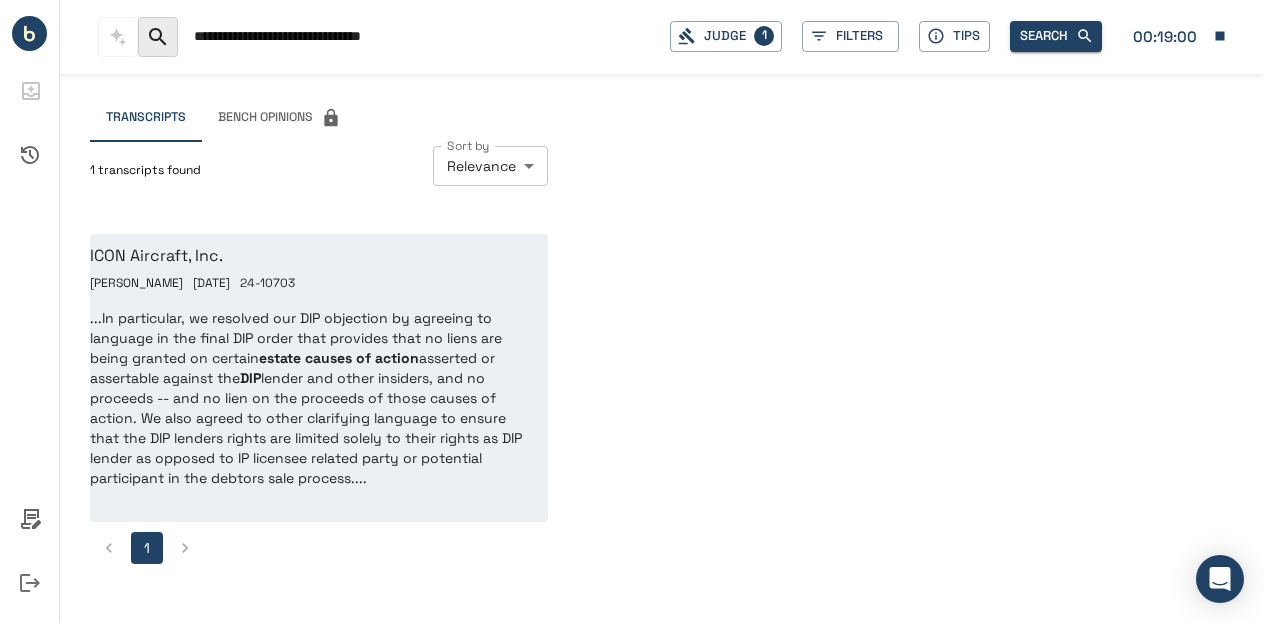click on "...In particular, we resolved our DIP objection by agreeing to language in the final DIP order that provides that no liens are being granted on certain  estate   causes   of   action  asserted or assertable against the  DIP  lender and other insiders, and no proceeds -- and no lien on the proceeds of those causes of action.
We also agreed to other clarifying language to ensure that the DIP lenders rights are limited solely to their rights as DIP lender as opposed to IP licensee related party or potential participant in the debtors sale process...." at bounding box center (310, 398) 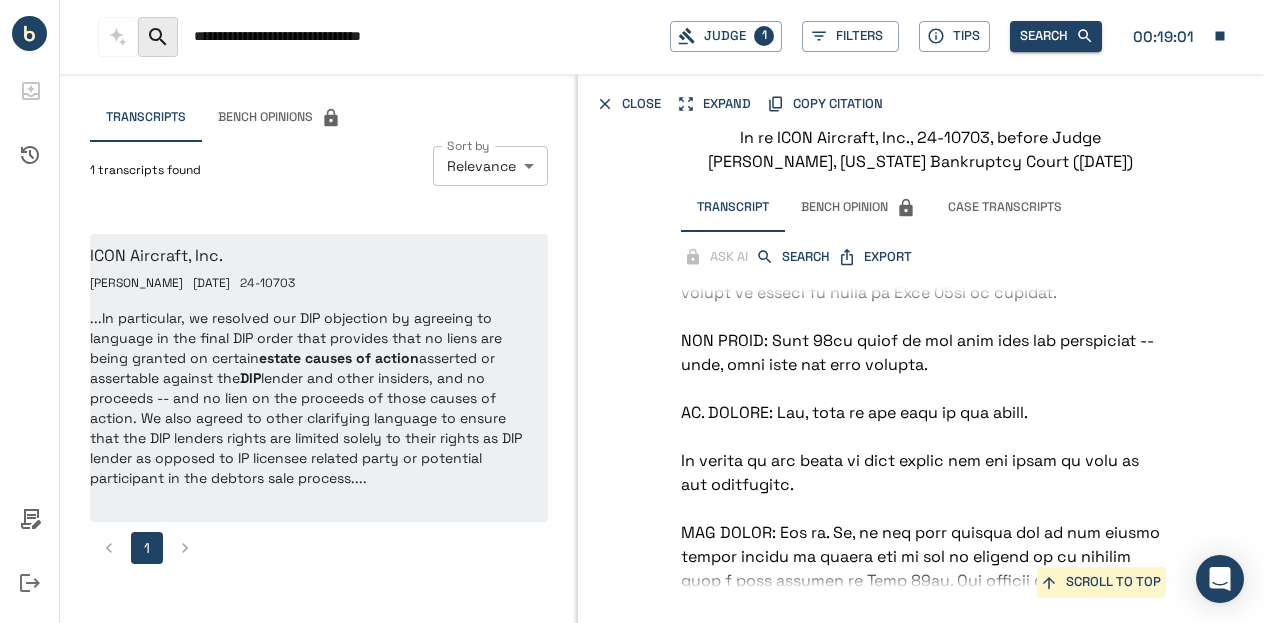 scroll, scrollTop: 10970, scrollLeft: 0, axis: vertical 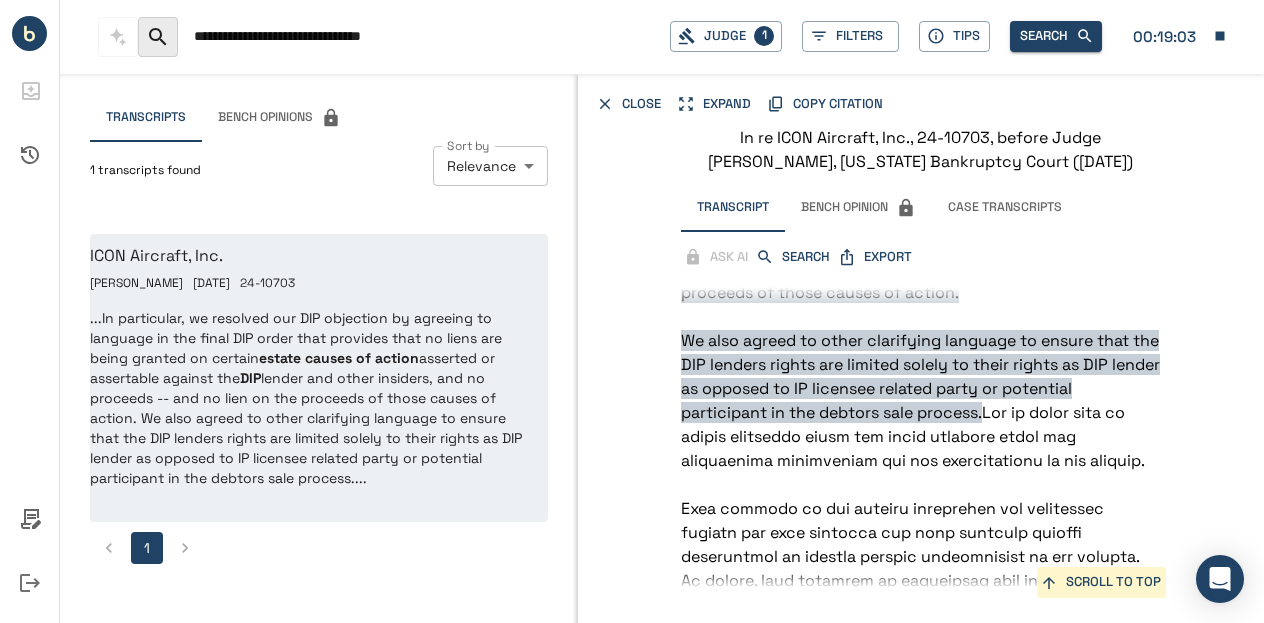 click on "**********" at bounding box center (424, 36) 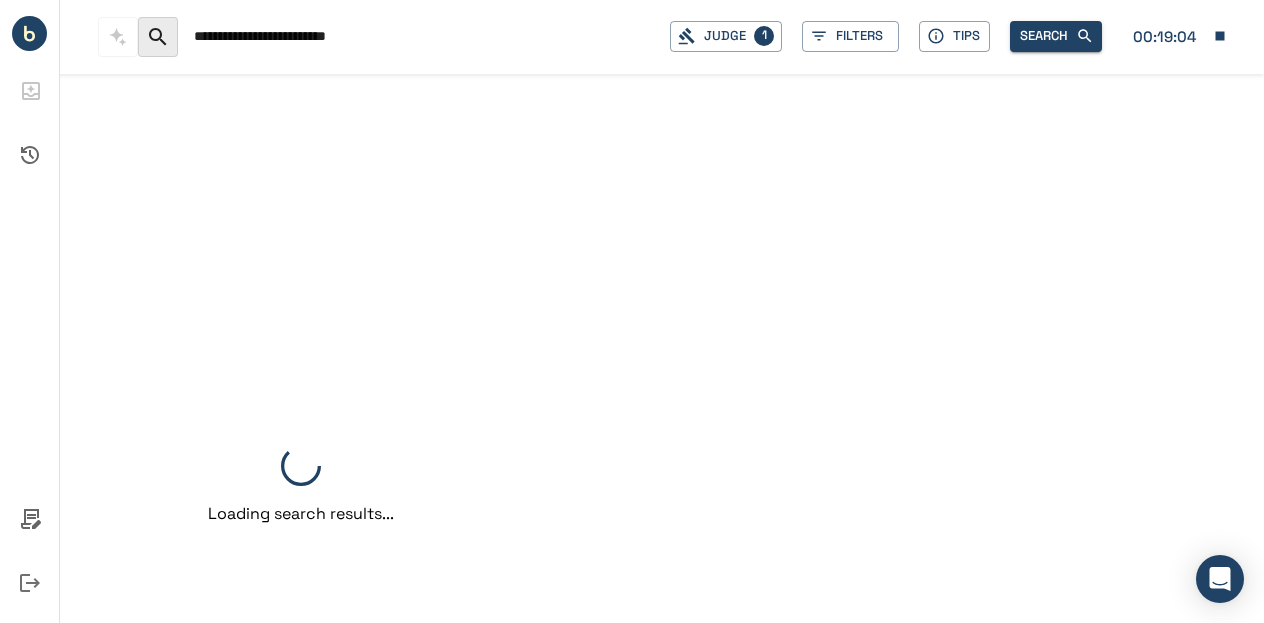 scroll, scrollTop: 0, scrollLeft: 0, axis: both 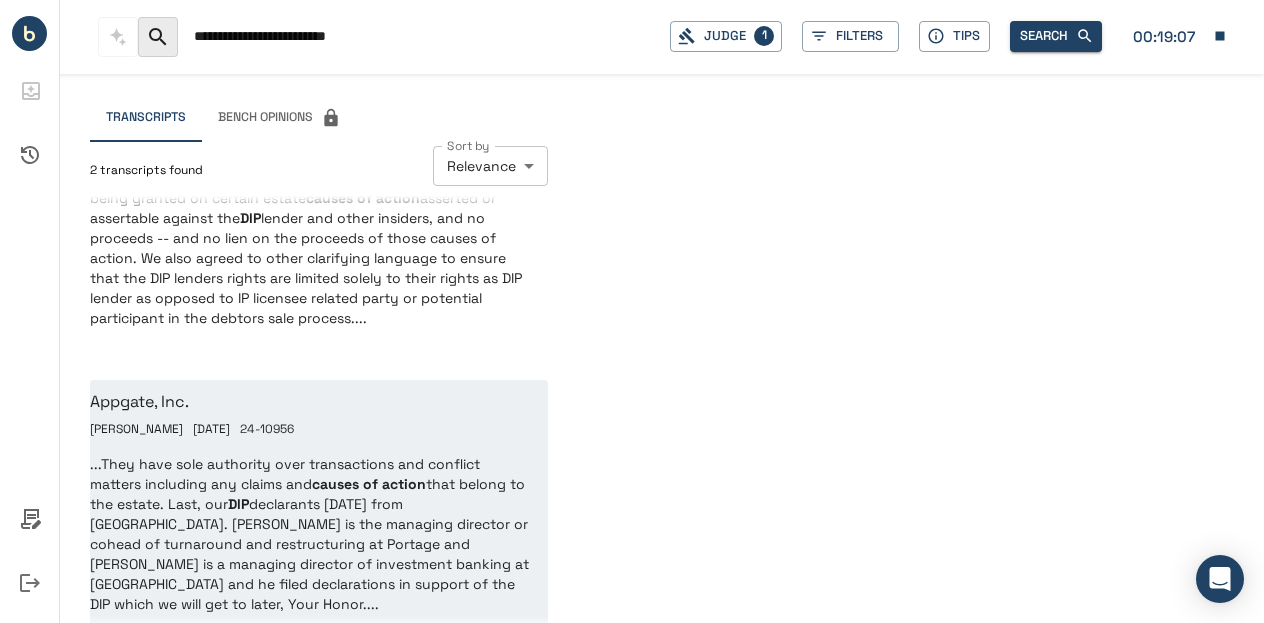 type on "**********" 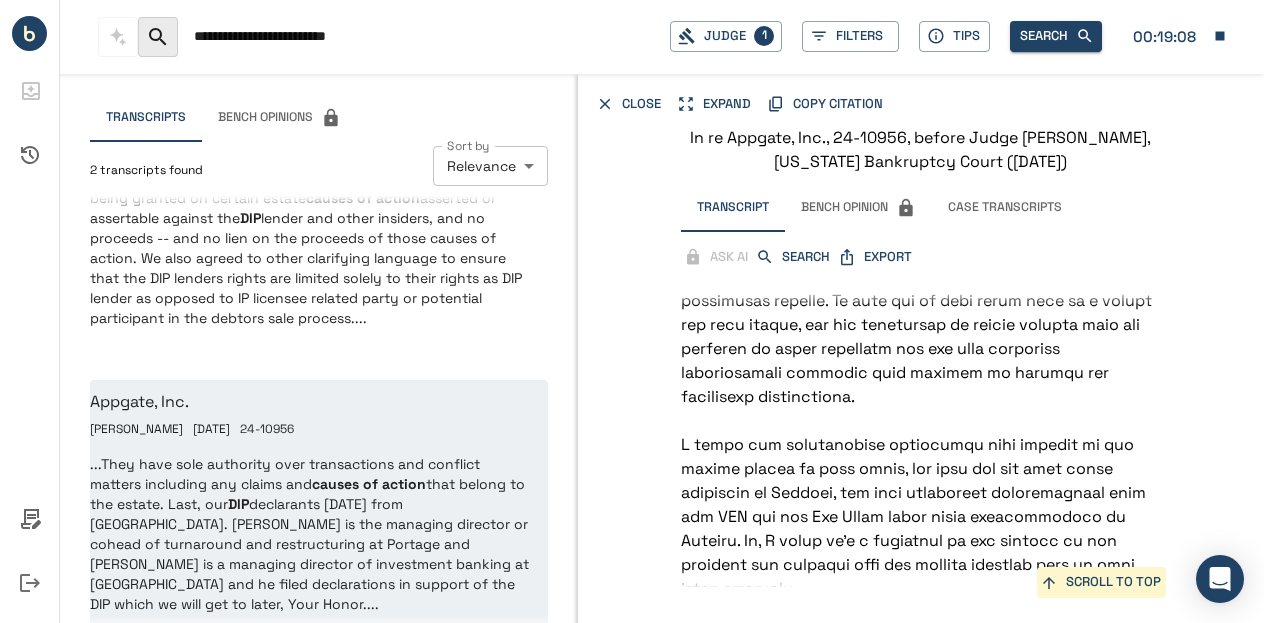 scroll, scrollTop: 3050, scrollLeft: 0, axis: vertical 